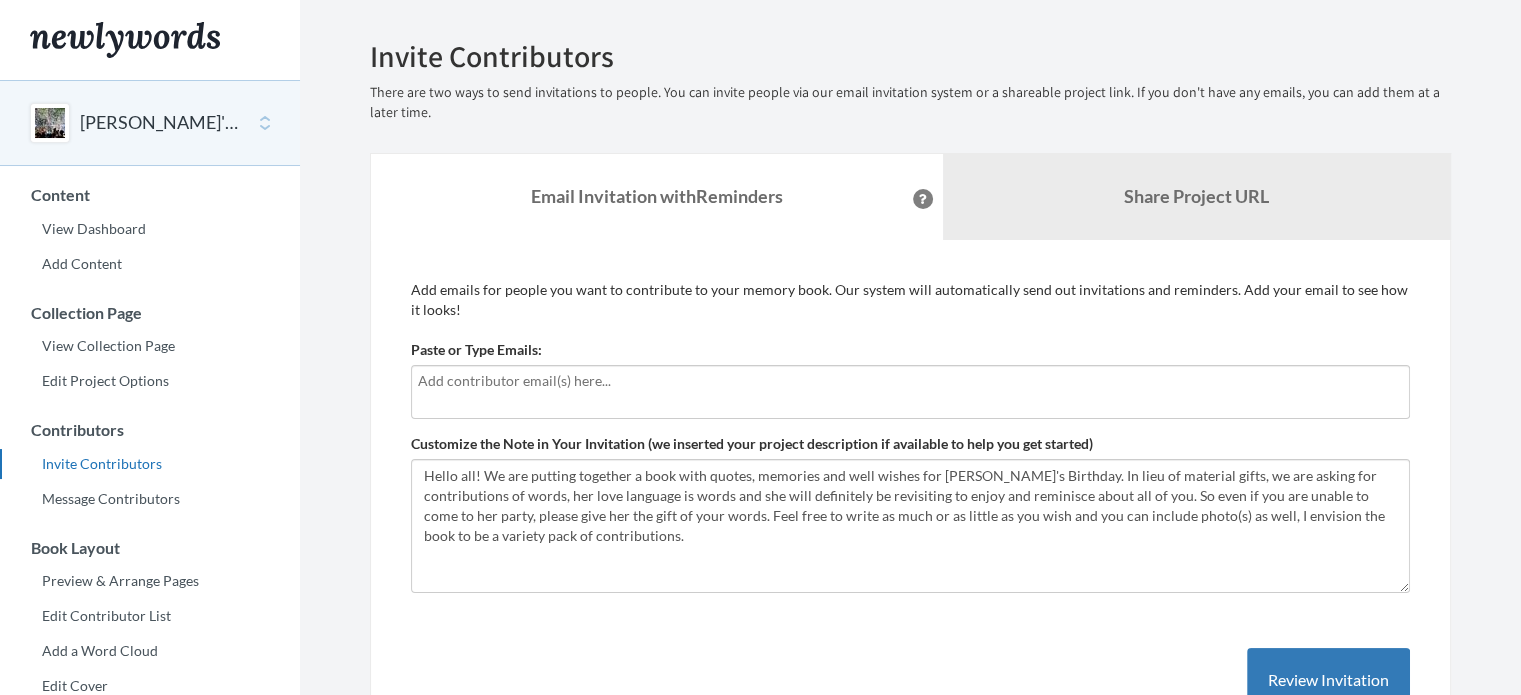 scroll, scrollTop: 0, scrollLeft: 0, axis: both 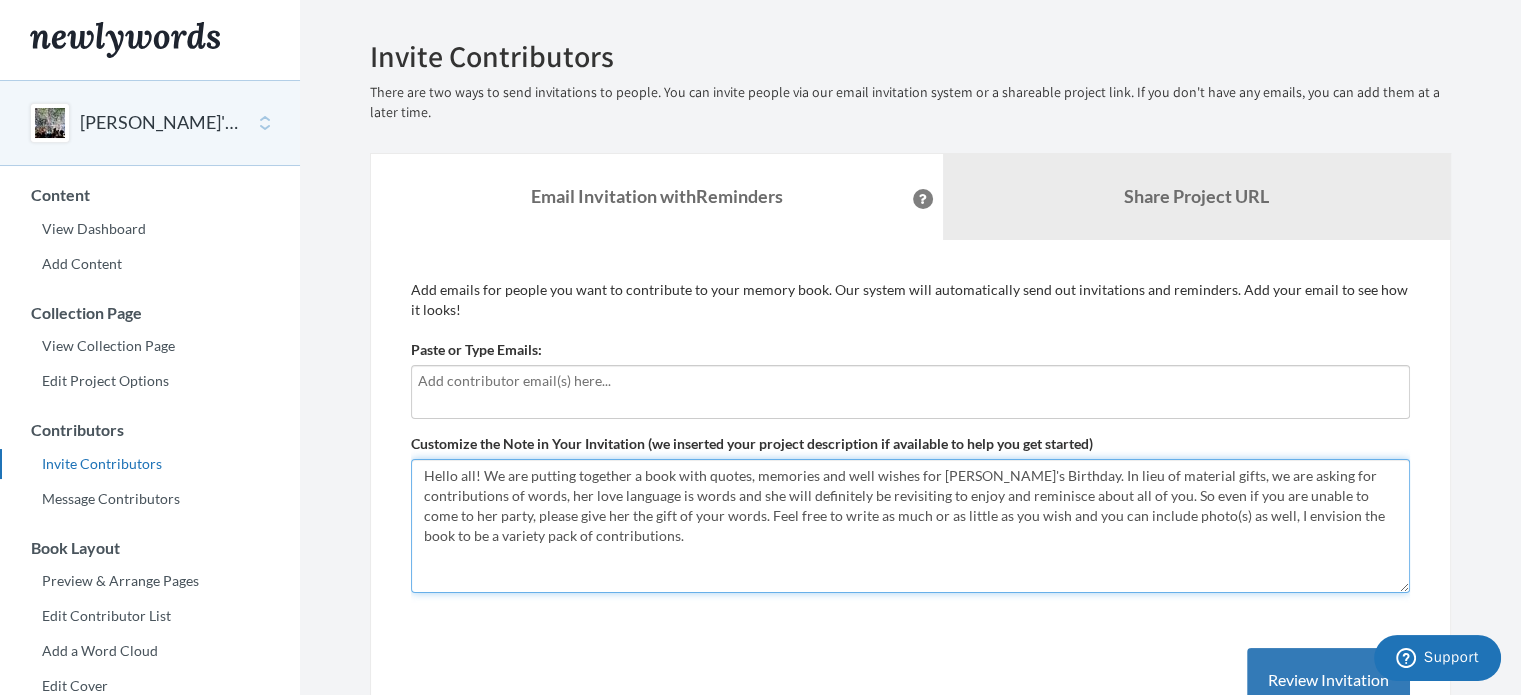 drag, startPoint x: 626, startPoint y: 495, endPoint x: 590, endPoint y: 495, distance: 36 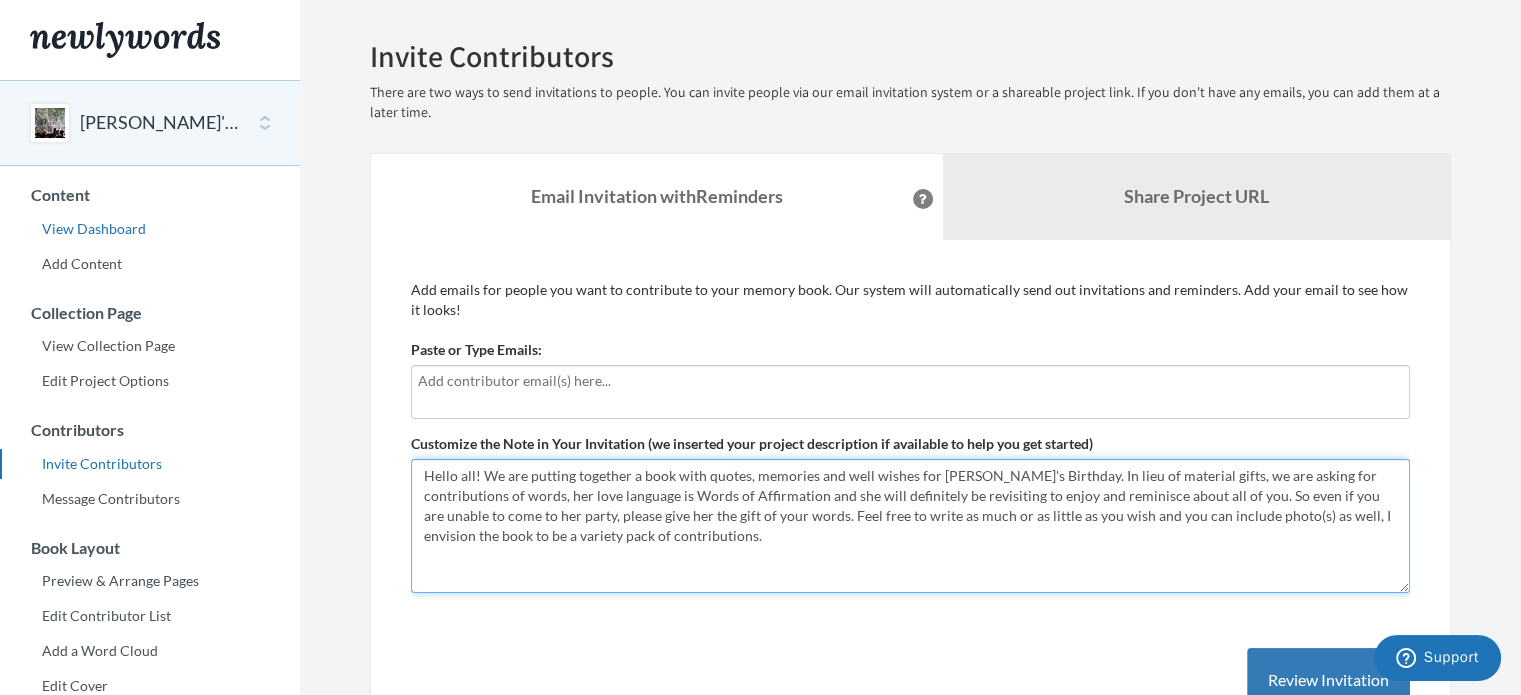 type on "Hello all! We are putting together a book with quotes, memories and well wishes for [PERSON_NAME]'s Birthday. In lieu of material gifts, we are asking for contributions of words, her love language is Words of Affirmation and she will definitely be revisiting to enjoy and reminisce about all of you. So even if you are unable to come to her party, please give her the gift of your words. Feel free to write as much or as little as you wish and you can include photo(s) as well, I envision the book to be a variety pack of contributions." 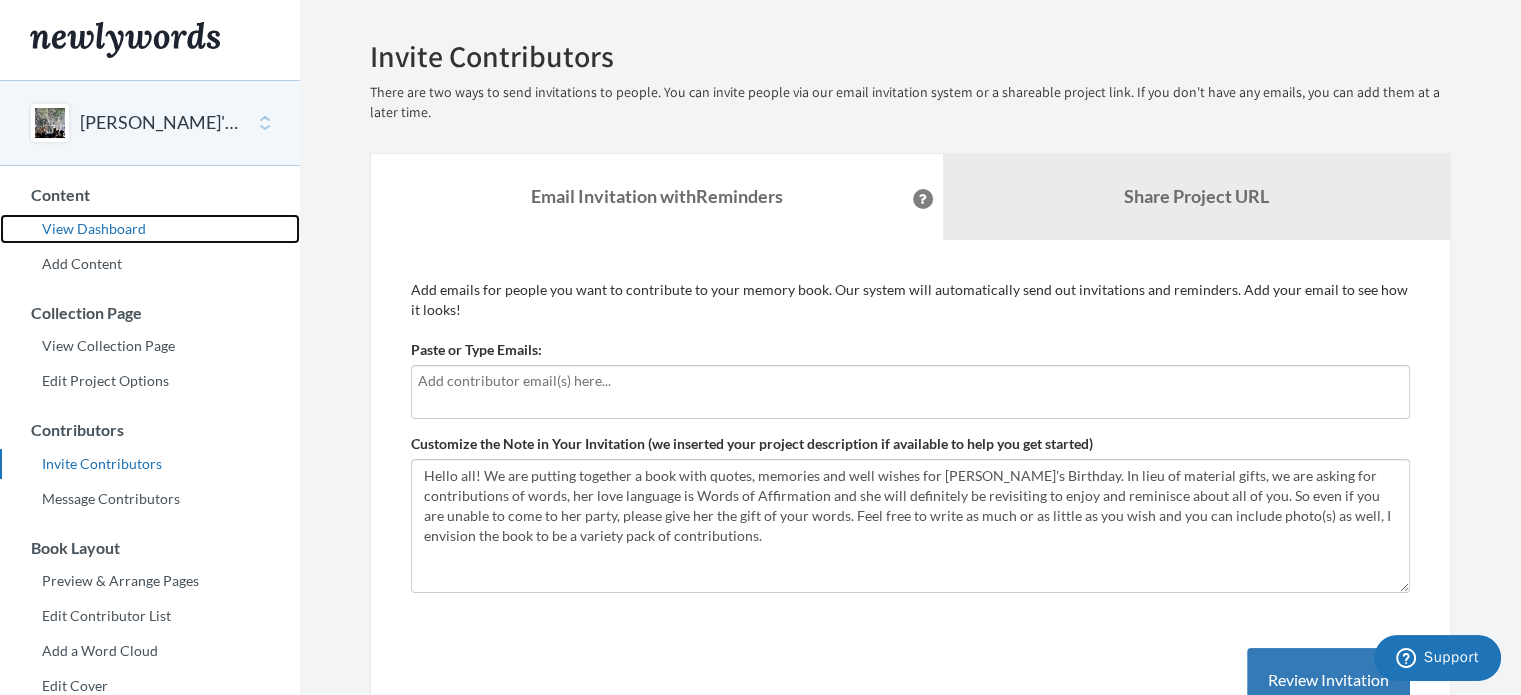 click on "View Dashboard" at bounding box center [150, 229] 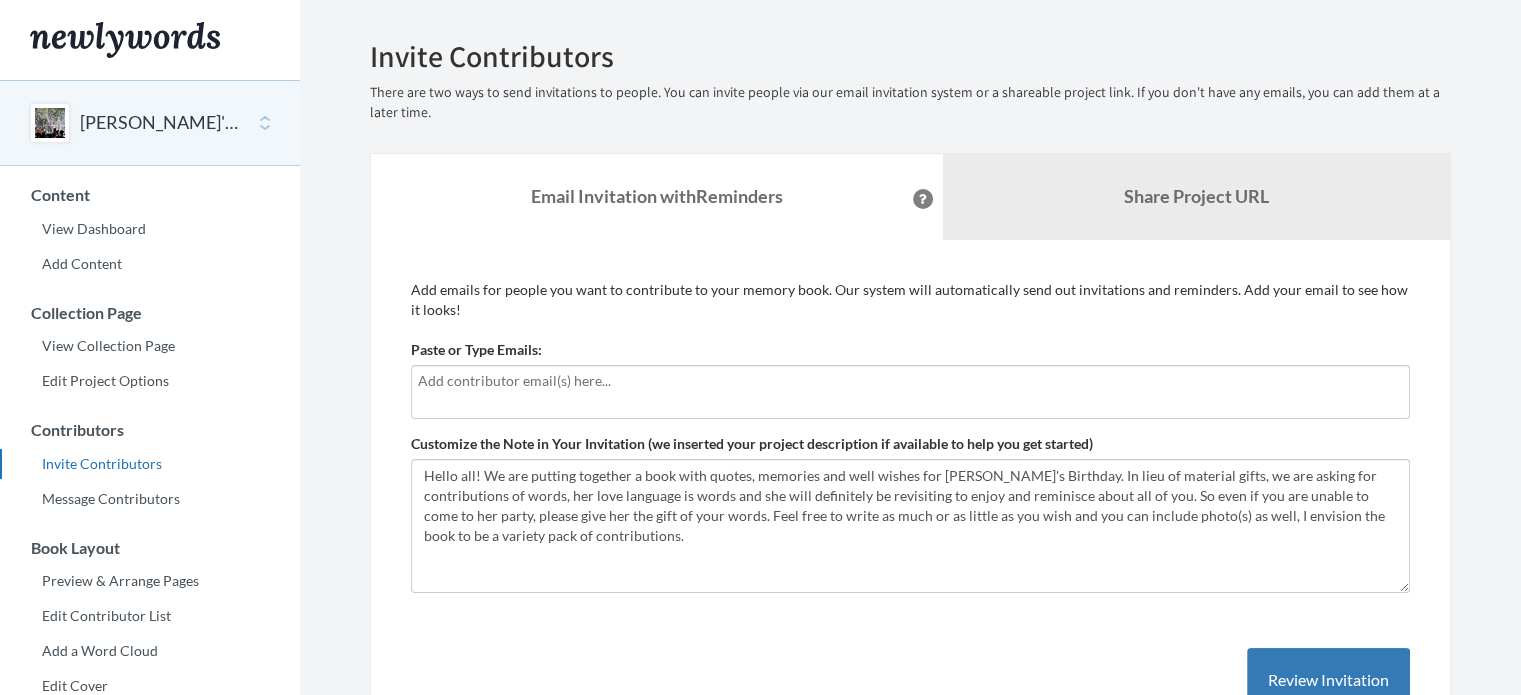 scroll, scrollTop: 0, scrollLeft: 0, axis: both 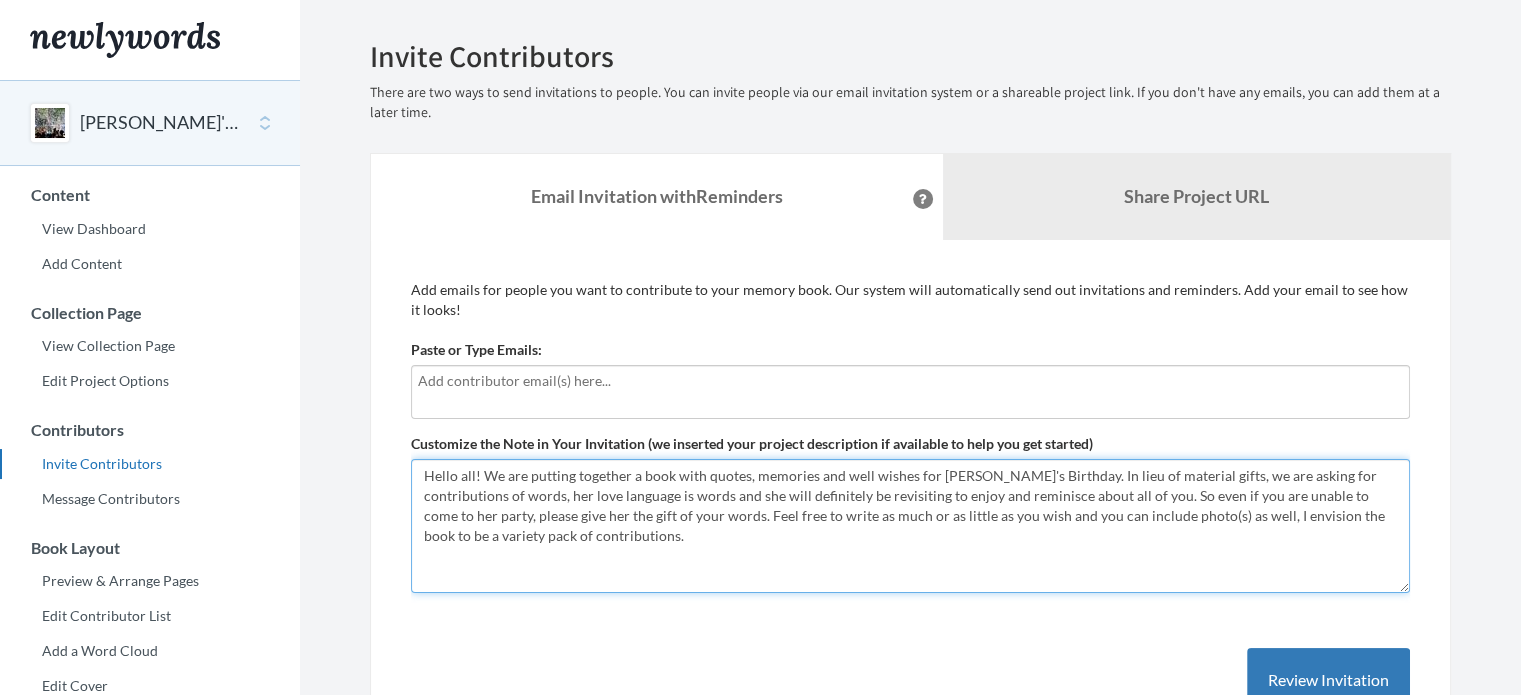 drag, startPoint x: 601, startPoint y: 546, endPoint x: 412, endPoint y: 472, distance: 202.97044 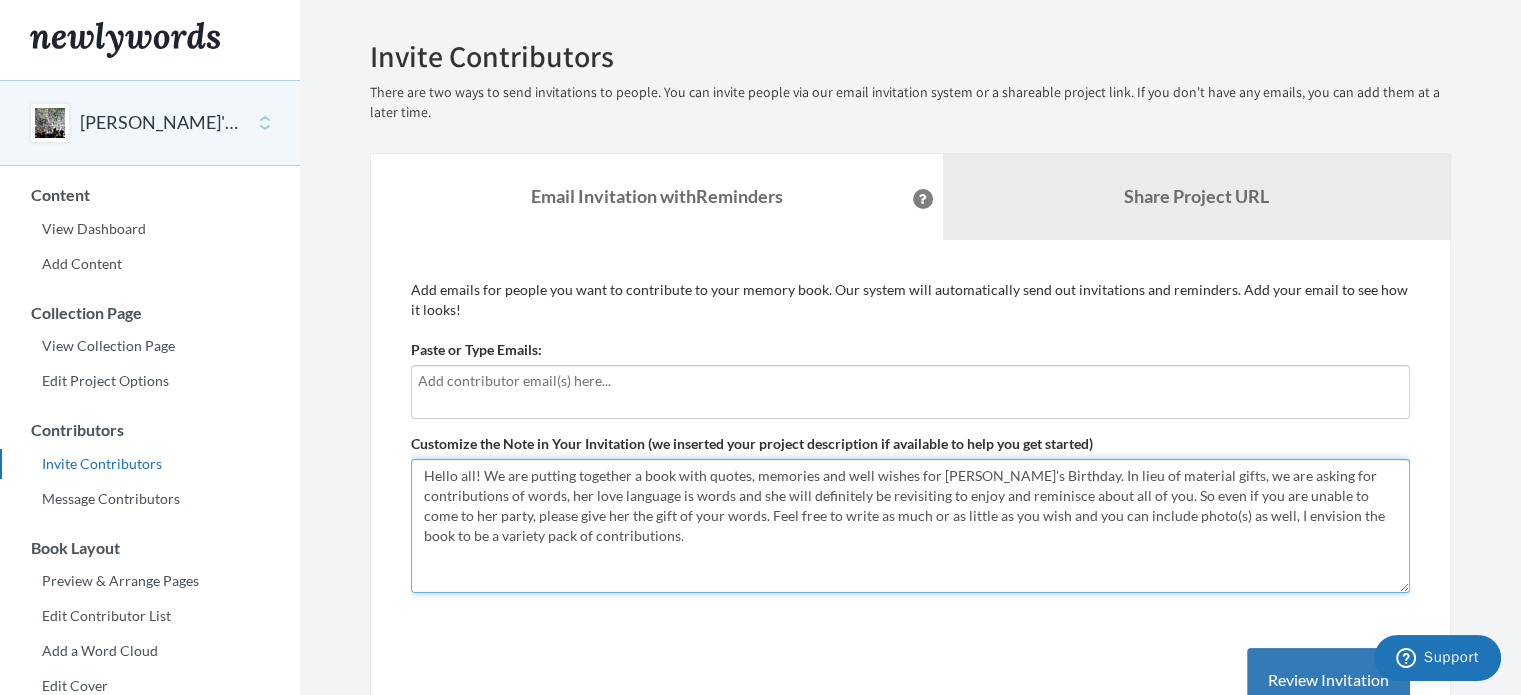 paste on "Her love language is Words of Affirmation and she will definitely be revisiting  the book in order to enjoy and reminisce about all of you. Feel free to write as much or as little as you wish and you can include photo(s) as well, I envision the book to be a variety pack of contributions. There are a few templates to help with your contribution. We would like all  submissions by August 11, preferably sooner if possible" 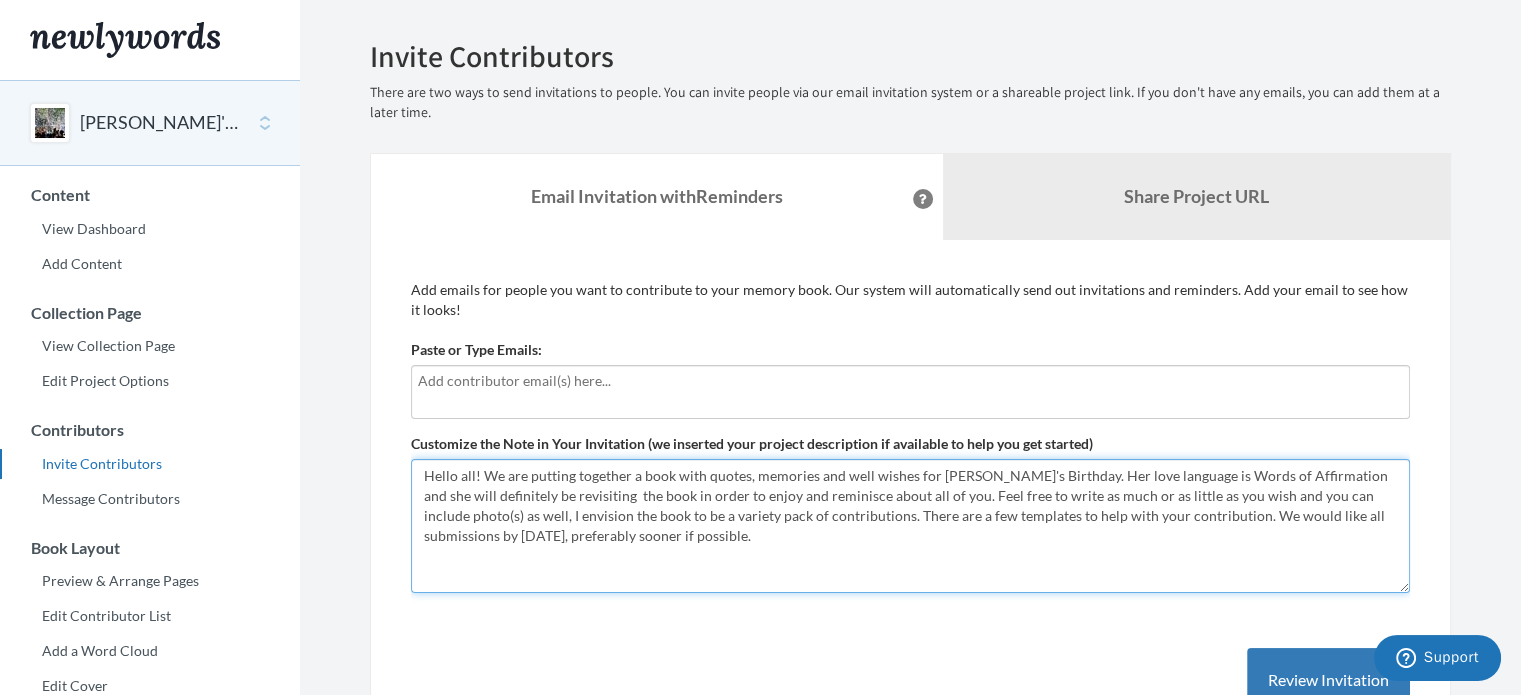 click on "Hello all! We are putting together a book with quotes, memories and well wishes for [PERSON_NAME]'s Birthday. In lieu of material gifts, we are asking for contributions of words, her love language is words and she will definitely be revisiting to enjoy and reminisce about all of you. So even if you are unable to come to her party, please give her the gift of your words. Feel free to write as much or as little as you wish and you can include photo(s) as well, I envision the book to be a variety pack of contributions." at bounding box center (910, 526) 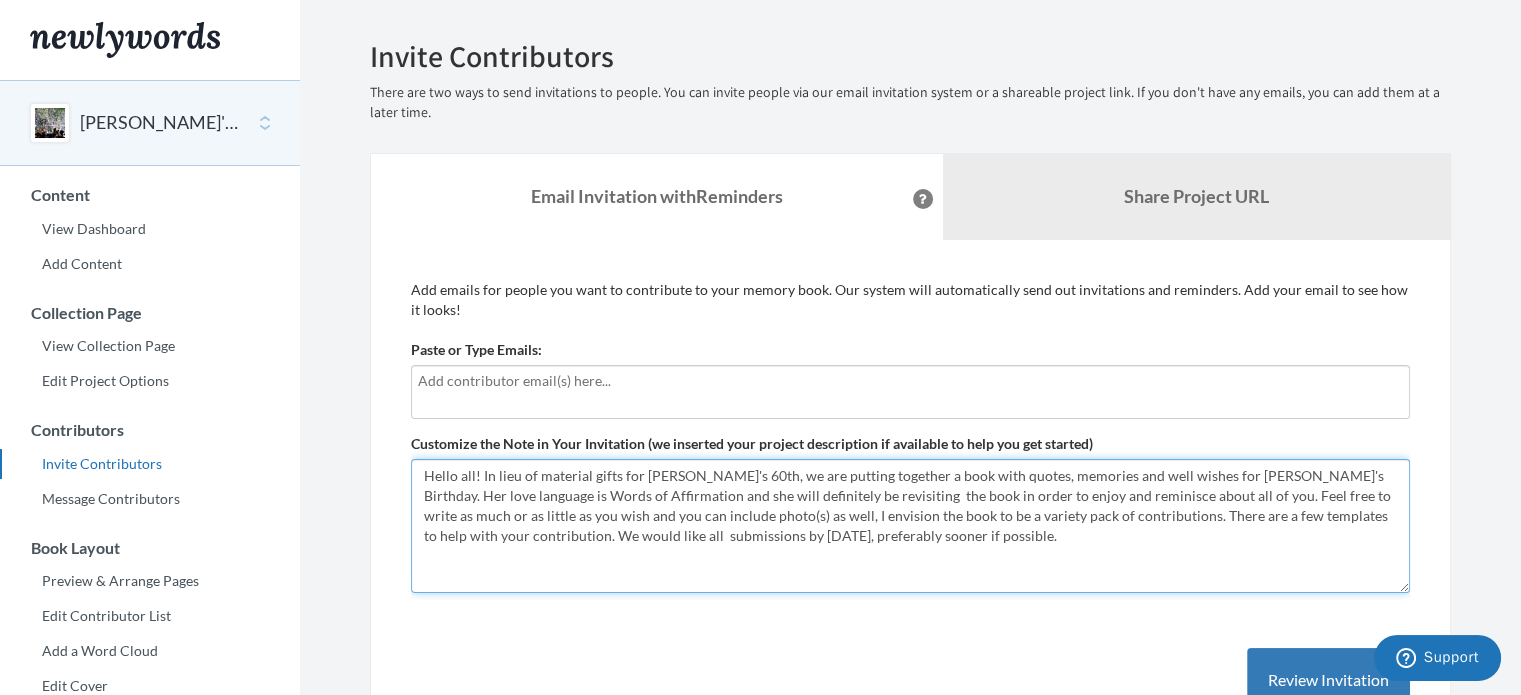 drag, startPoint x: 1214, startPoint y: 475, endPoint x: 1169, endPoint y: 483, distance: 45.705578 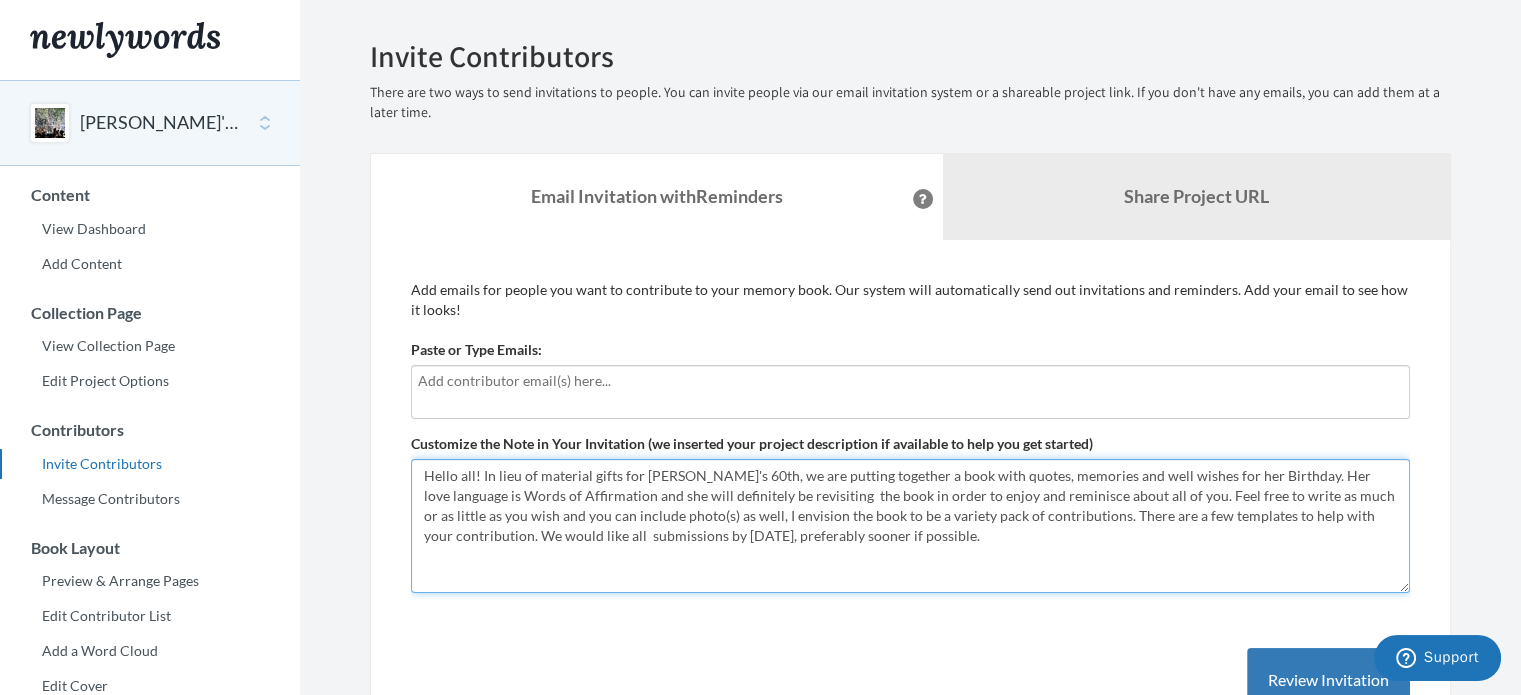 drag, startPoint x: 1109, startPoint y: 495, endPoint x: 582, endPoint y: 502, distance: 527.0465 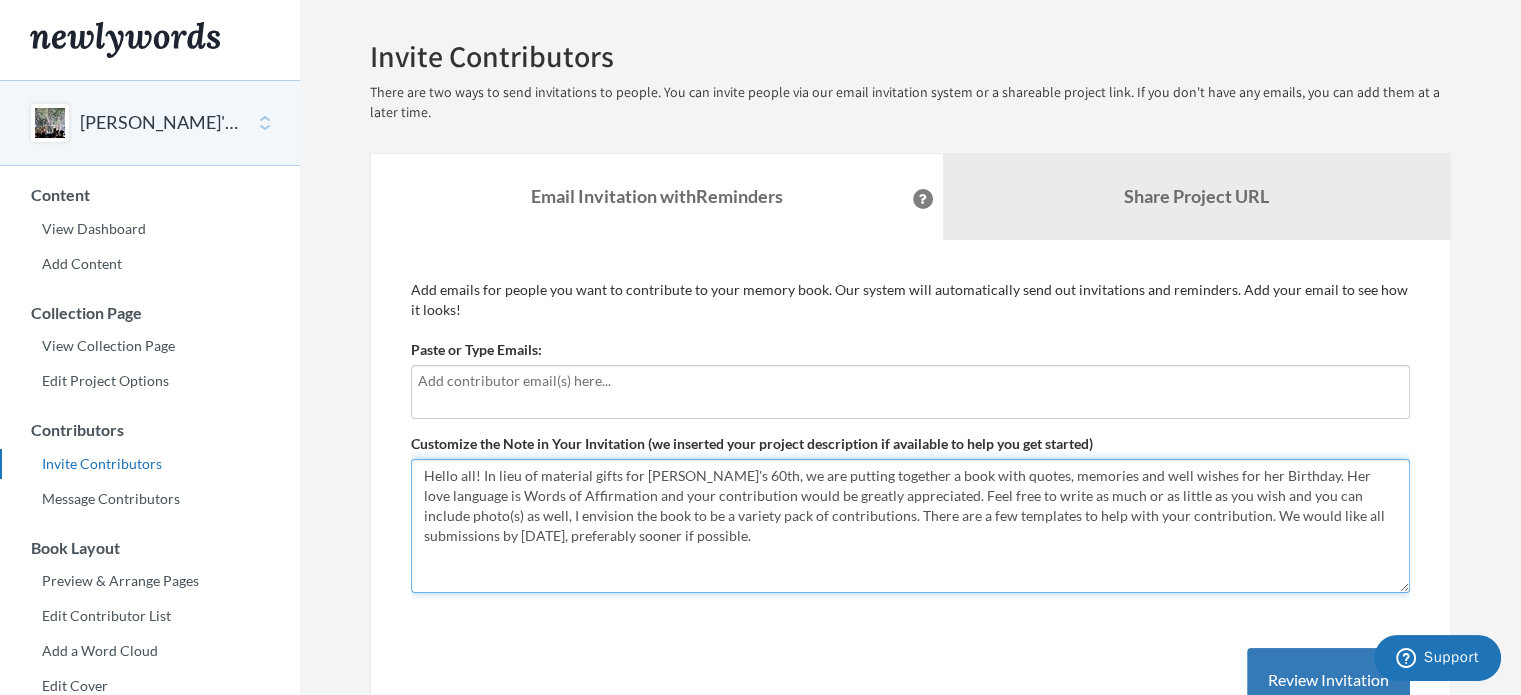 click on "Hello all! We are putting together a book with quotes, memories and well wishes for [PERSON_NAME]'s Birthday. In lieu of material gifts, we are asking for contributions of words, her love language is words and she will definitely be revisiting to enjoy and reminisce about all of you. So even if you are unable to come to her party, please give her the gift of your words. Feel free to write as much or as little as you wish and you can include photo(s) as well, I envision the book to be a variety pack of contributions." at bounding box center (910, 526) 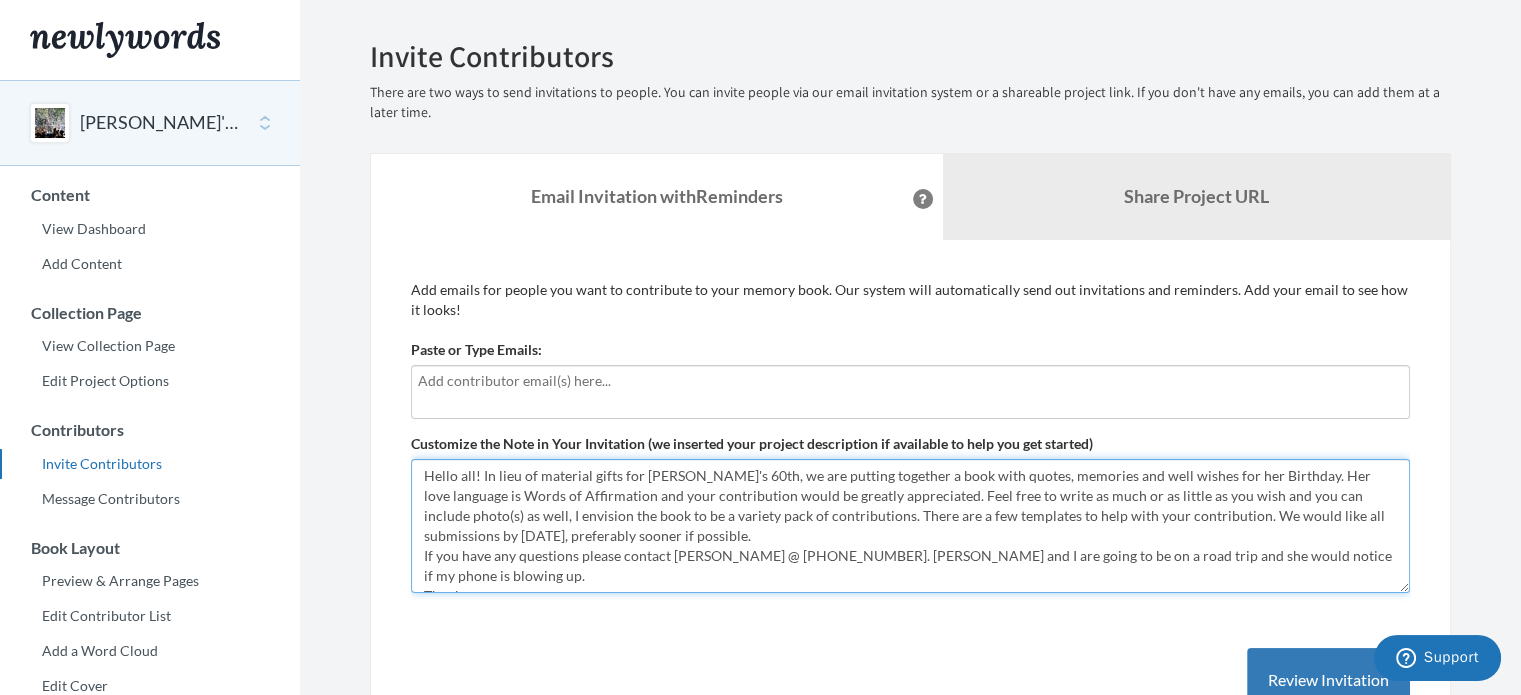 scroll, scrollTop: 12, scrollLeft: 0, axis: vertical 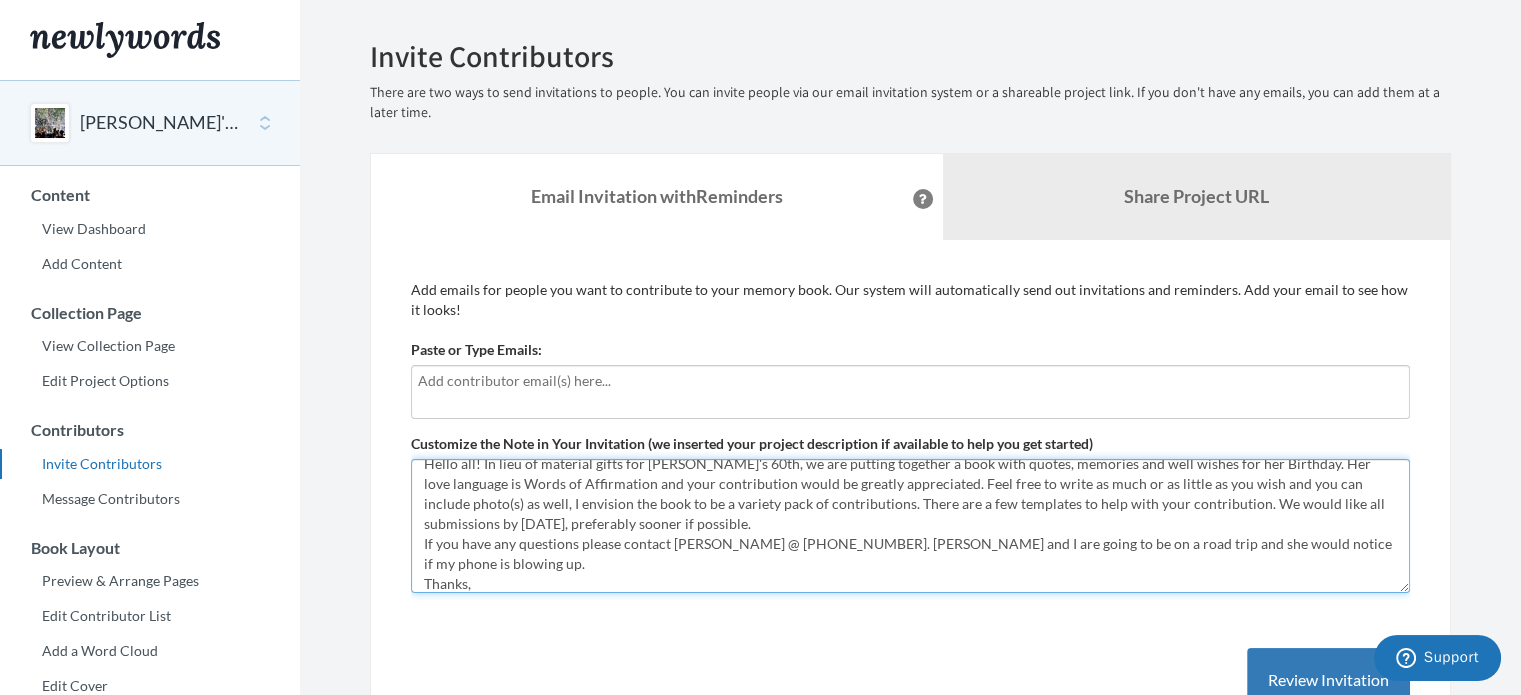 type on "Hello all! In lieu of material gifts for Laura's 60th, we are putting together a book with quotes, memories and well wishes for her Birthday. Her love language is Words of Affirmation and your contribution would be greatly appreciated. Feel free to write as much or as little as you wish and you can include photo(s) as well, I envision the book to be a variety pack of contributions. There are a few templates to help with your contribution. We would like all  submissions by August 11, preferably sooner if possible.
If you have any questions please contact Ashley @ (512)757-1660. Laura and I are going to be on a road trip and she would notice if my phone is blowing up.
Thanks,
Rob" 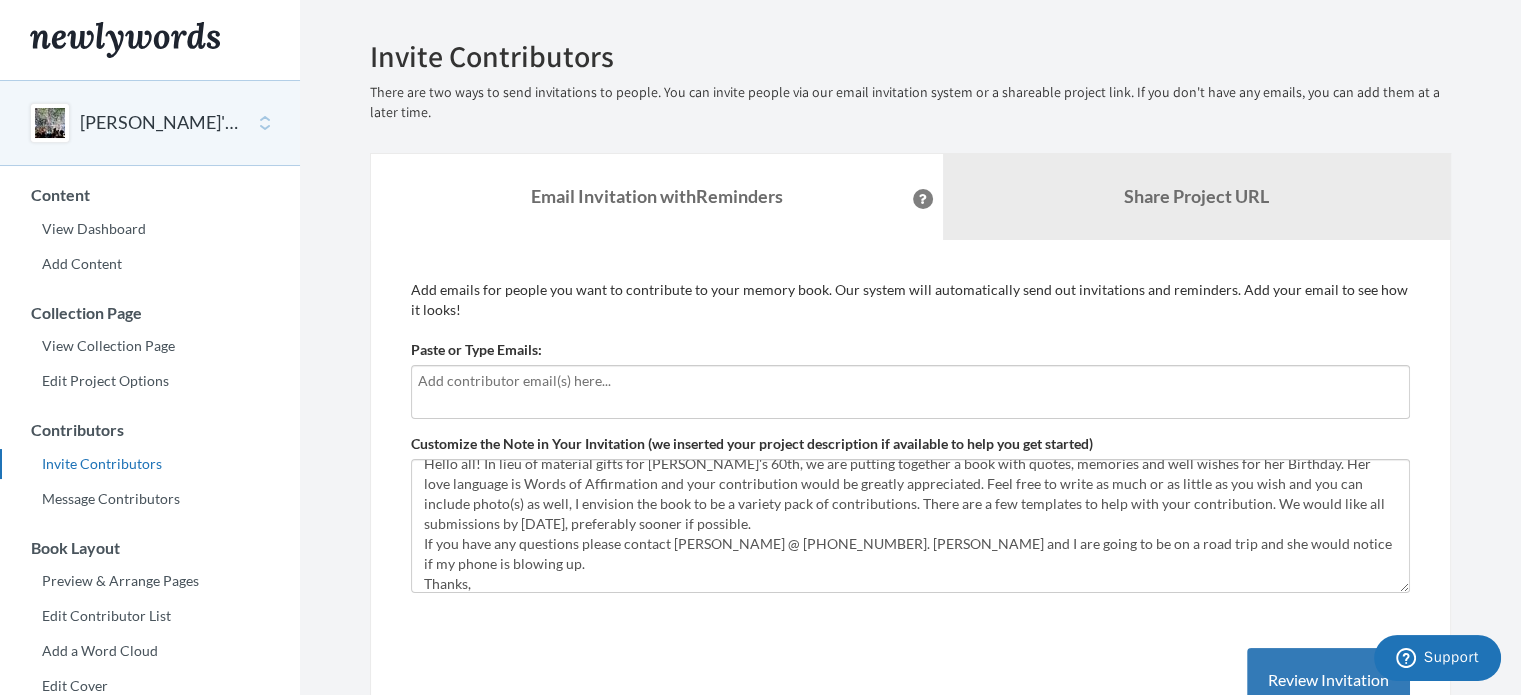 click at bounding box center [910, 381] 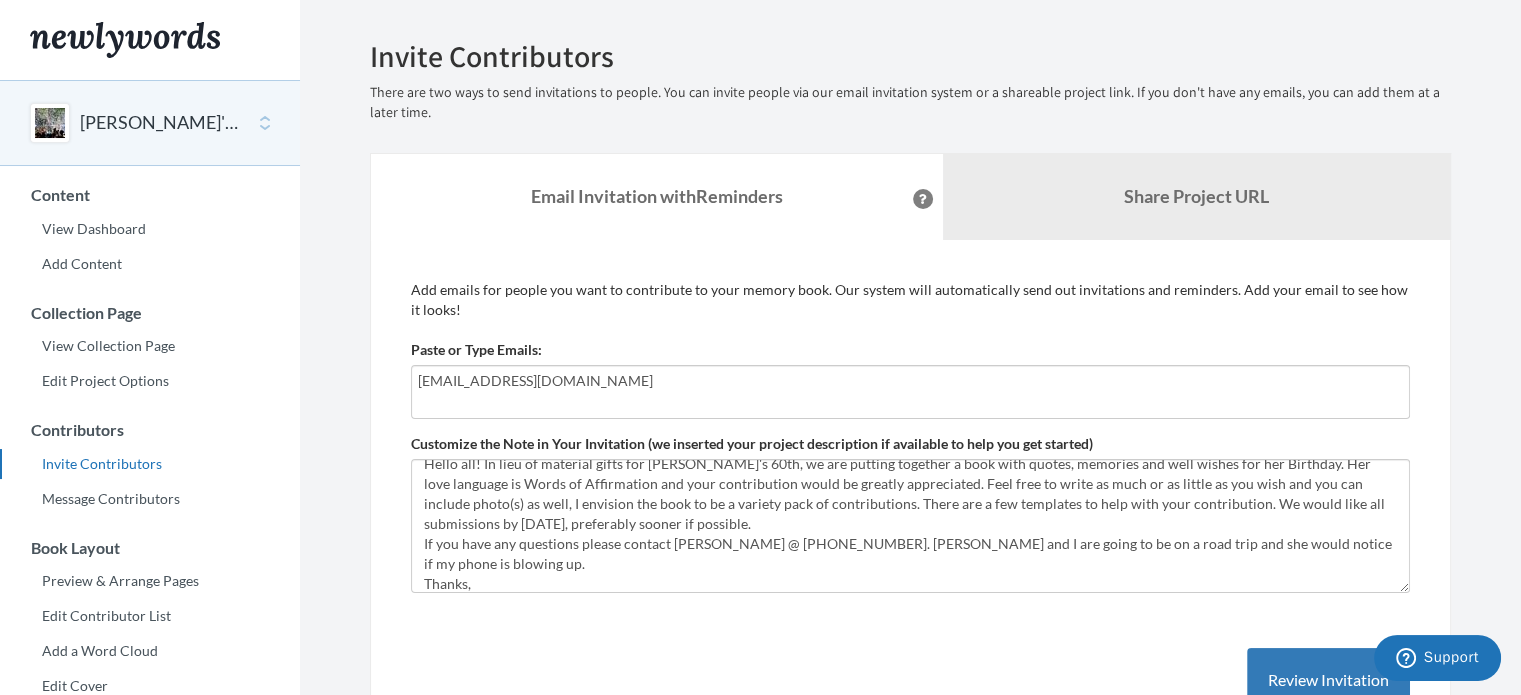 type on "stephenrpeyton@gmail.com" 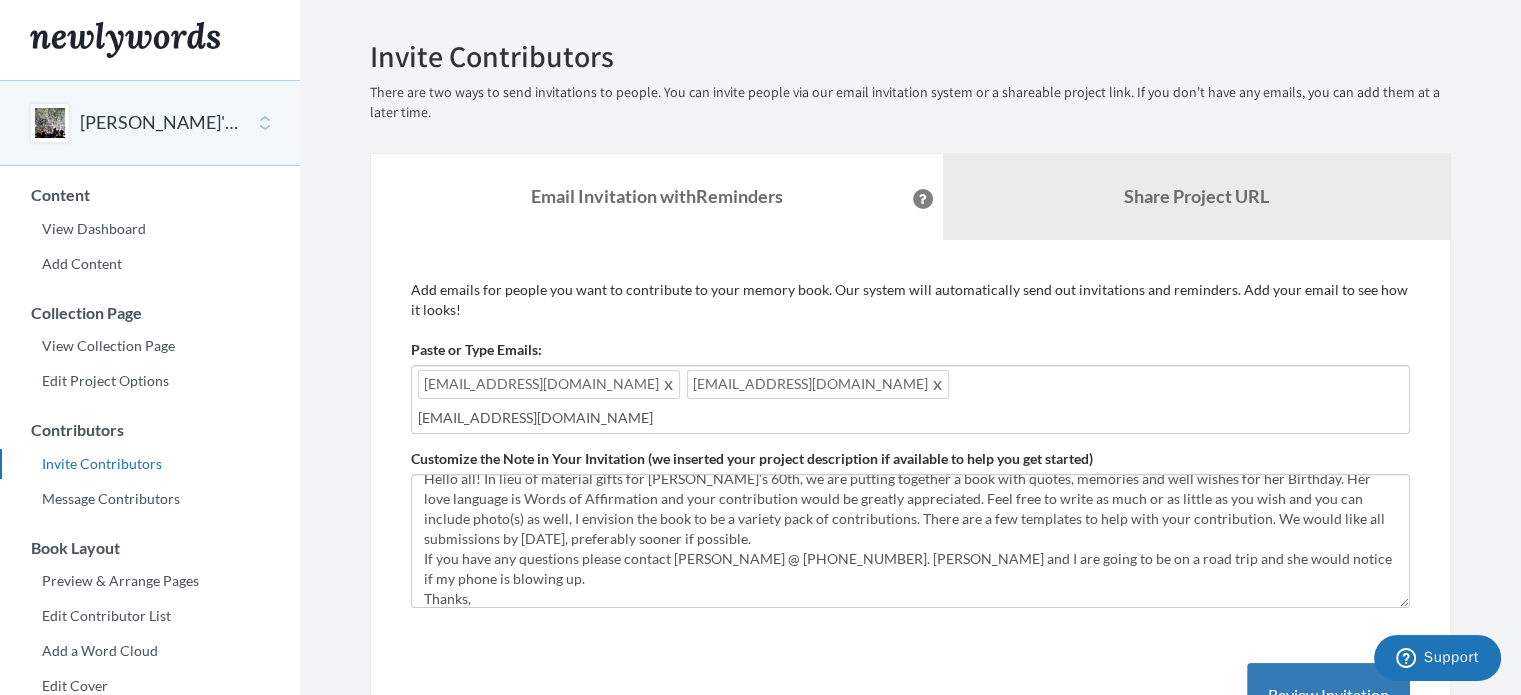 type on "mvpeyton1212@gmail.com" 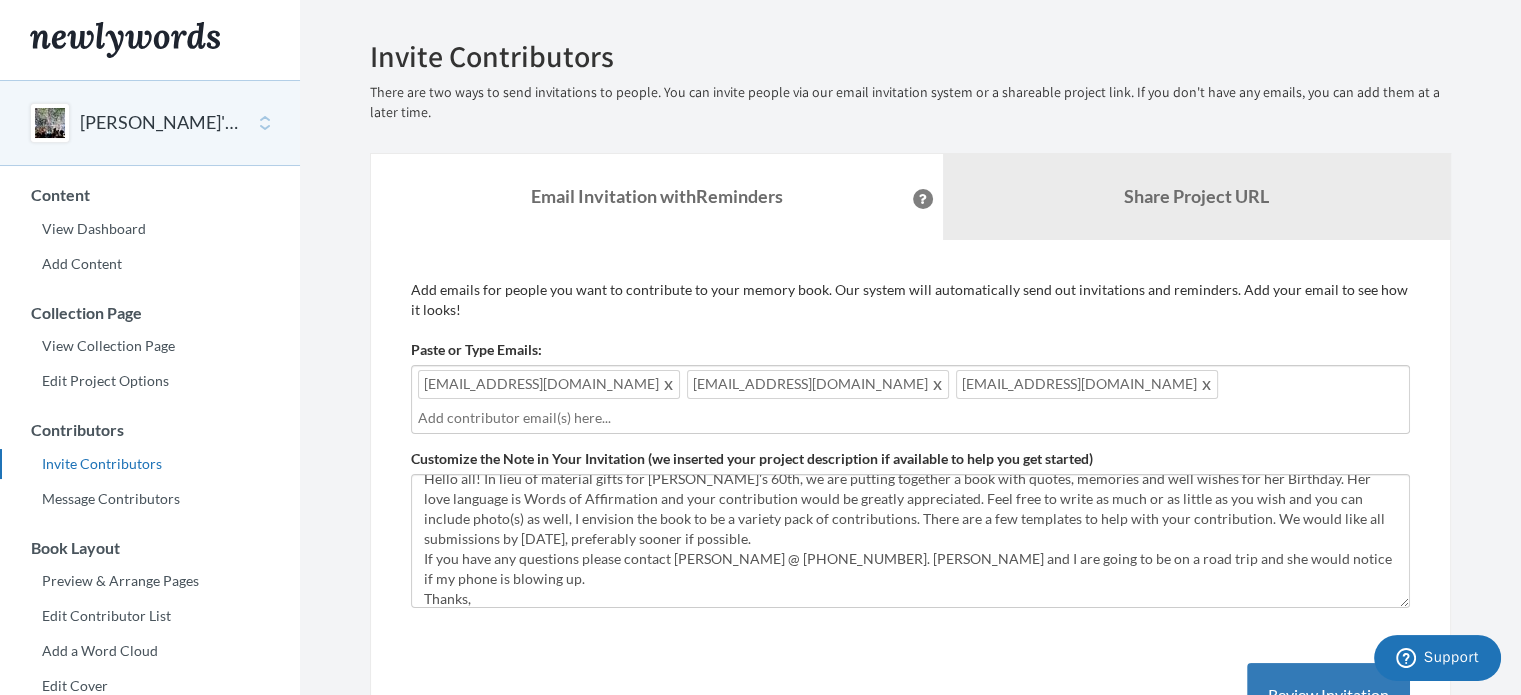 drag, startPoint x: 1057, startPoint y: 387, endPoint x: 1036, endPoint y: 379, distance: 22.472204 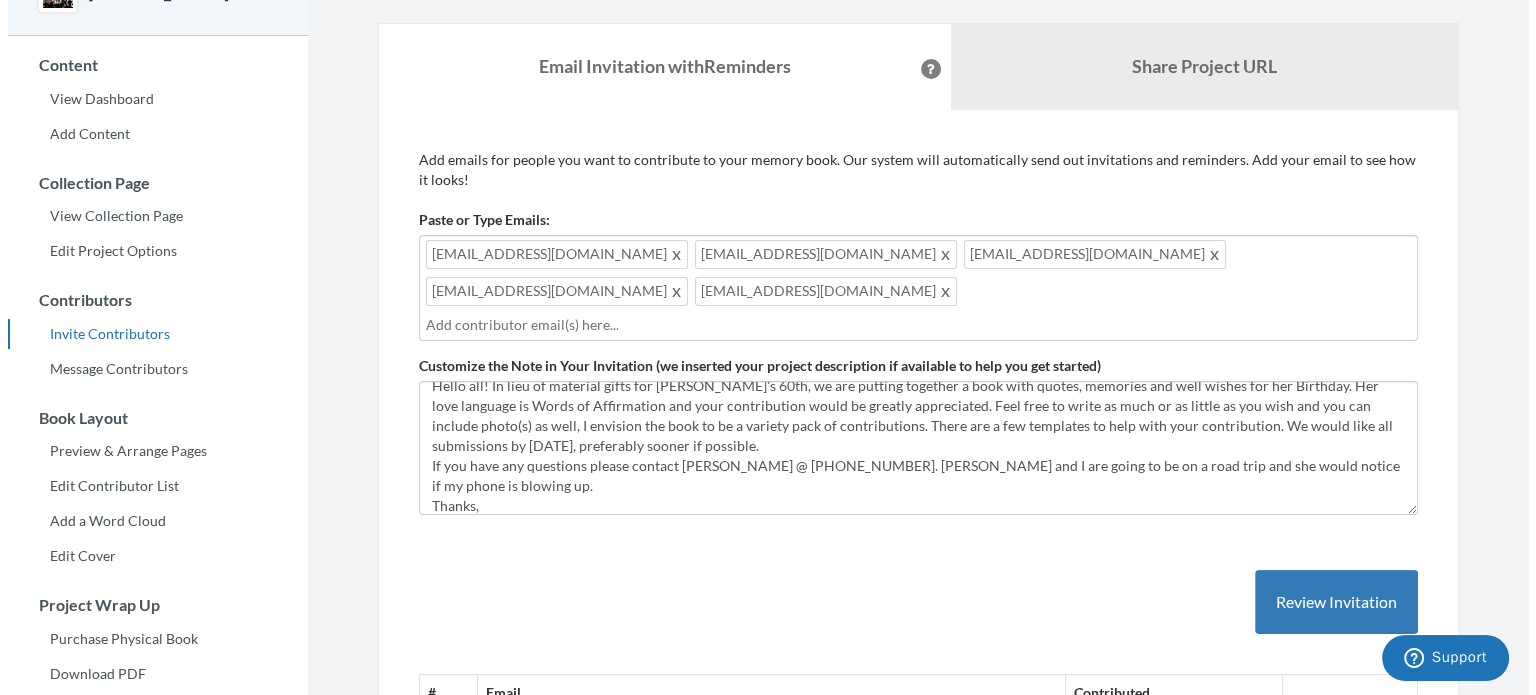 scroll, scrollTop: 133, scrollLeft: 0, axis: vertical 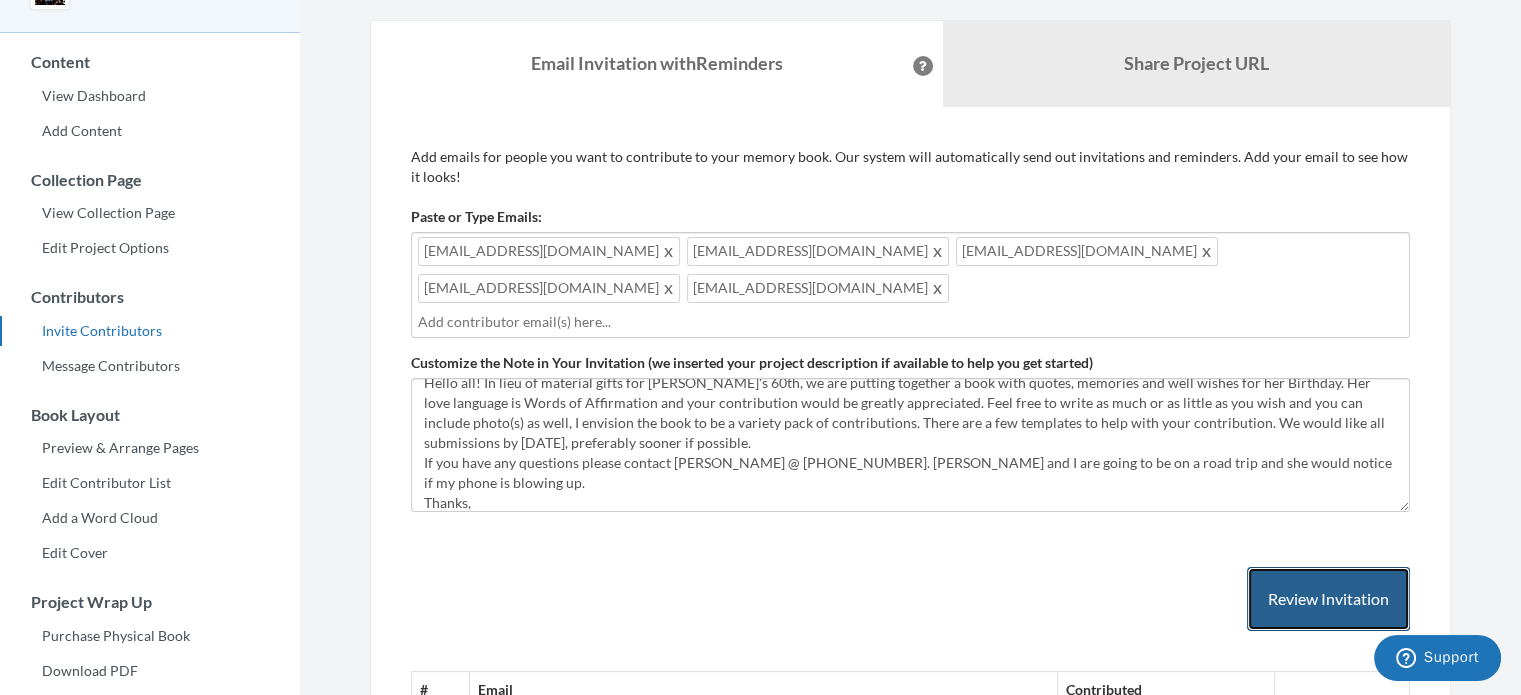 click on "Review Invitation" at bounding box center (1328, 599) 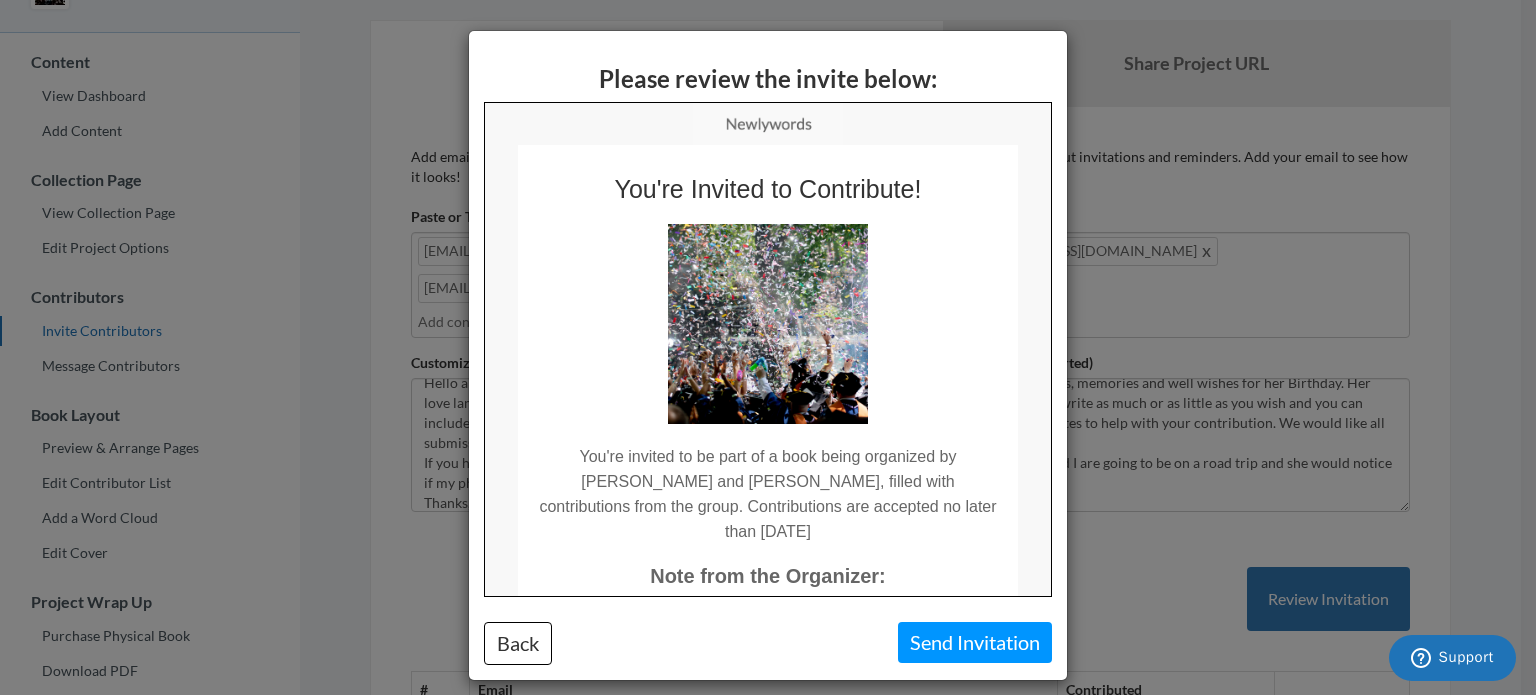 type on "[EMAIL_ADDRESS][DOMAIN_NAME]" 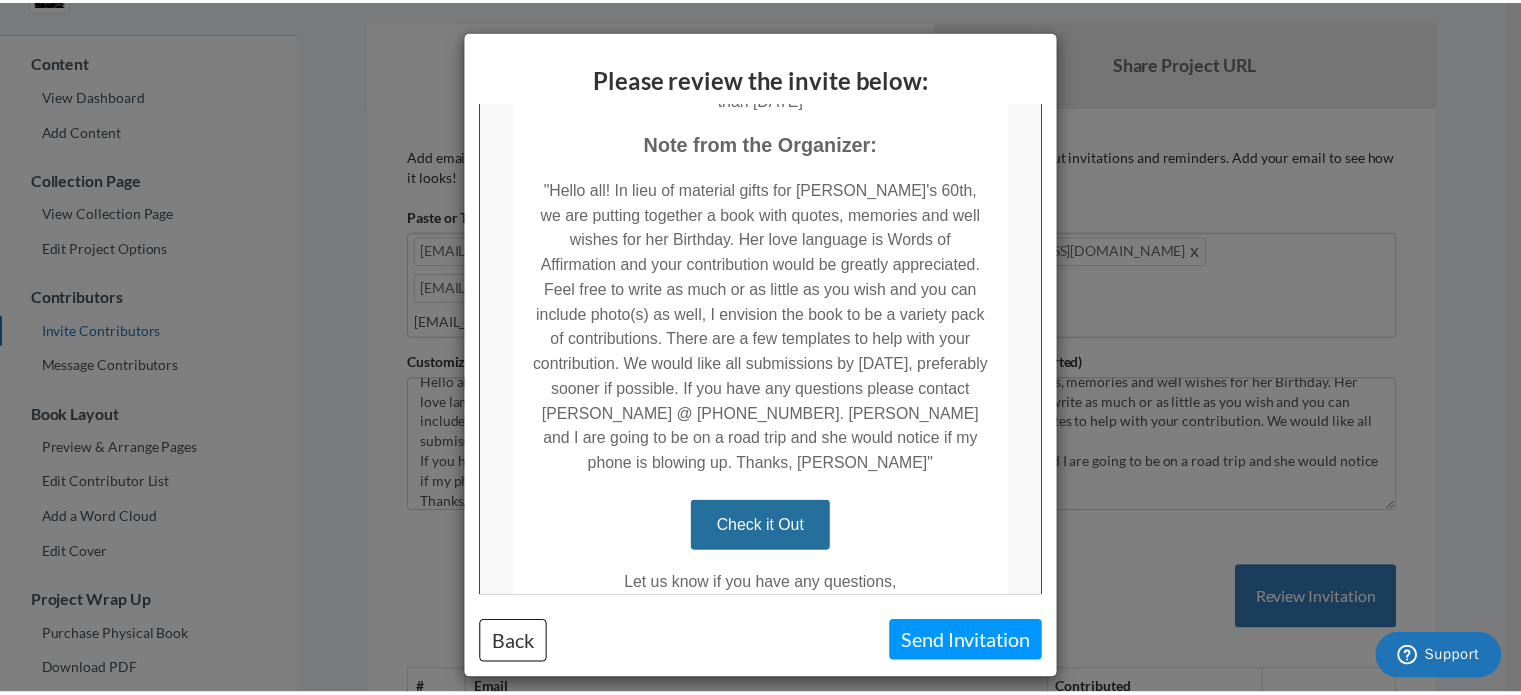 scroll, scrollTop: 0, scrollLeft: 0, axis: both 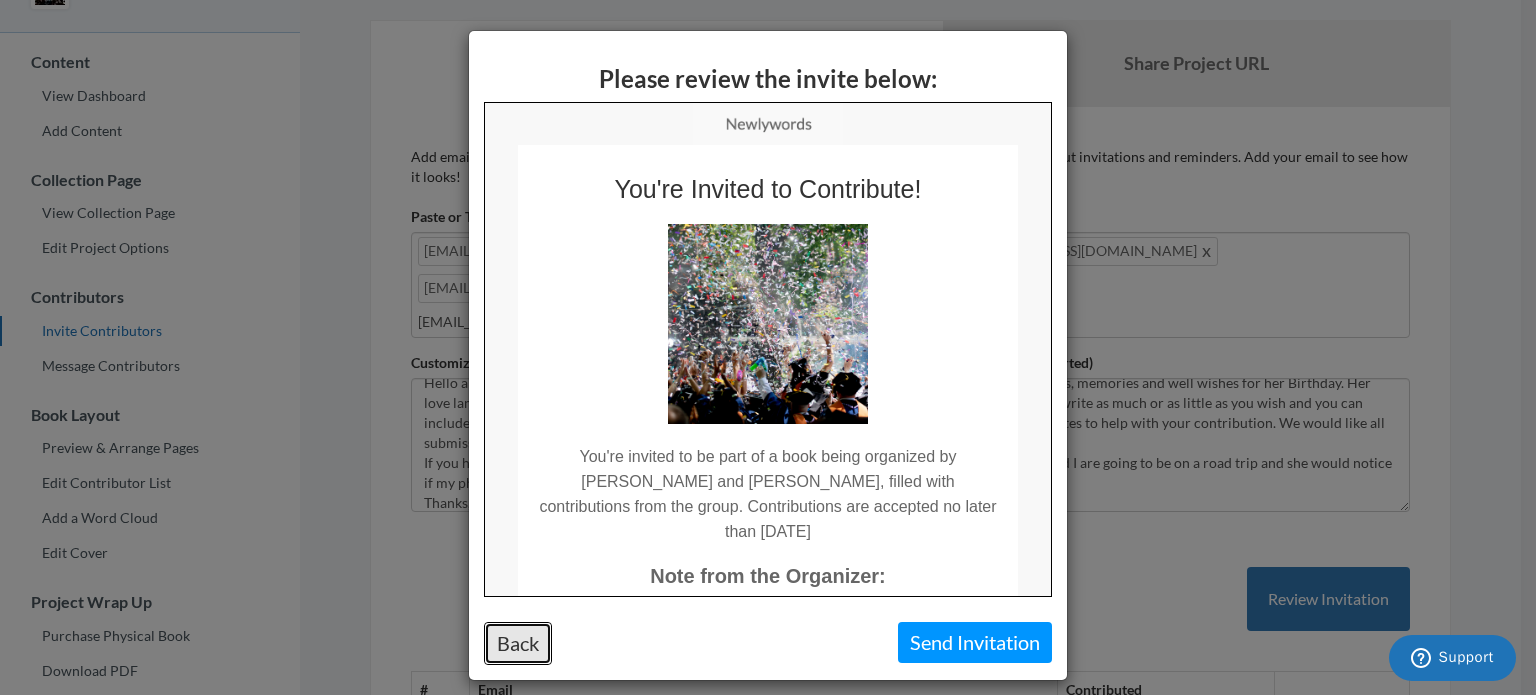 click on "Back" at bounding box center (518, 643) 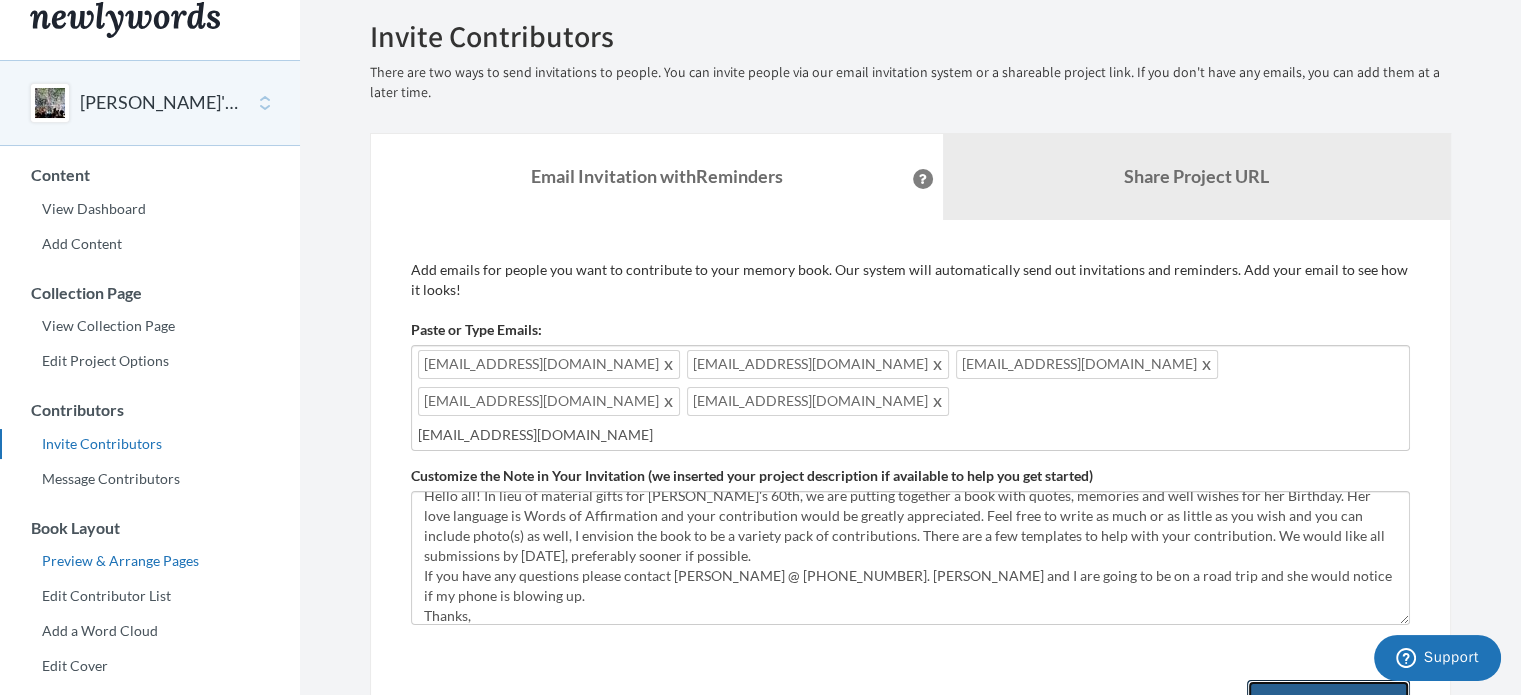 scroll, scrollTop: 0, scrollLeft: 0, axis: both 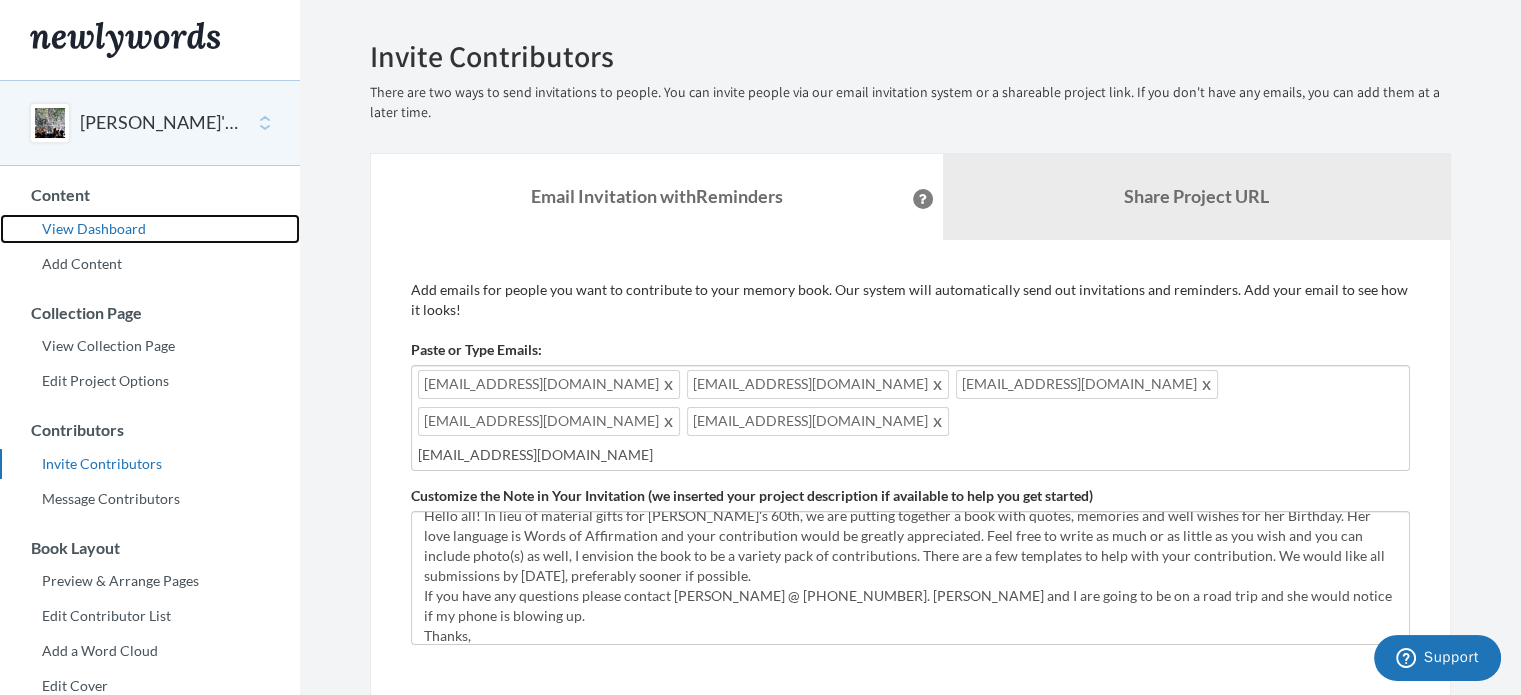 click on "View Dashboard" at bounding box center [150, 229] 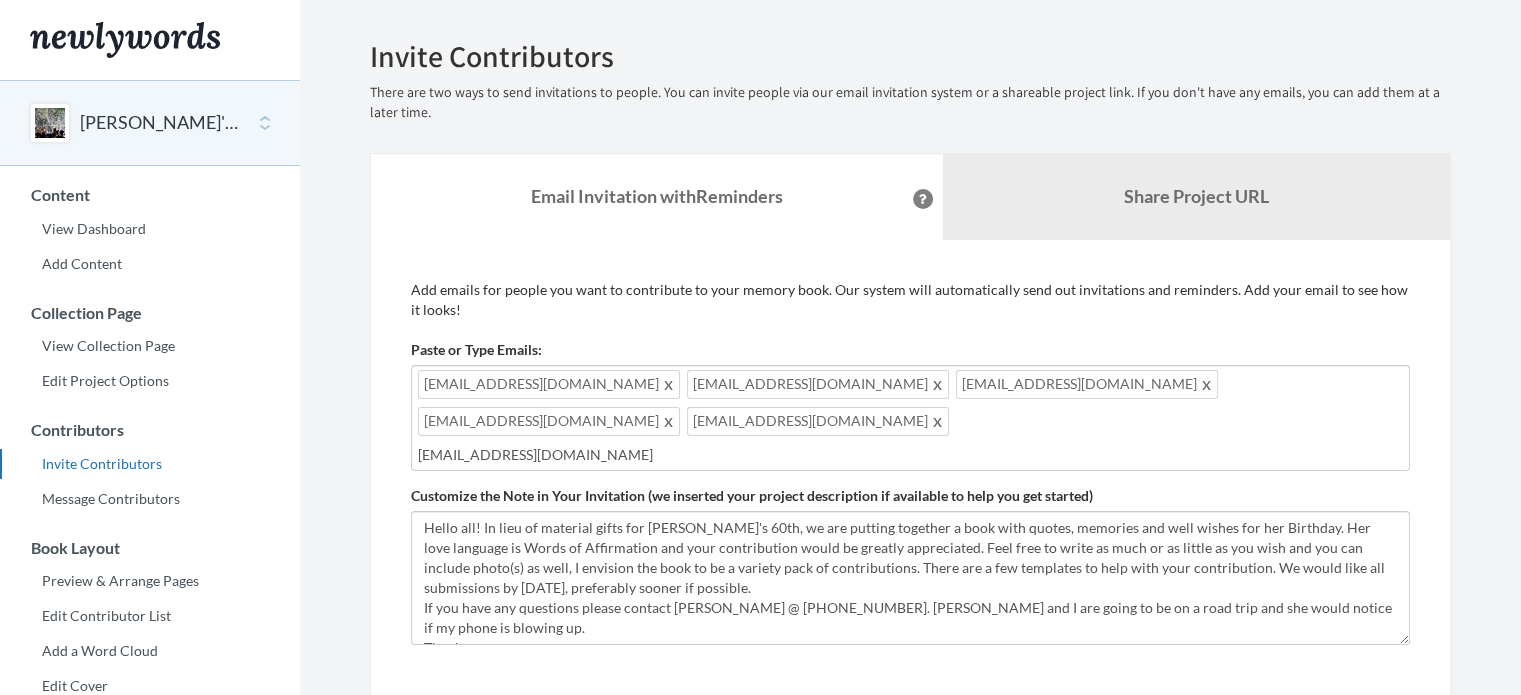 scroll, scrollTop: 0, scrollLeft: 0, axis: both 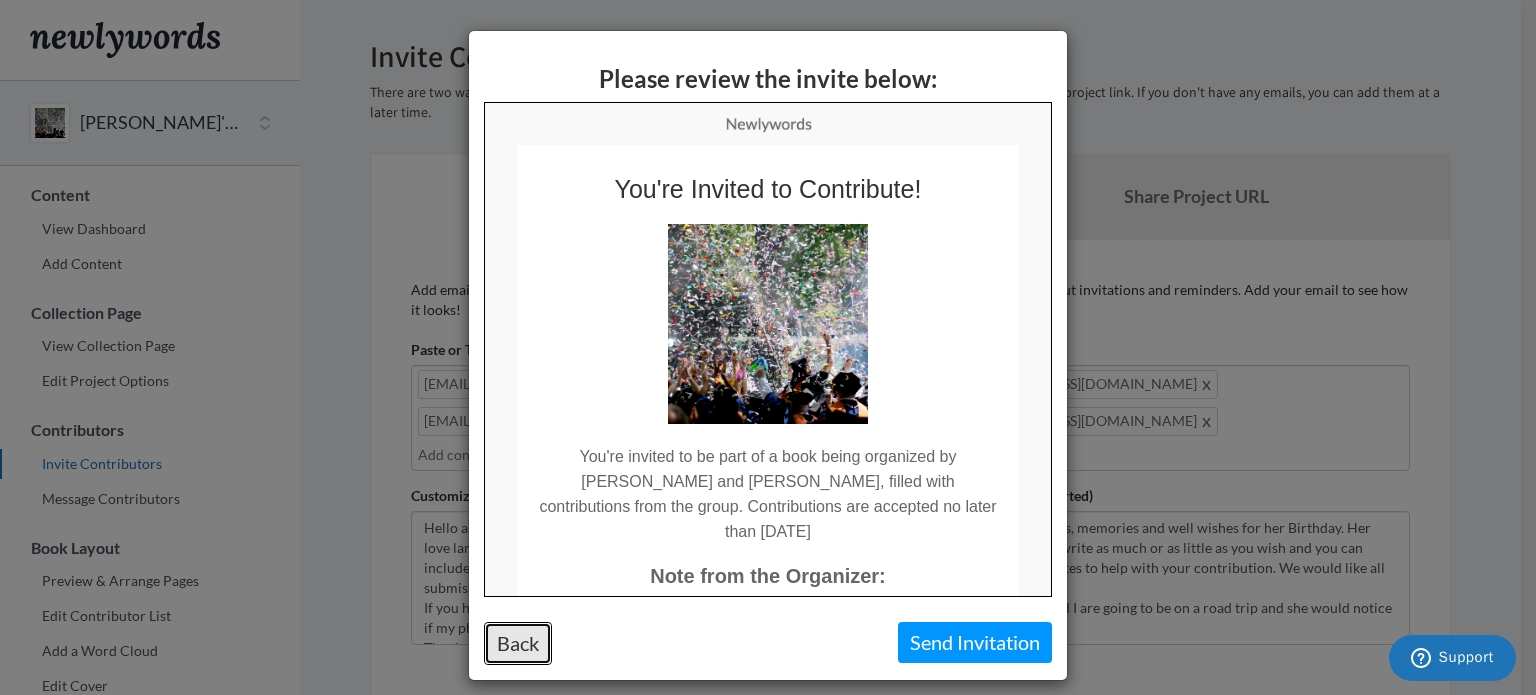 click on "Back" at bounding box center (518, 643) 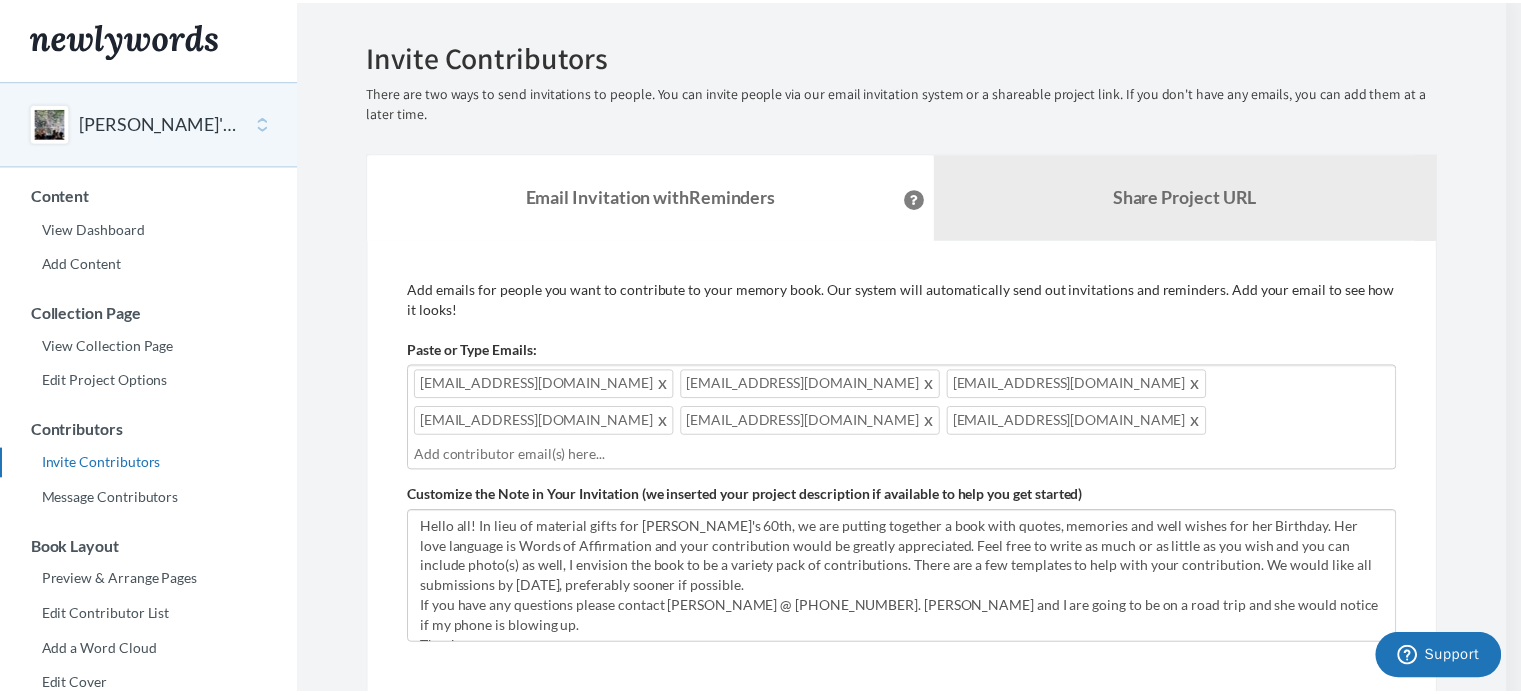 scroll, scrollTop: 39, scrollLeft: 0, axis: vertical 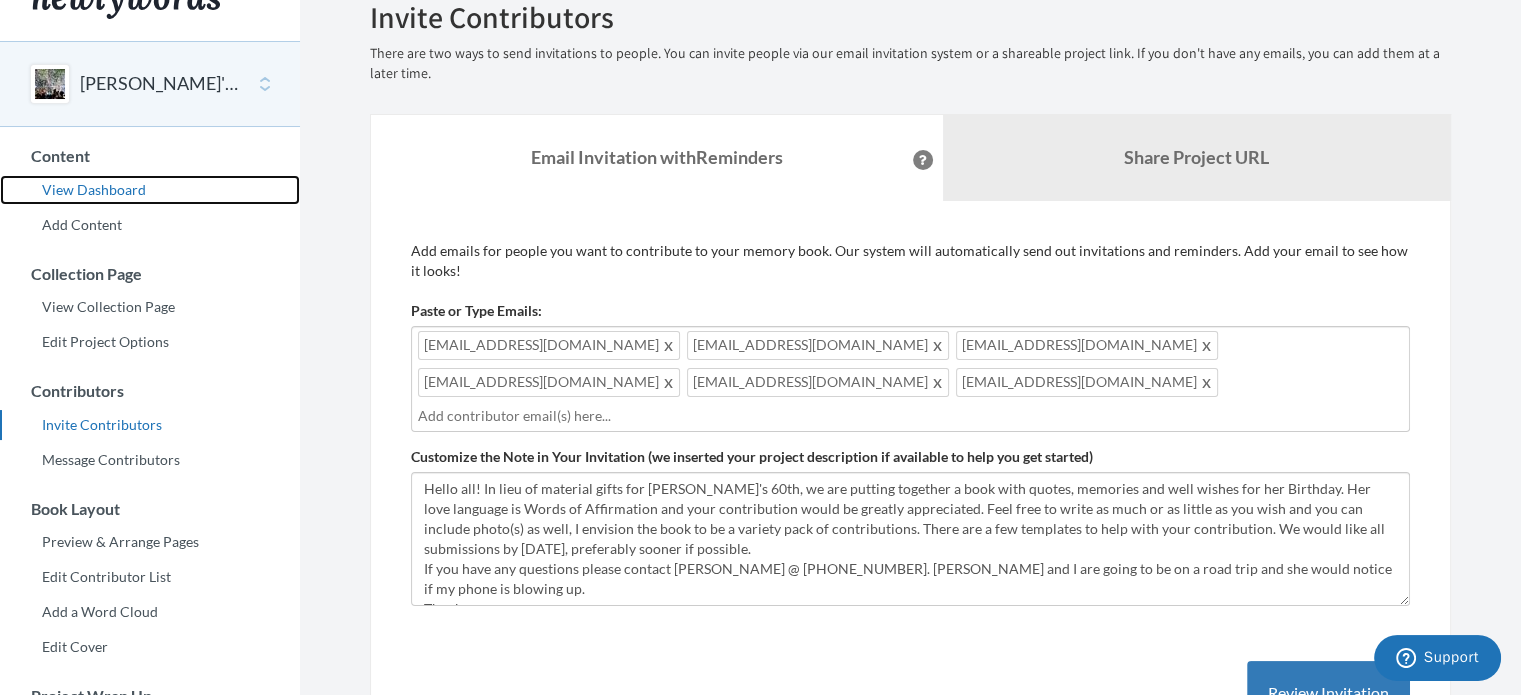 click on "View Dashboard" at bounding box center (150, 190) 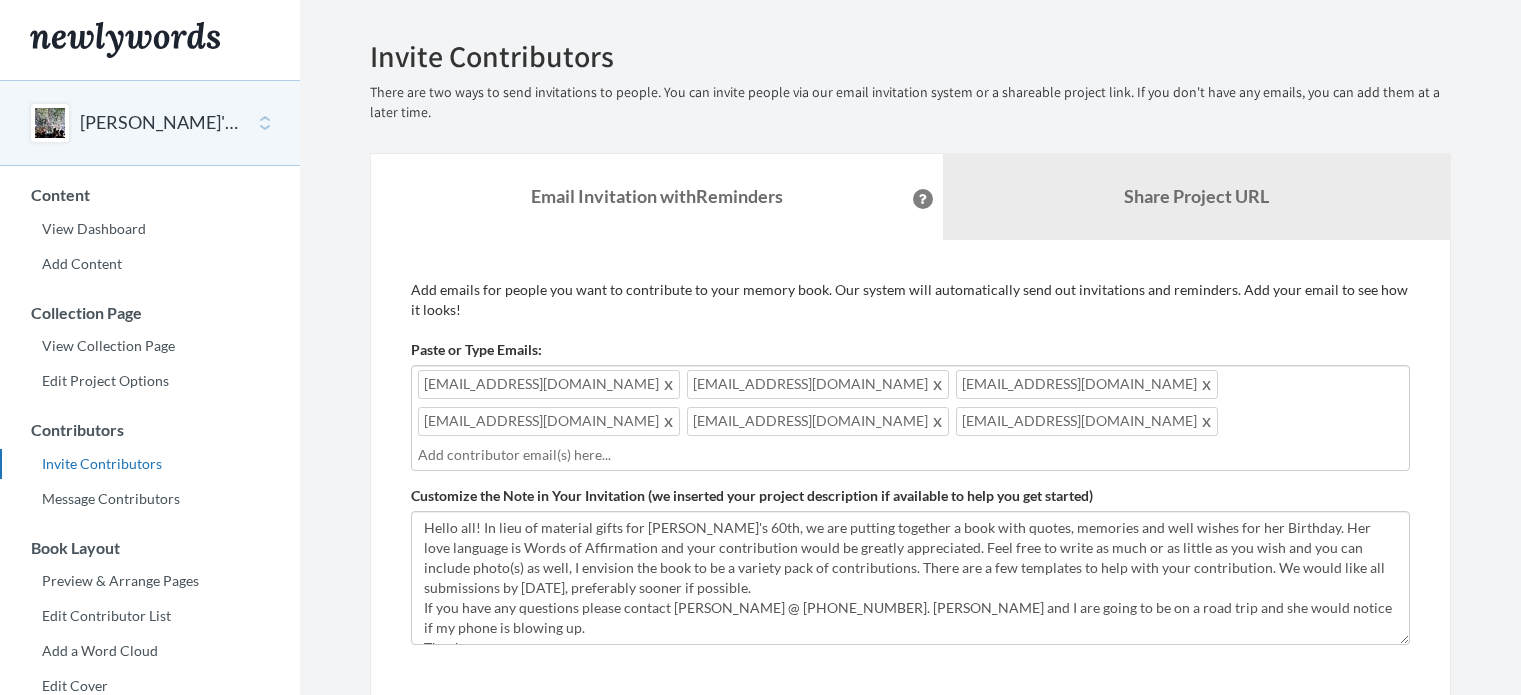 type on "[EMAIL_ADDRESS][DOMAIN_NAME]" 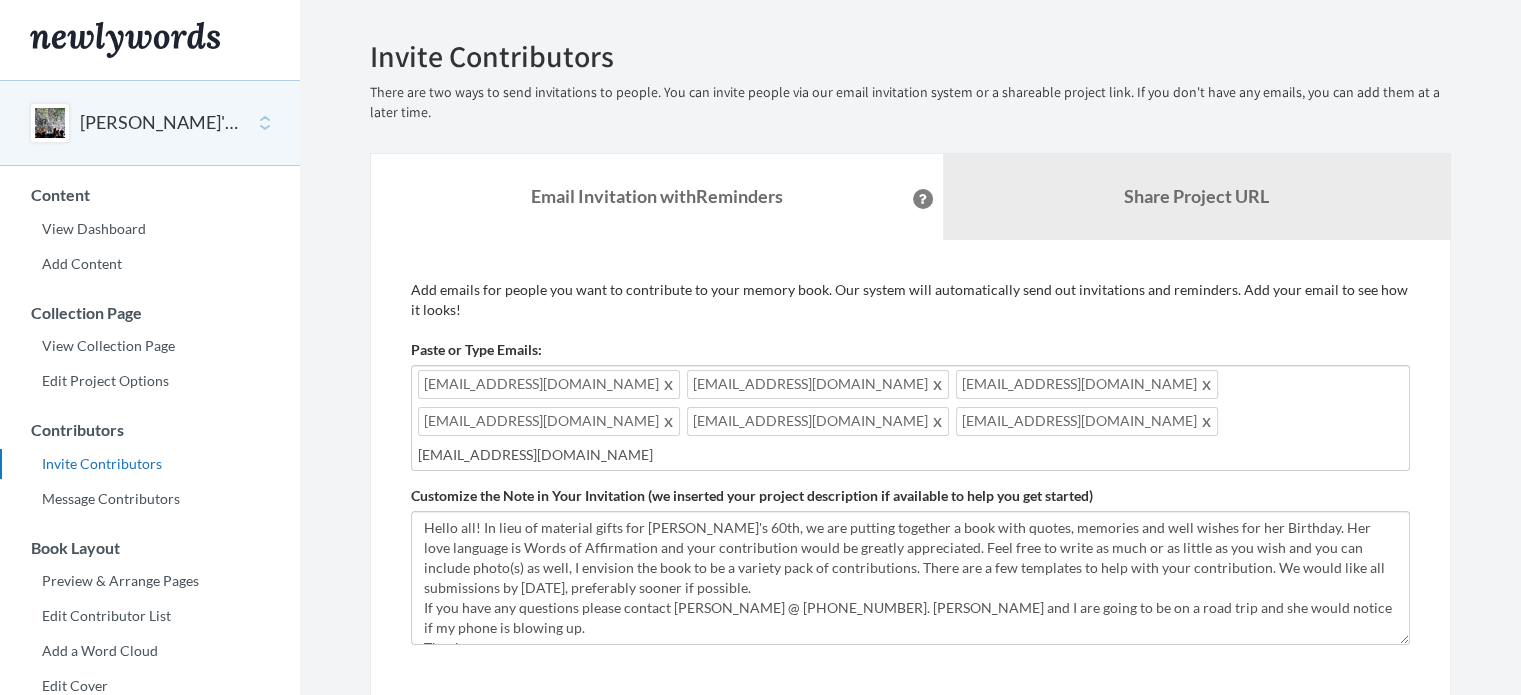 scroll, scrollTop: 0, scrollLeft: 0, axis: both 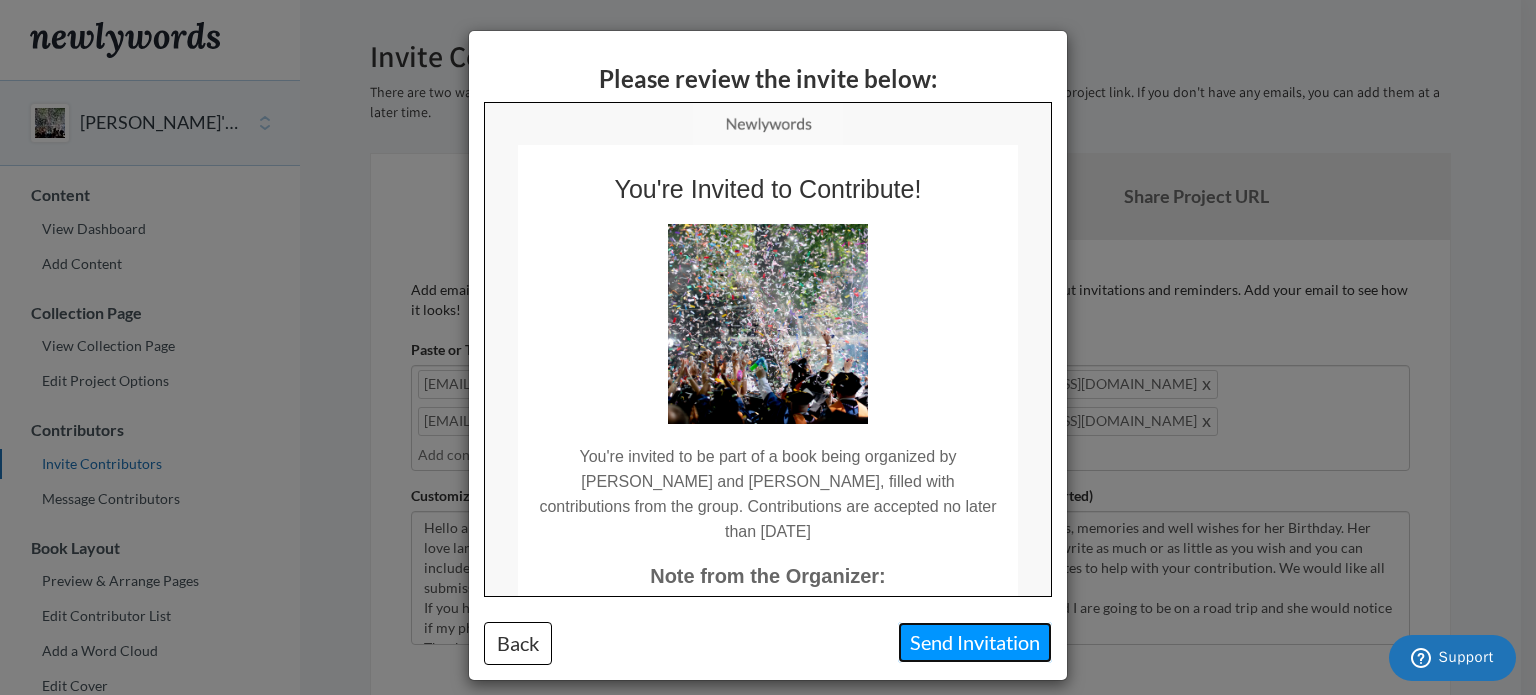 click on "Send Invitation" at bounding box center (975, 642) 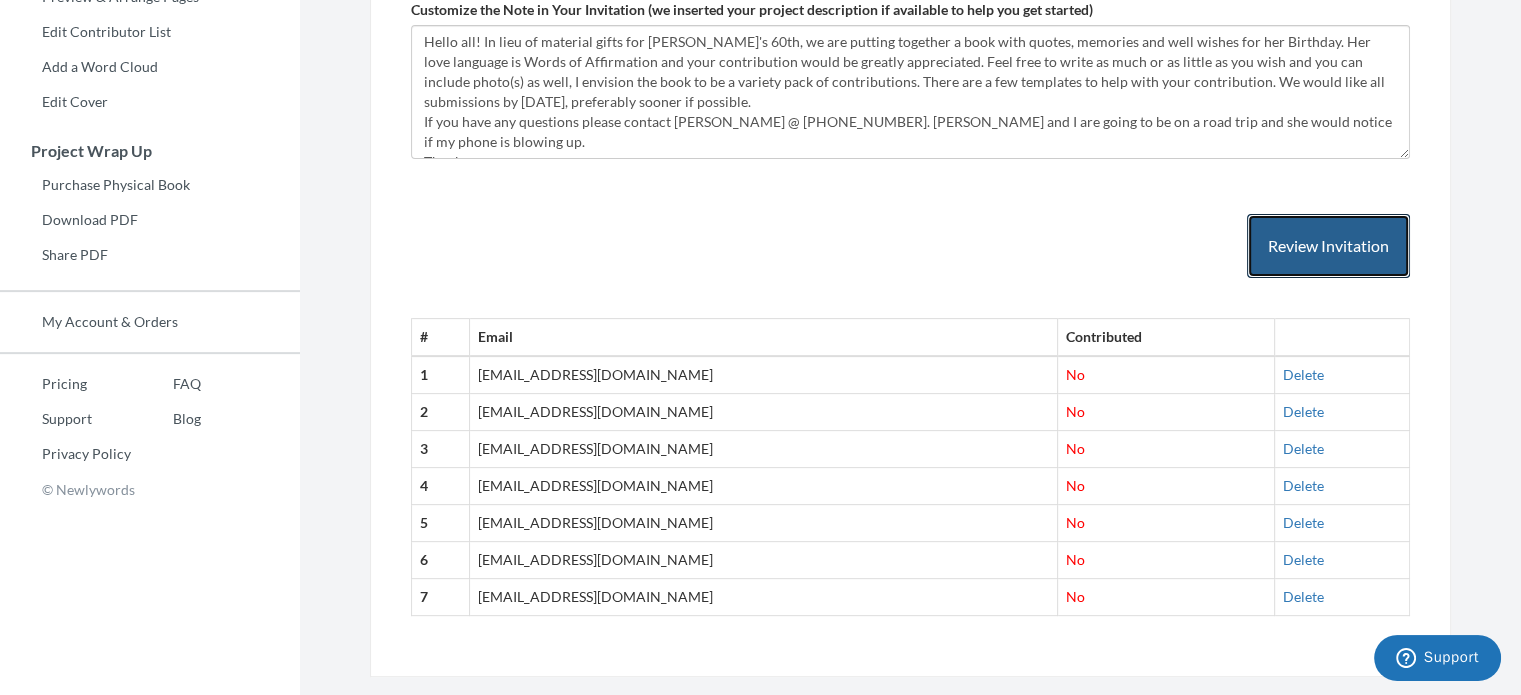 scroll, scrollTop: 622, scrollLeft: 0, axis: vertical 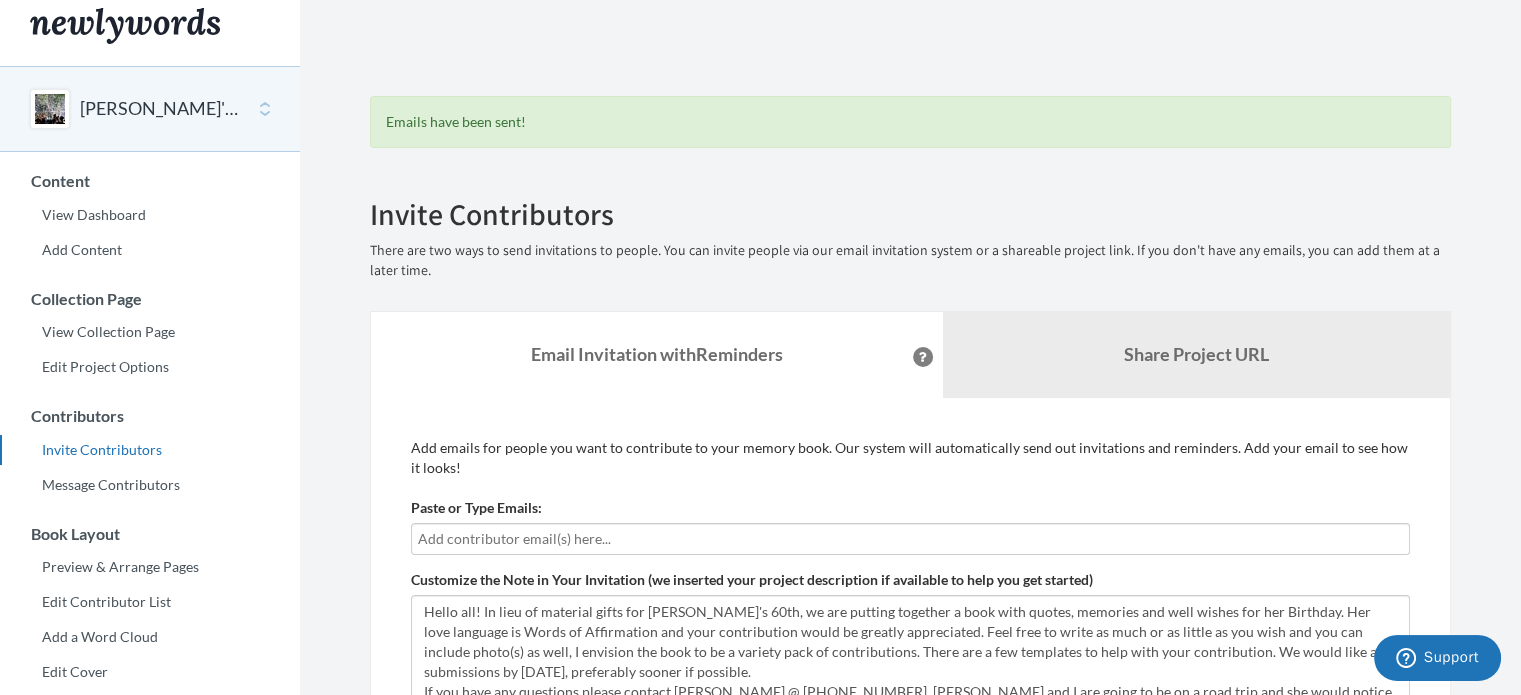 click at bounding box center [910, 539] 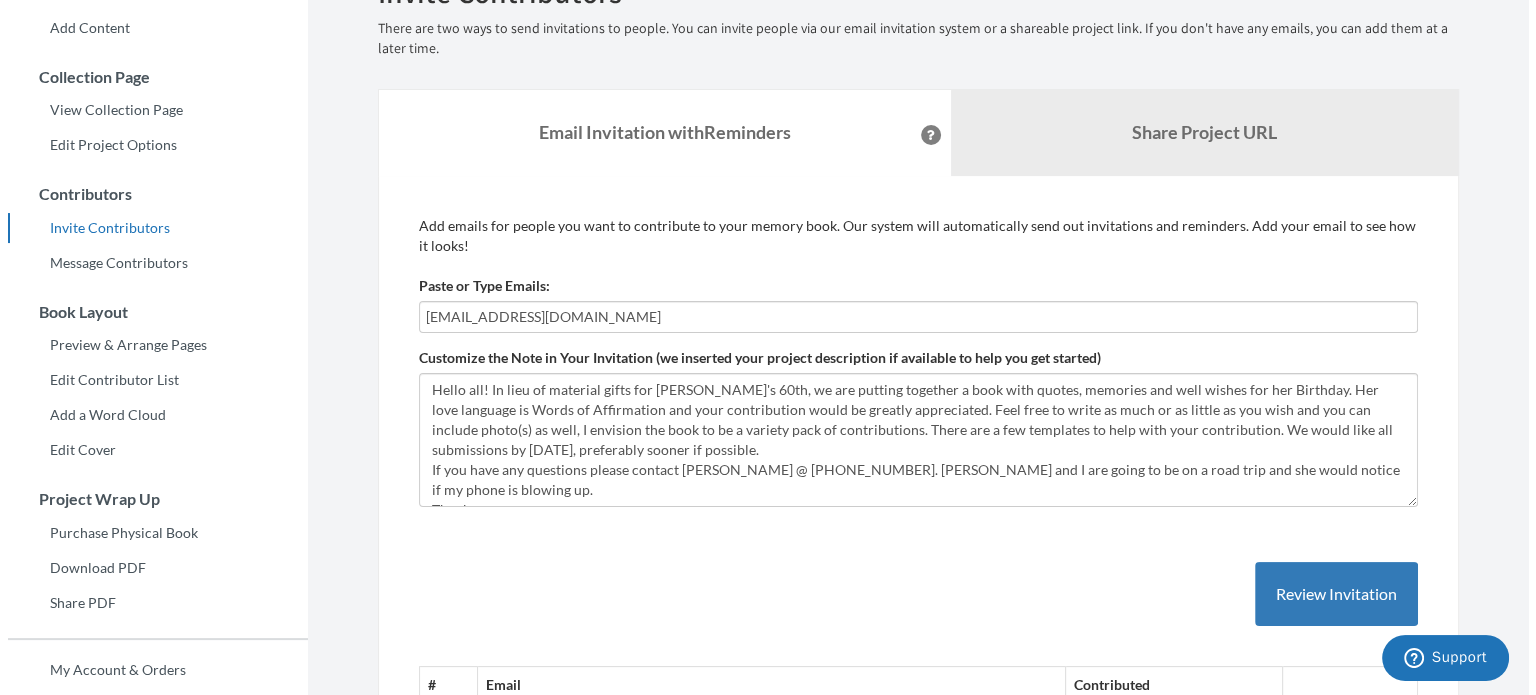 scroll, scrollTop: 249, scrollLeft: 0, axis: vertical 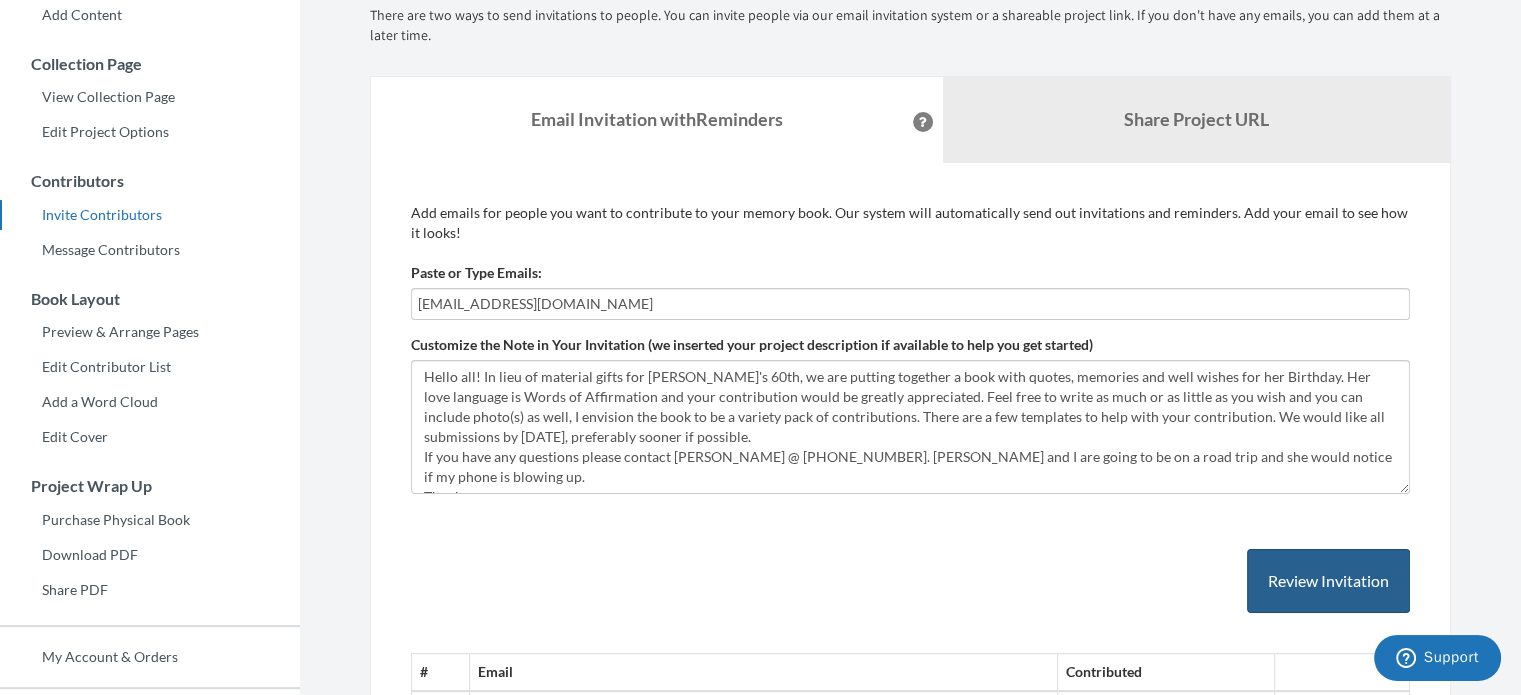 type on "bmeriwether@hotmail.com" 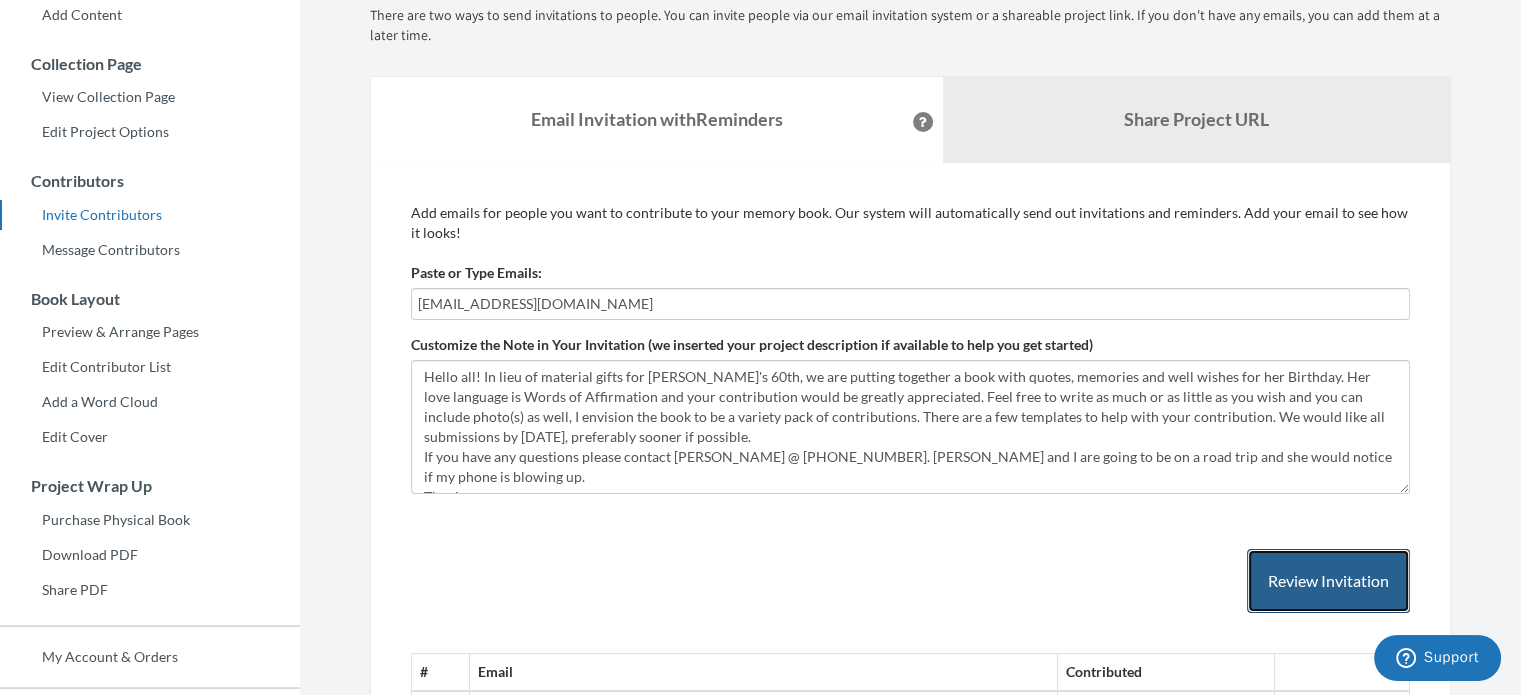 click on "Review Invitation" at bounding box center [1328, 581] 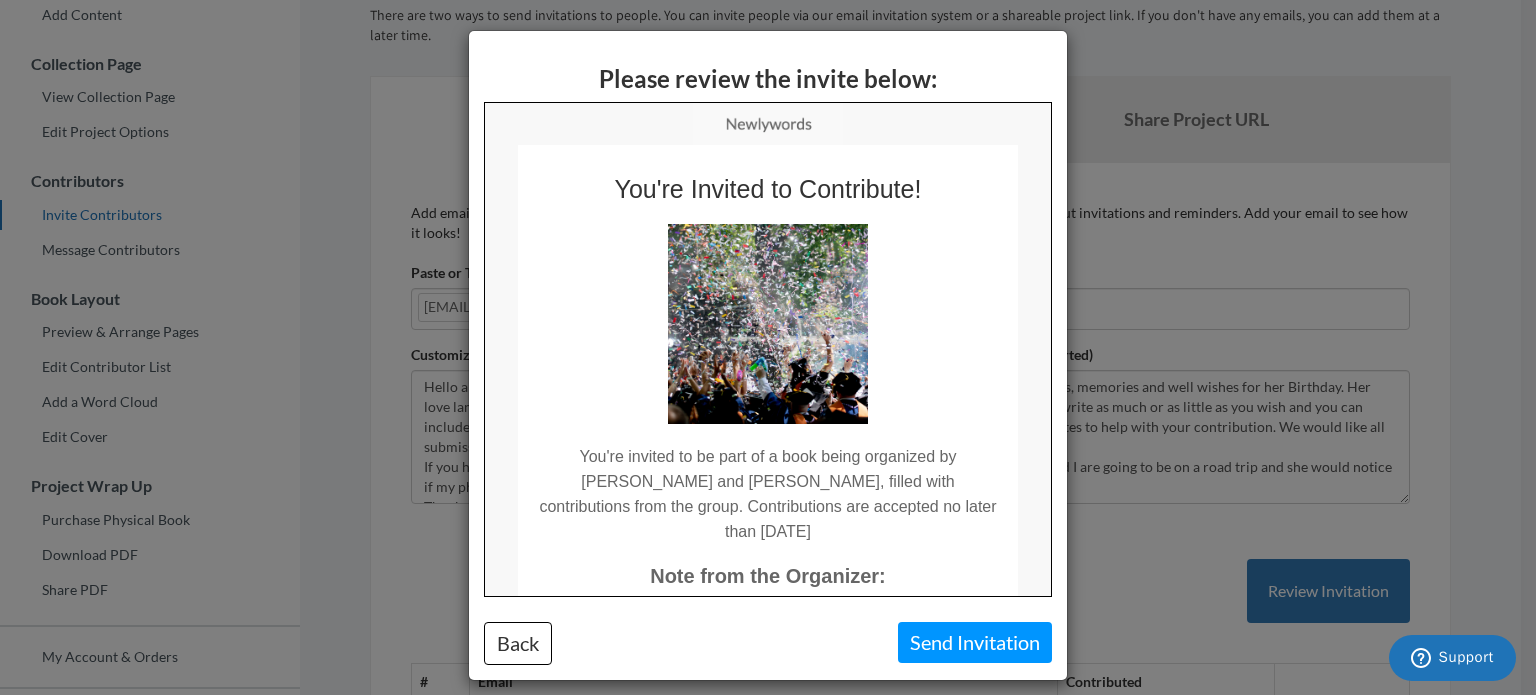 scroll, scrollTop: 432, scrollLeft: 0, axis: vertical 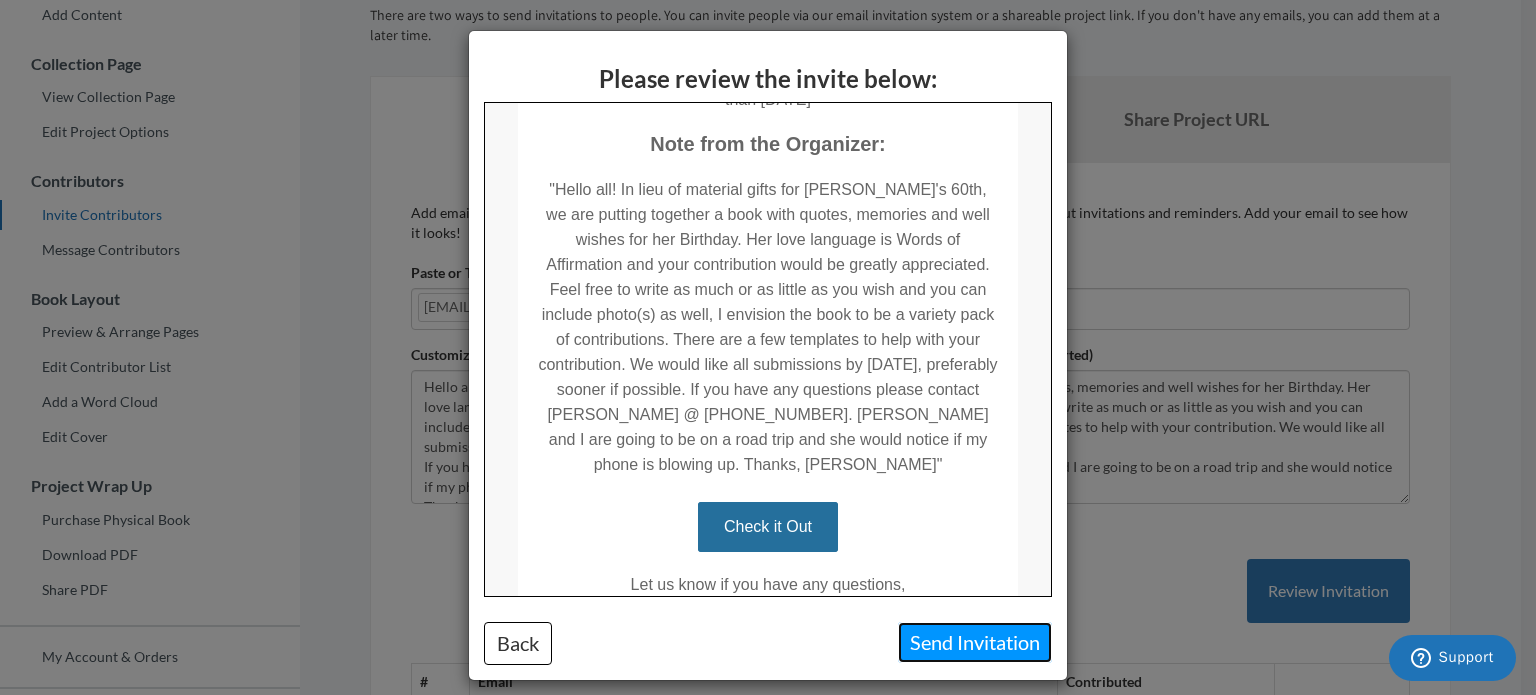 click on "Send Invitation" at bounding box center [975, 642] 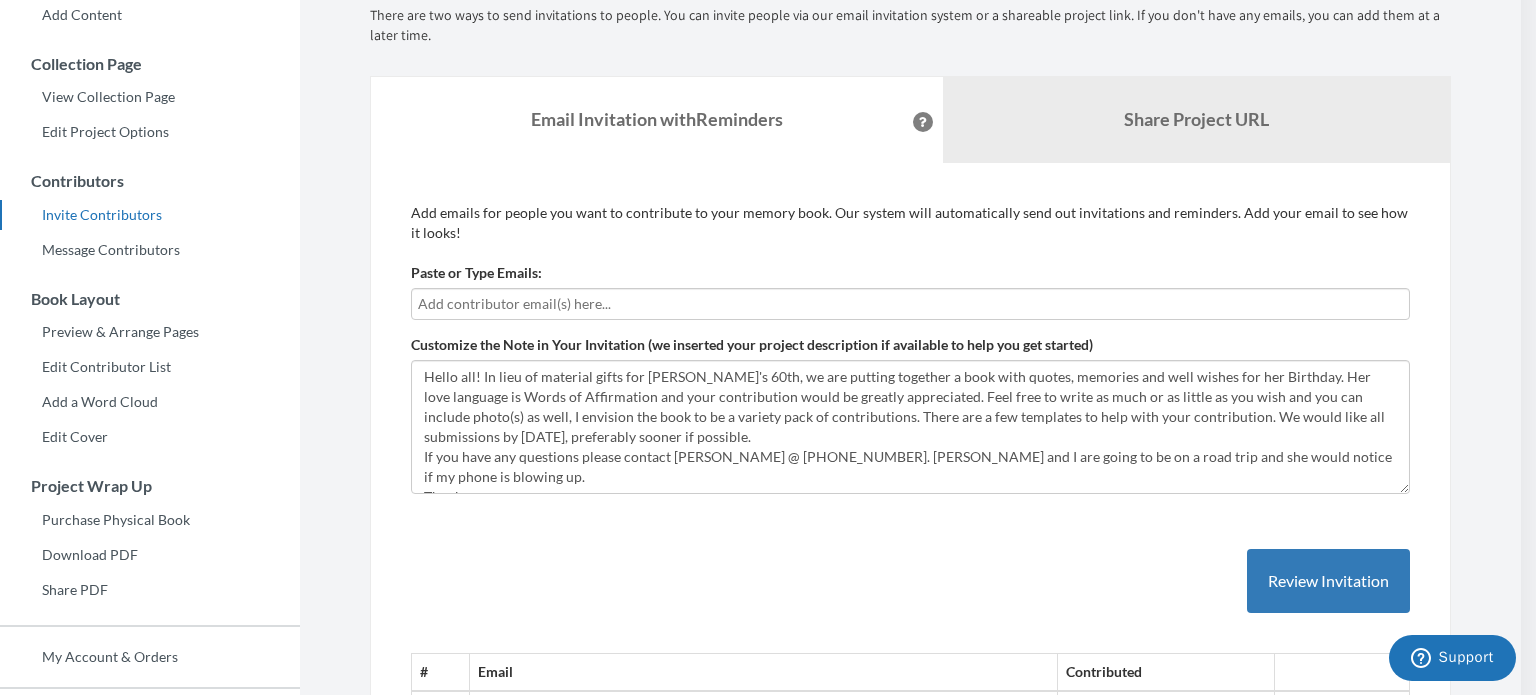 scroll, scrollTop: 0, scrollLeft: 0, axis: both 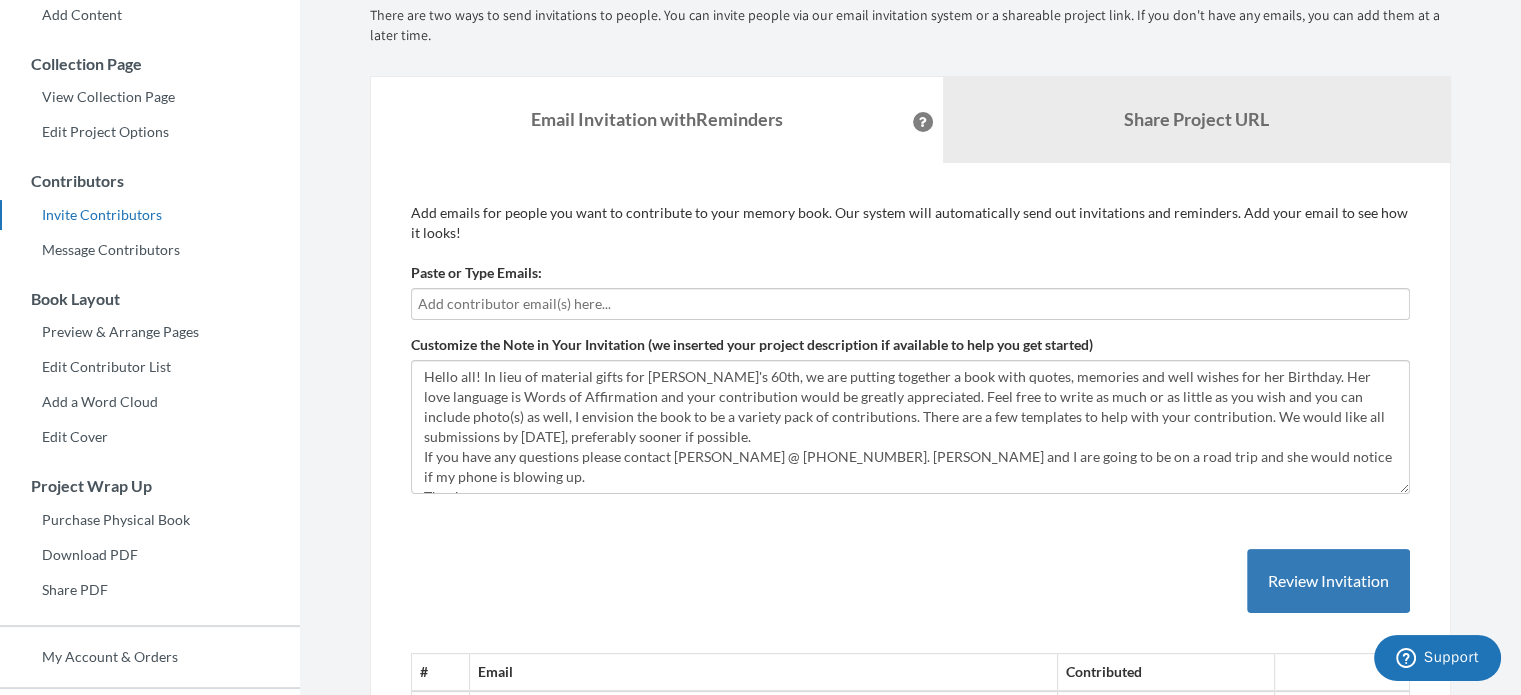 click at bounding box center (910, 304) 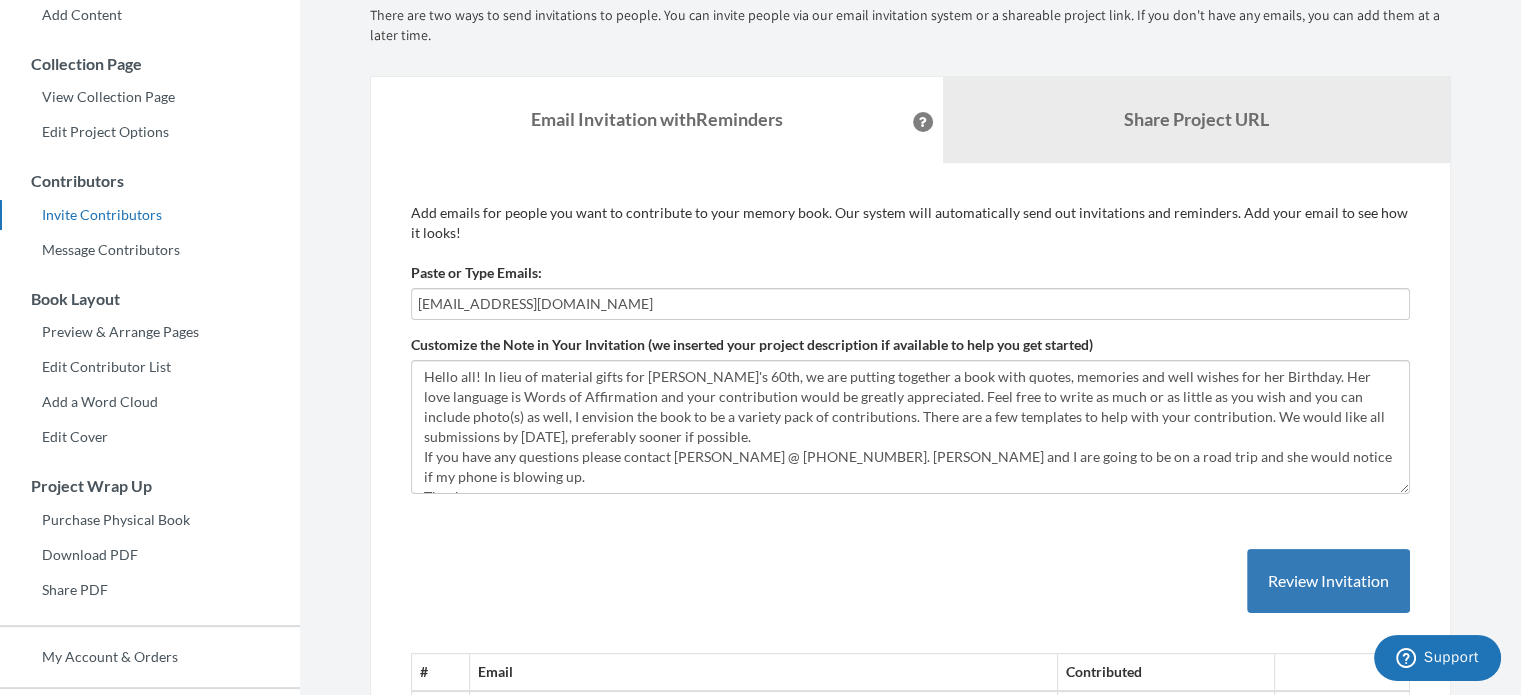 type on "eglamonte@gmail.com" 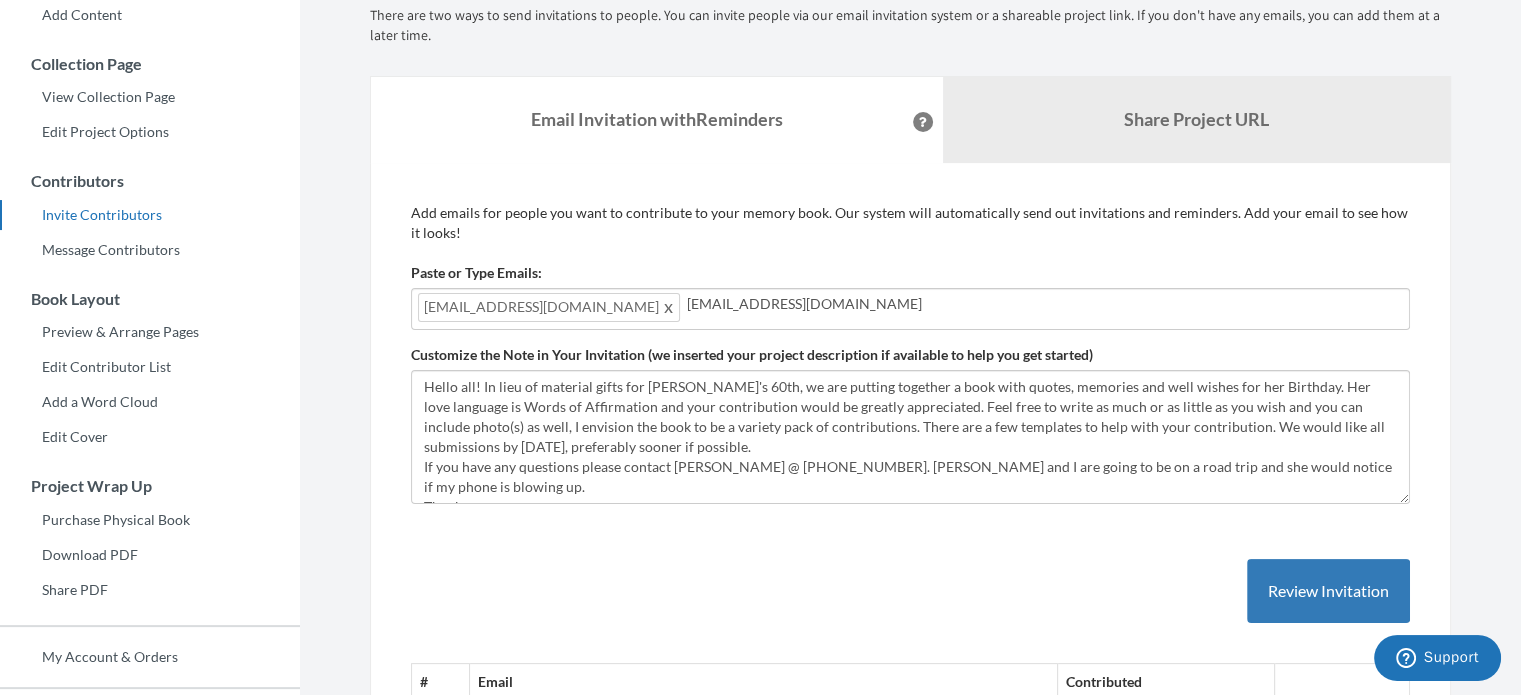 type on "nuj_us@yahoo.com" 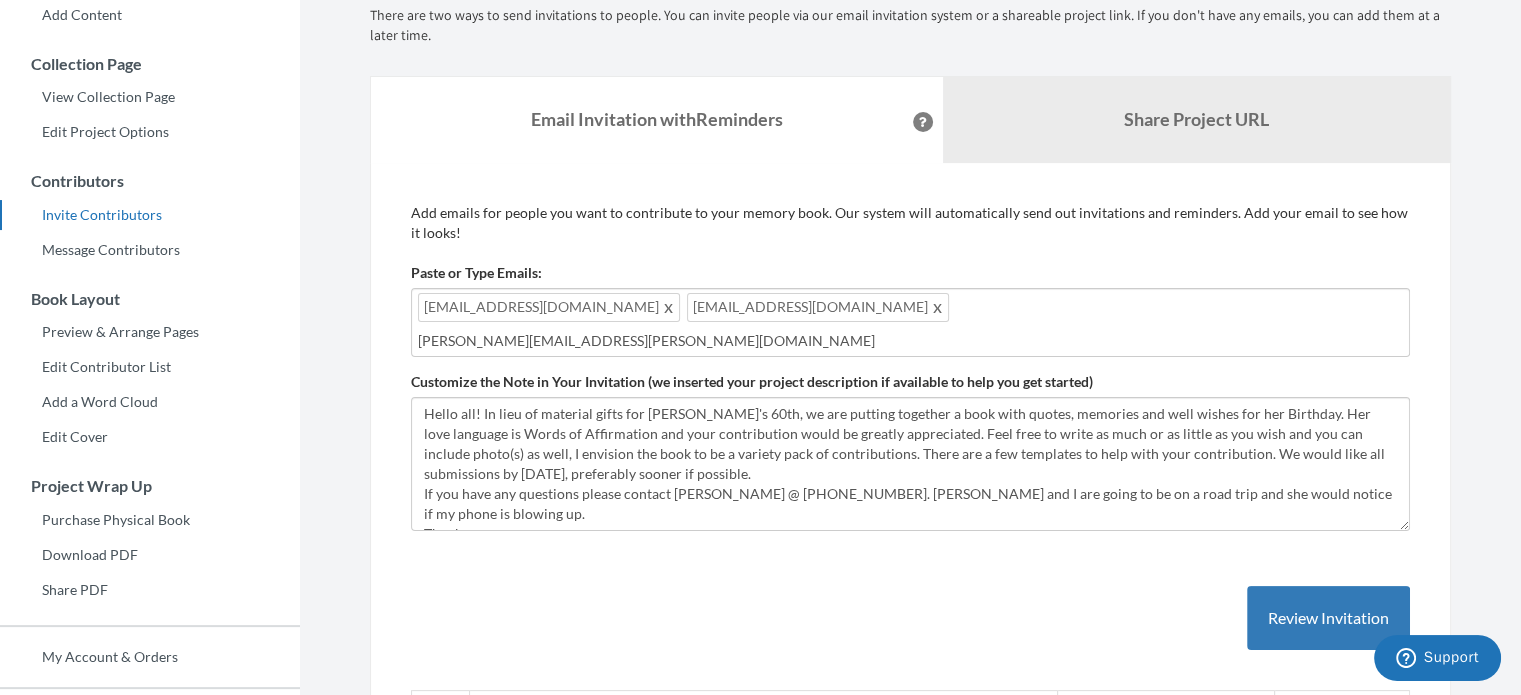 type on "brenda.brinkman@yahoo.com" 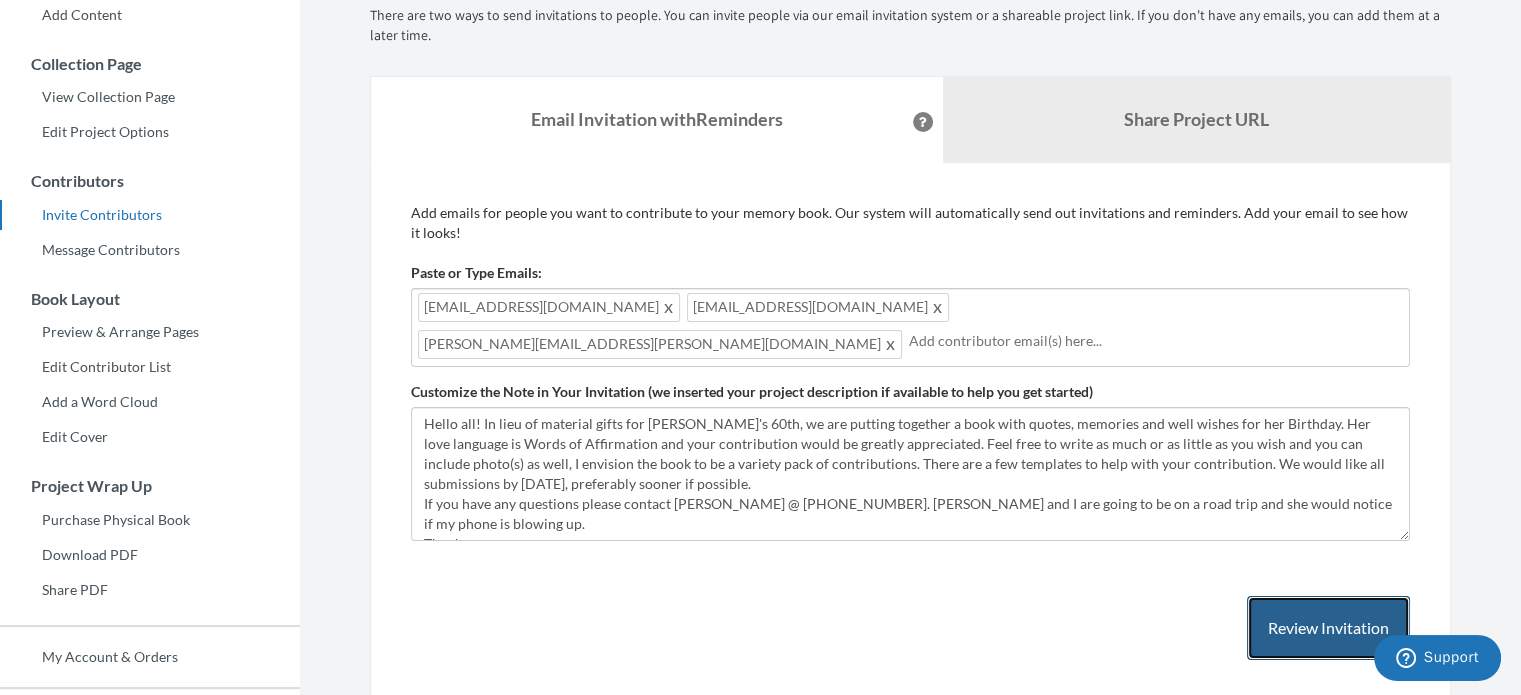 click on "Review Invitation" at bounding box center [1328, 628] 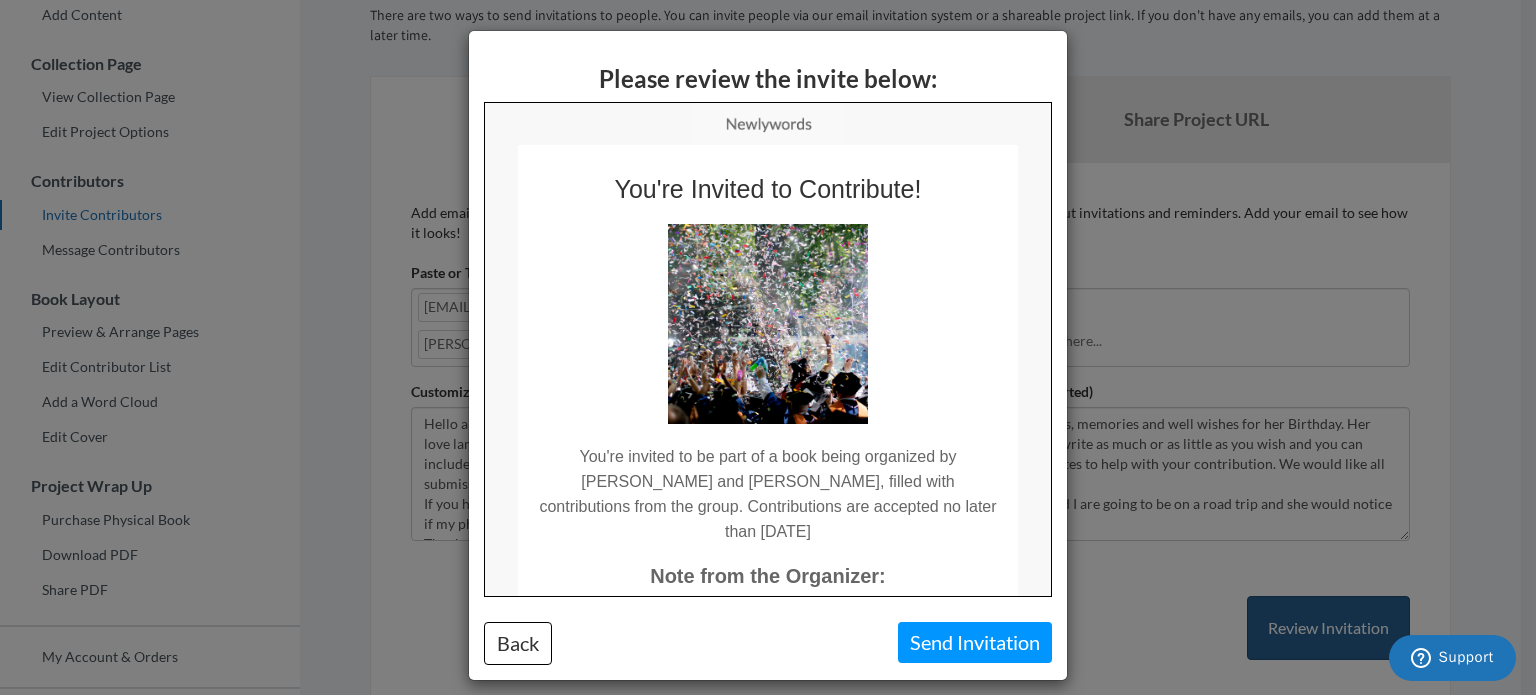 scroll, scrollTop: 0, scrollLeft: 0, axis: both 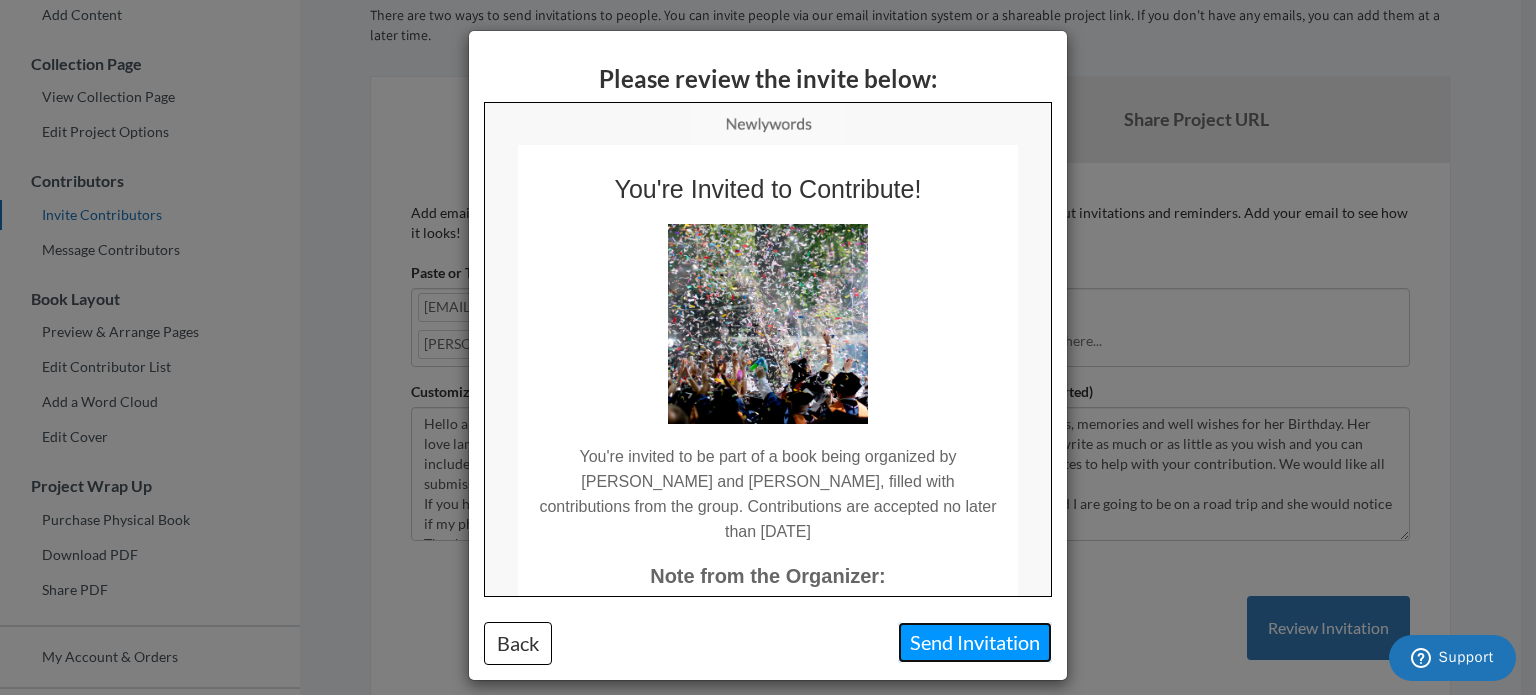 click on "Send Invitation" at bounding box center [975, 642] 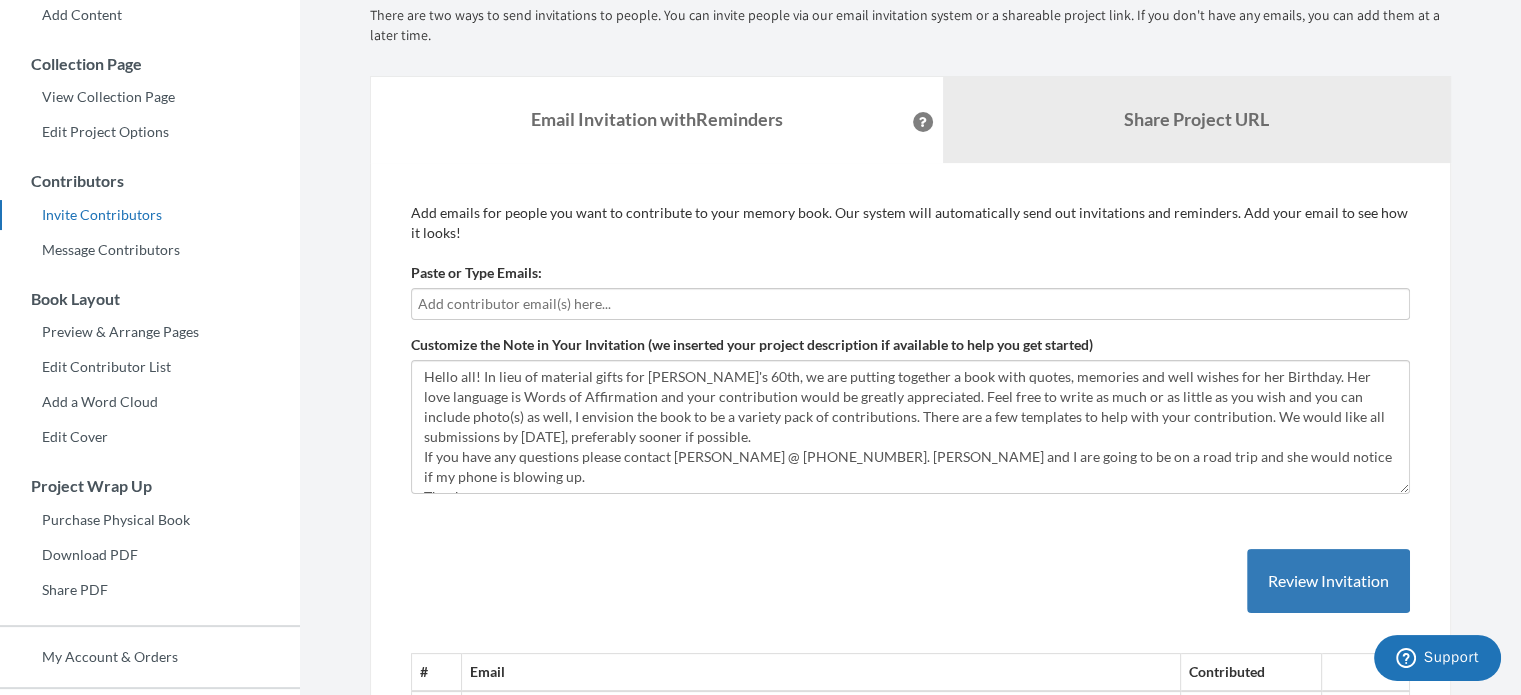 click at bounding box center (910, 304) 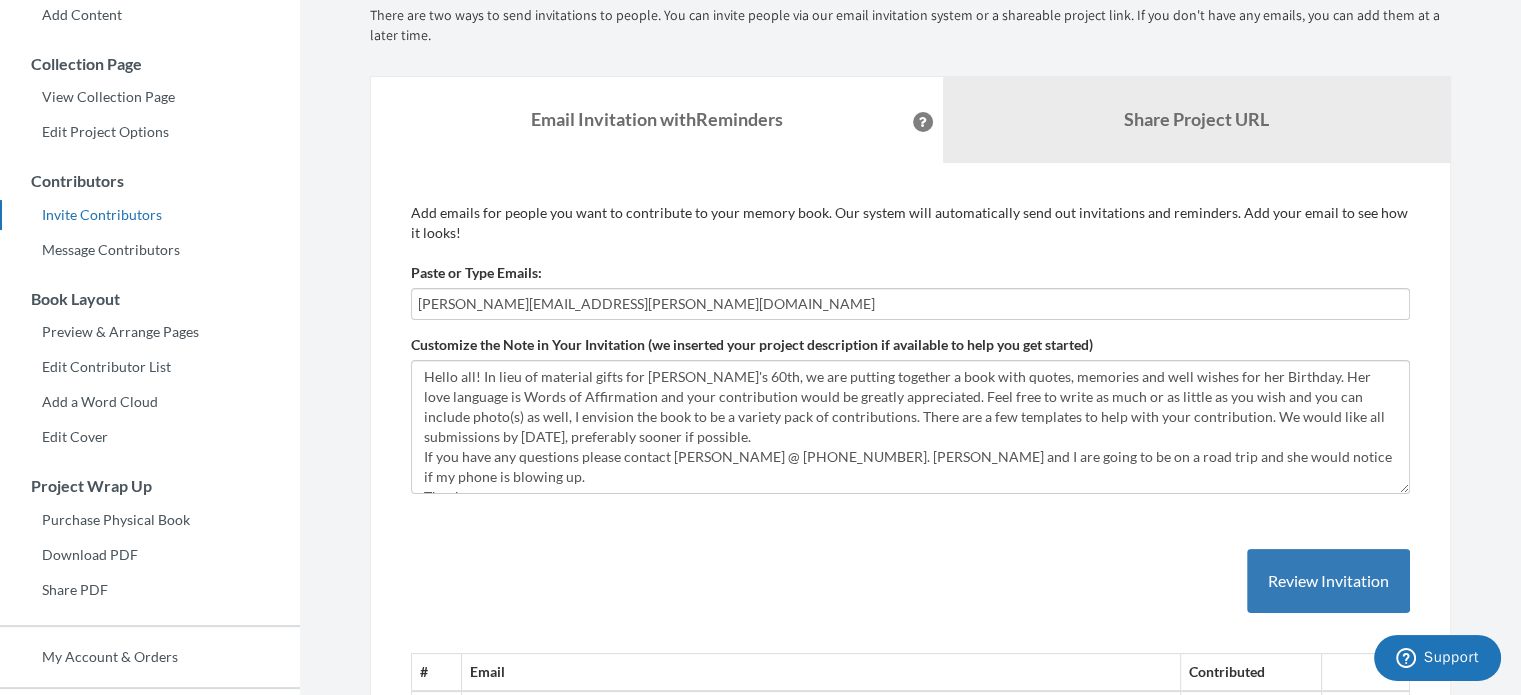 type on "richard.brinkman@yahoo.com" 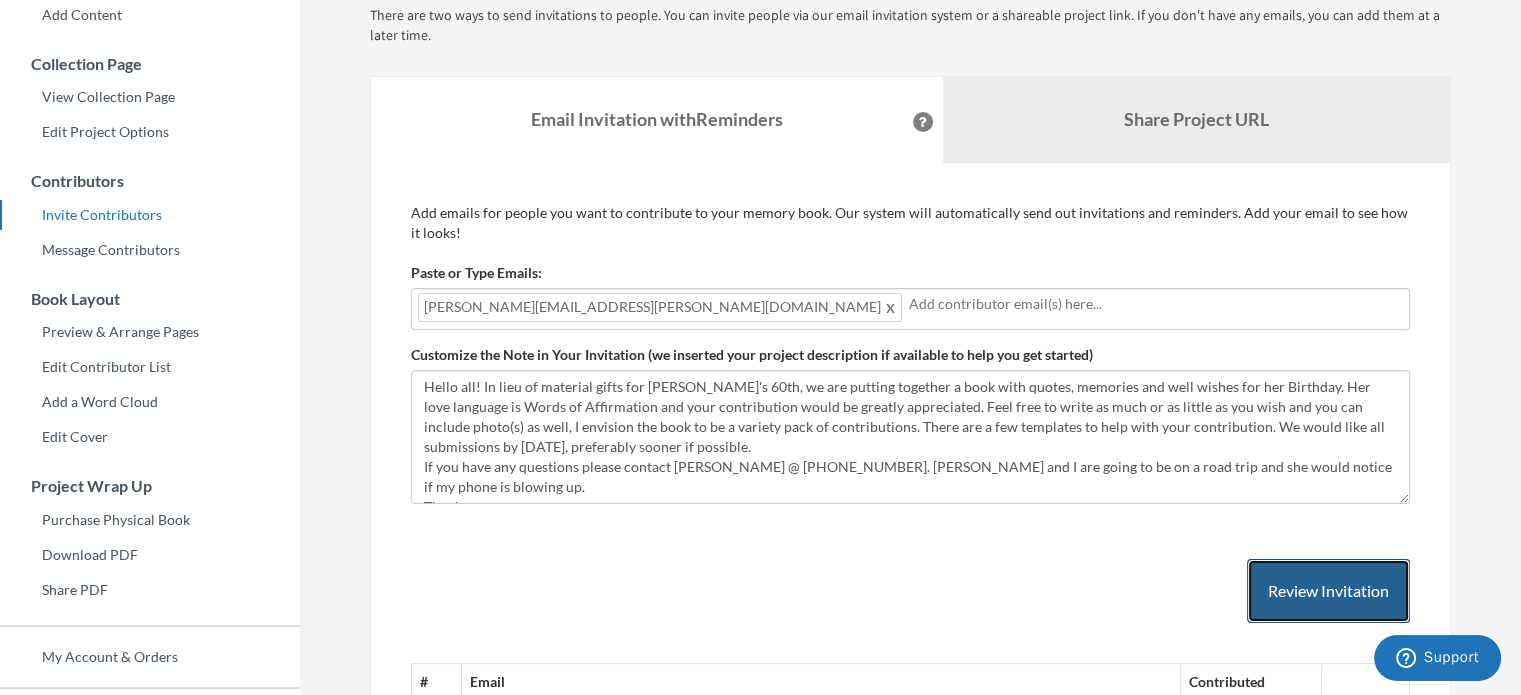 click on "Review Invitation" at bounding box center (1328, 591) 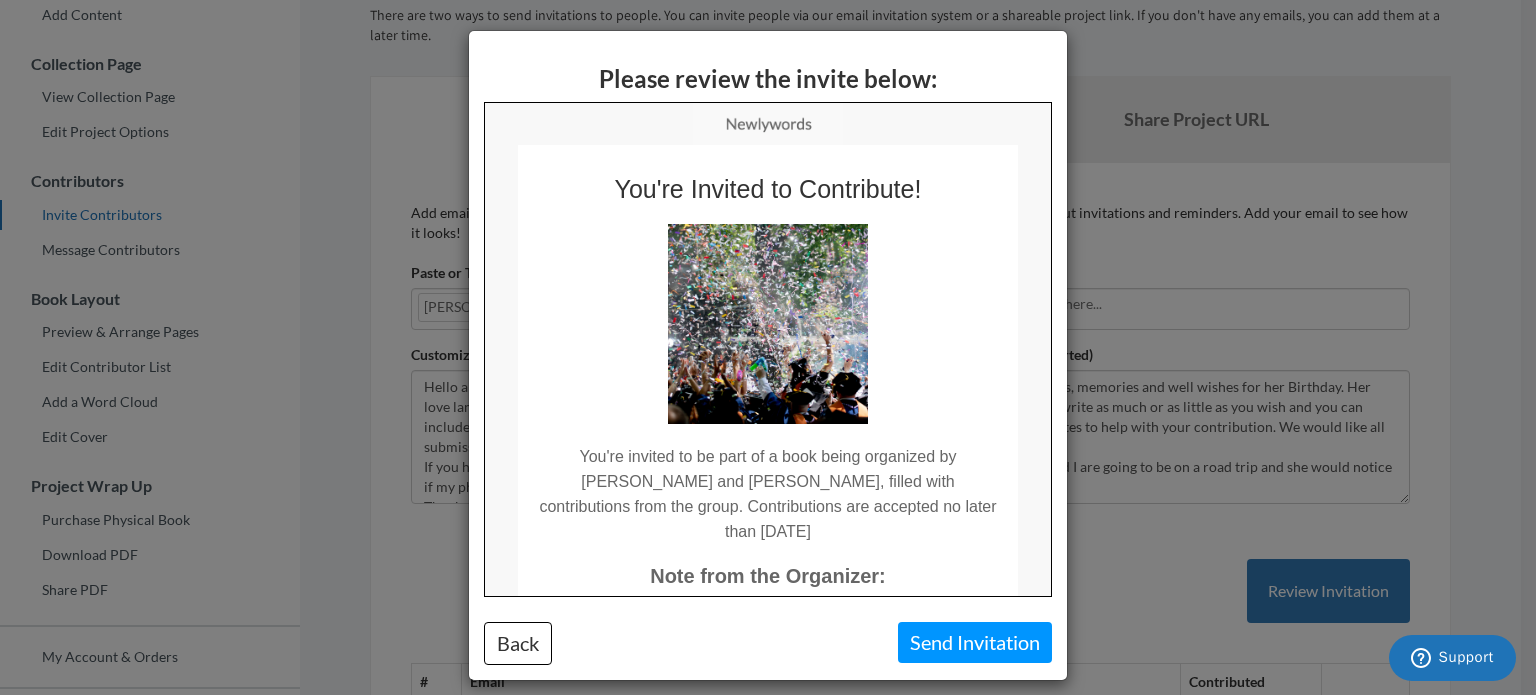 scroll, scrollTop: 0, scrollLeft: 0, axis: both 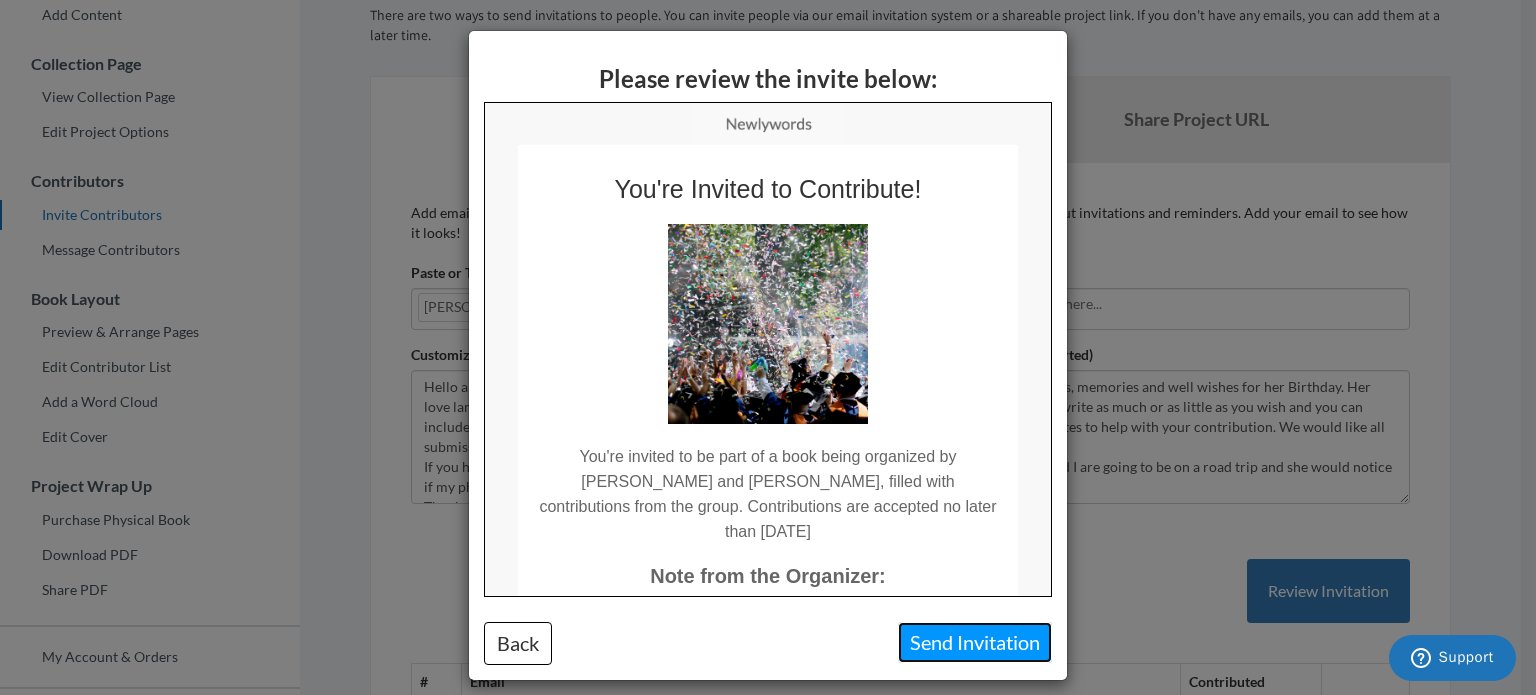 click on "Send Invitation" at bounding box center [975, 642] 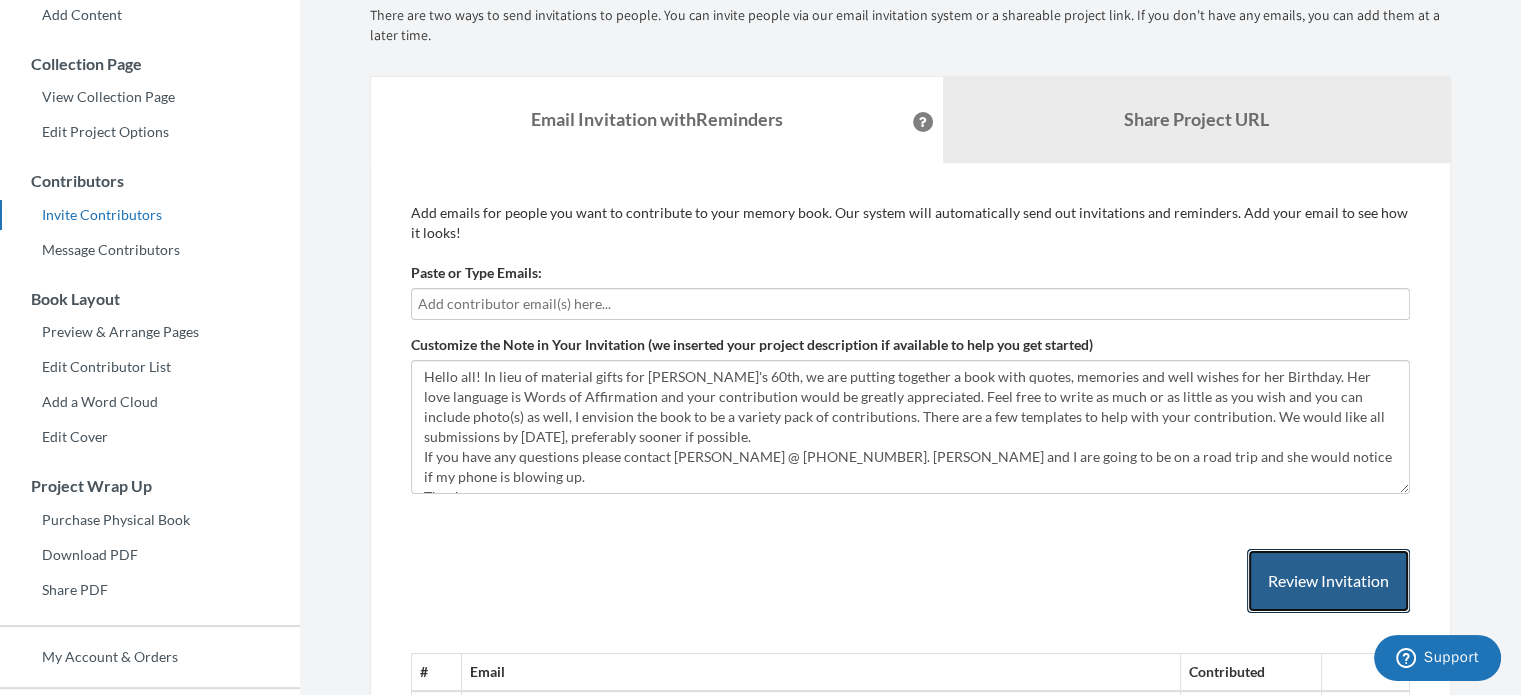 type 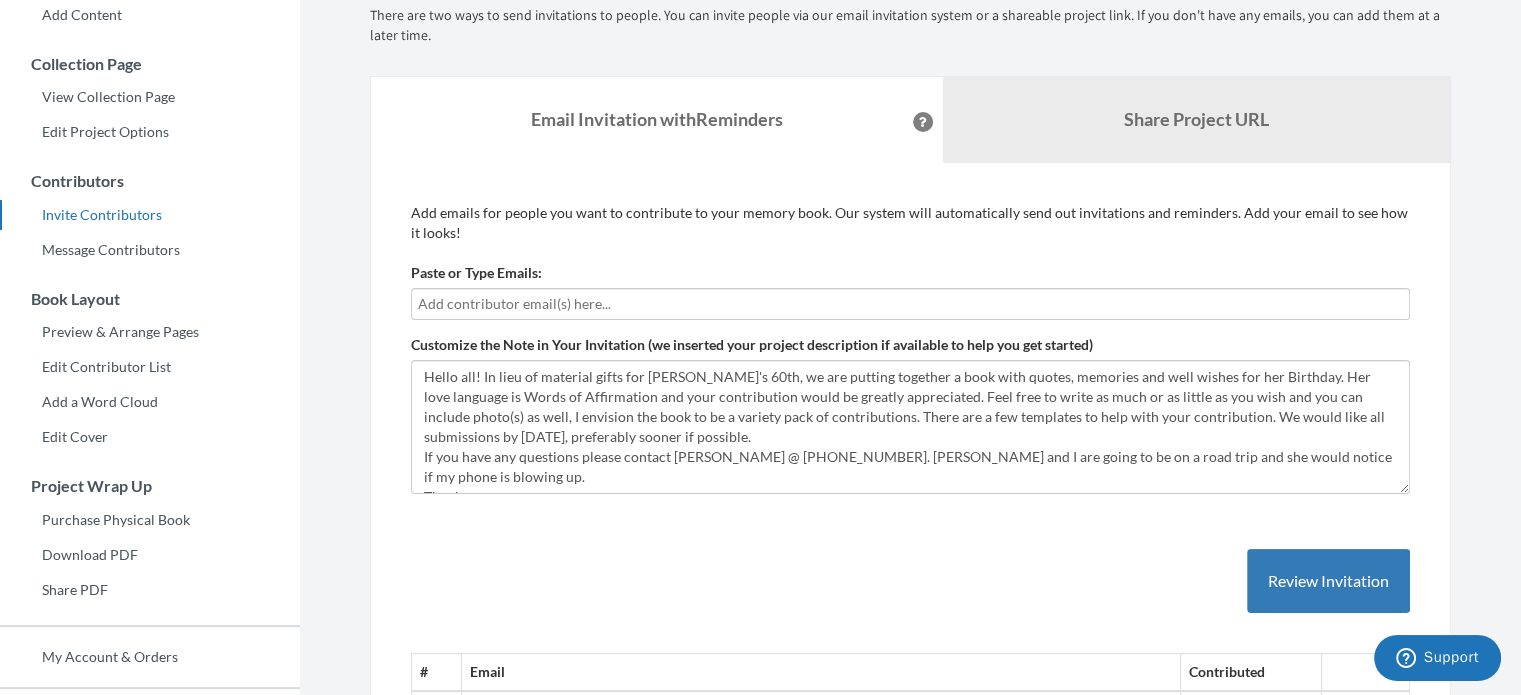 click at bounding box center [910, 304] 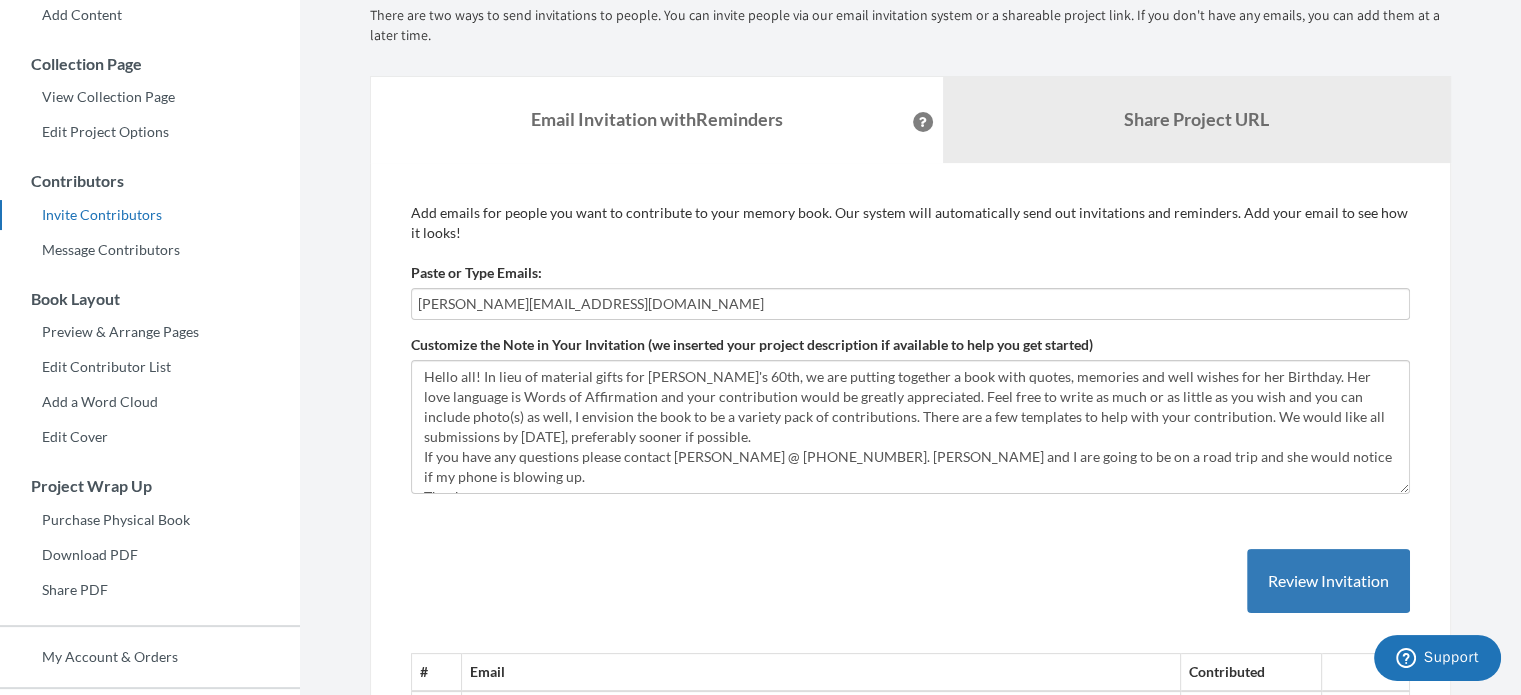 type on "shelly@texaspeanutboard.com" 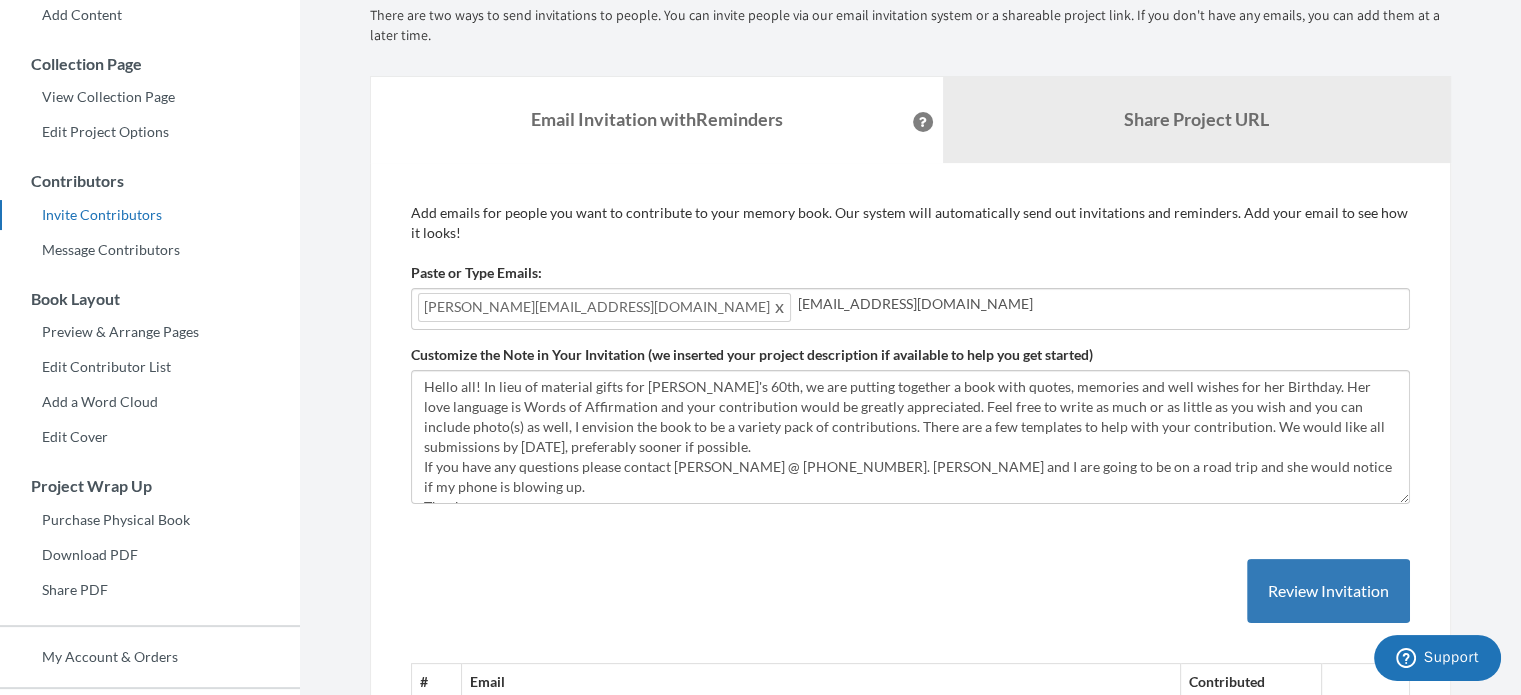 type on "kudaquinn@yahoo.com" 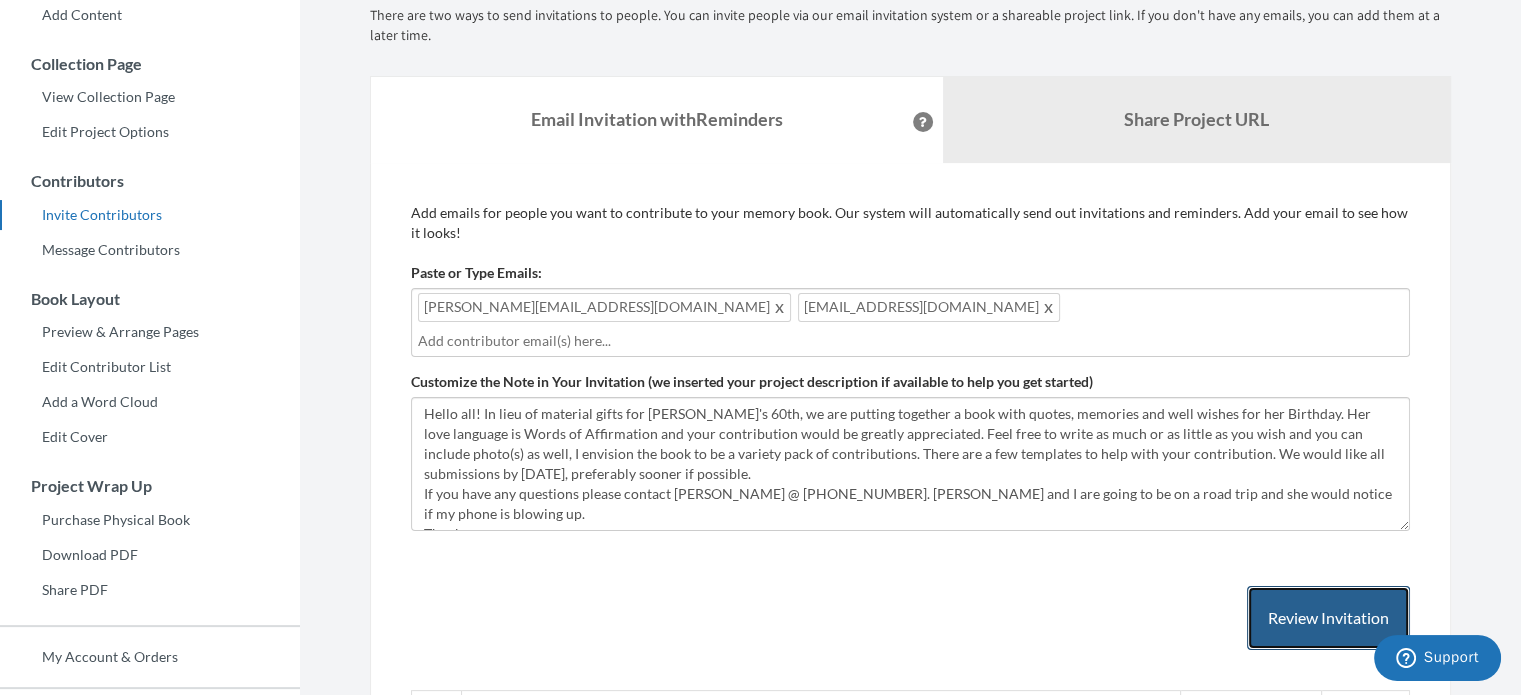 click on "Review Invitation" at bounding box center [1328, 618] 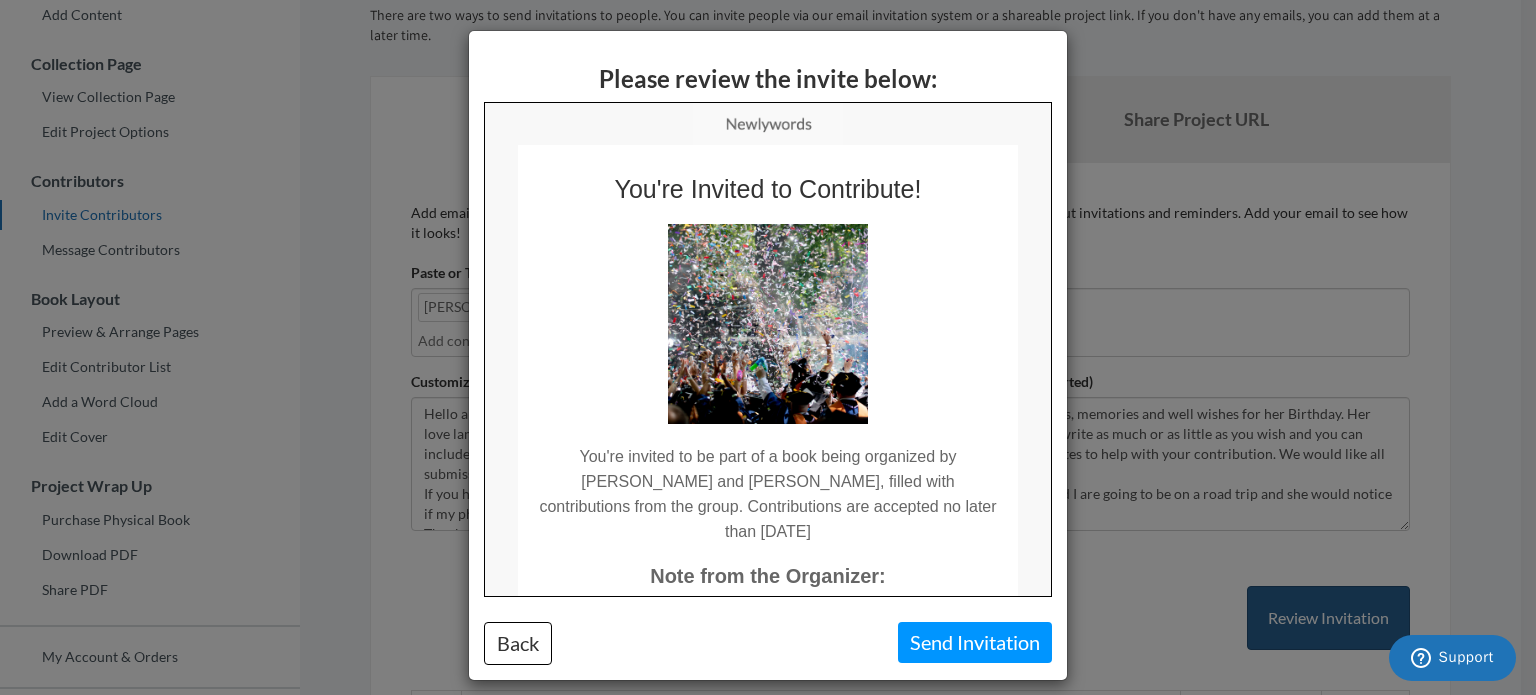 scroll, scrollTop: 0, scrollLeft: 0, axis: both 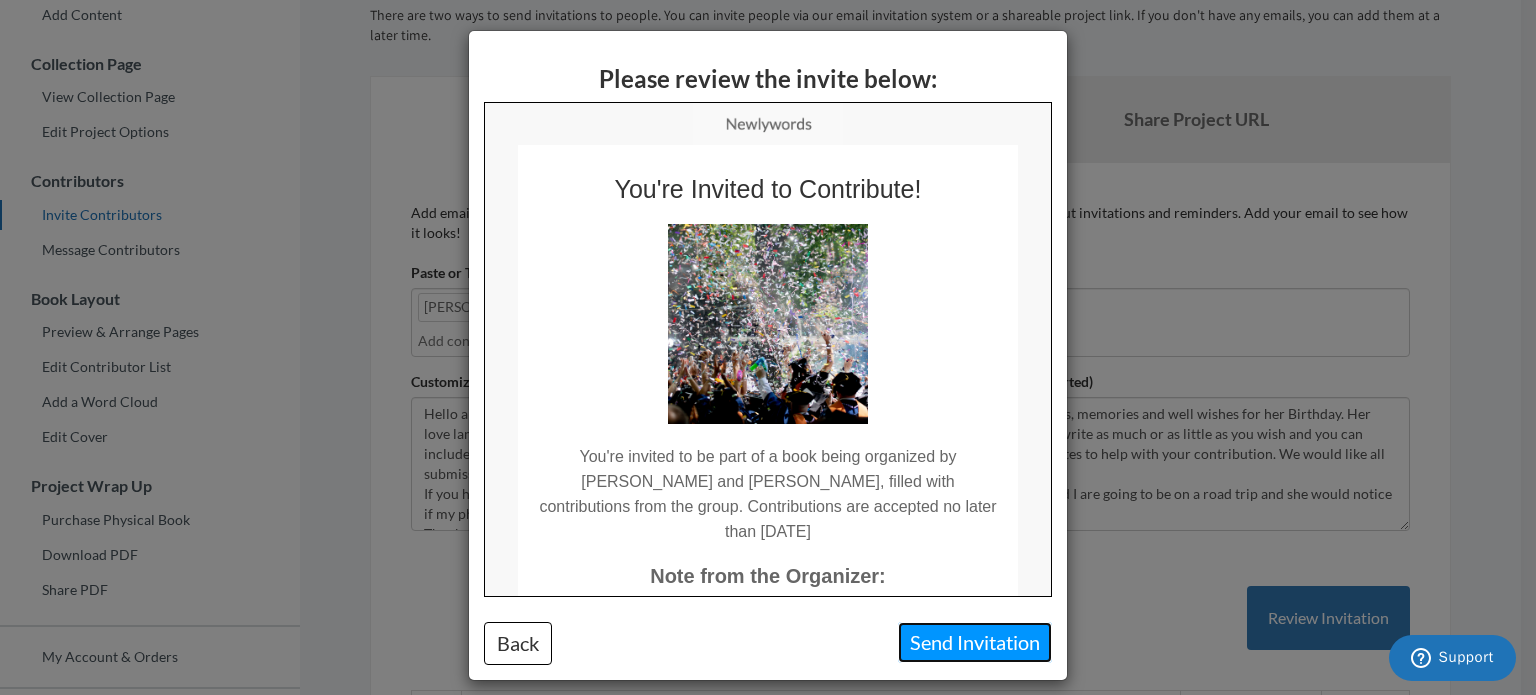 click on "Send Invitation" at bounding box center [975, 642] 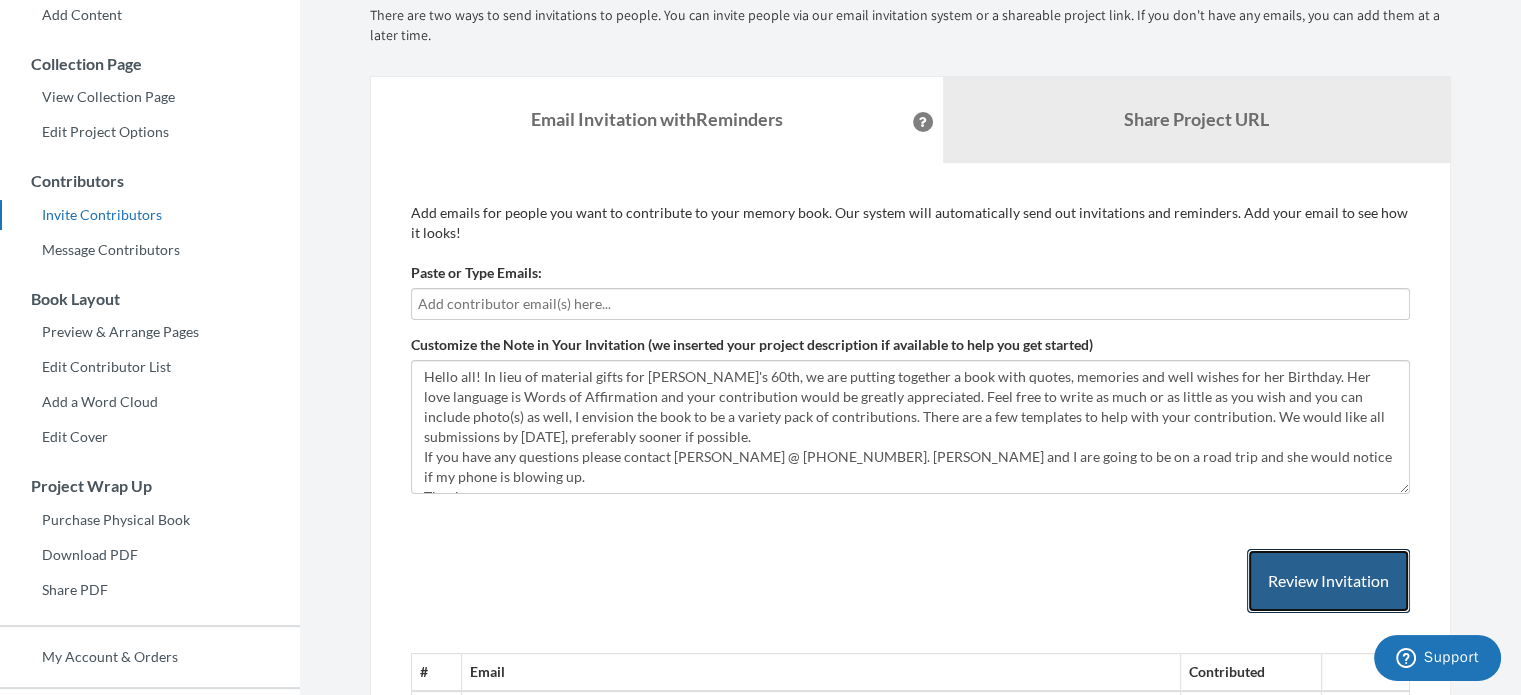 click on "Review Invitation" at bounding box center (1328, 581) 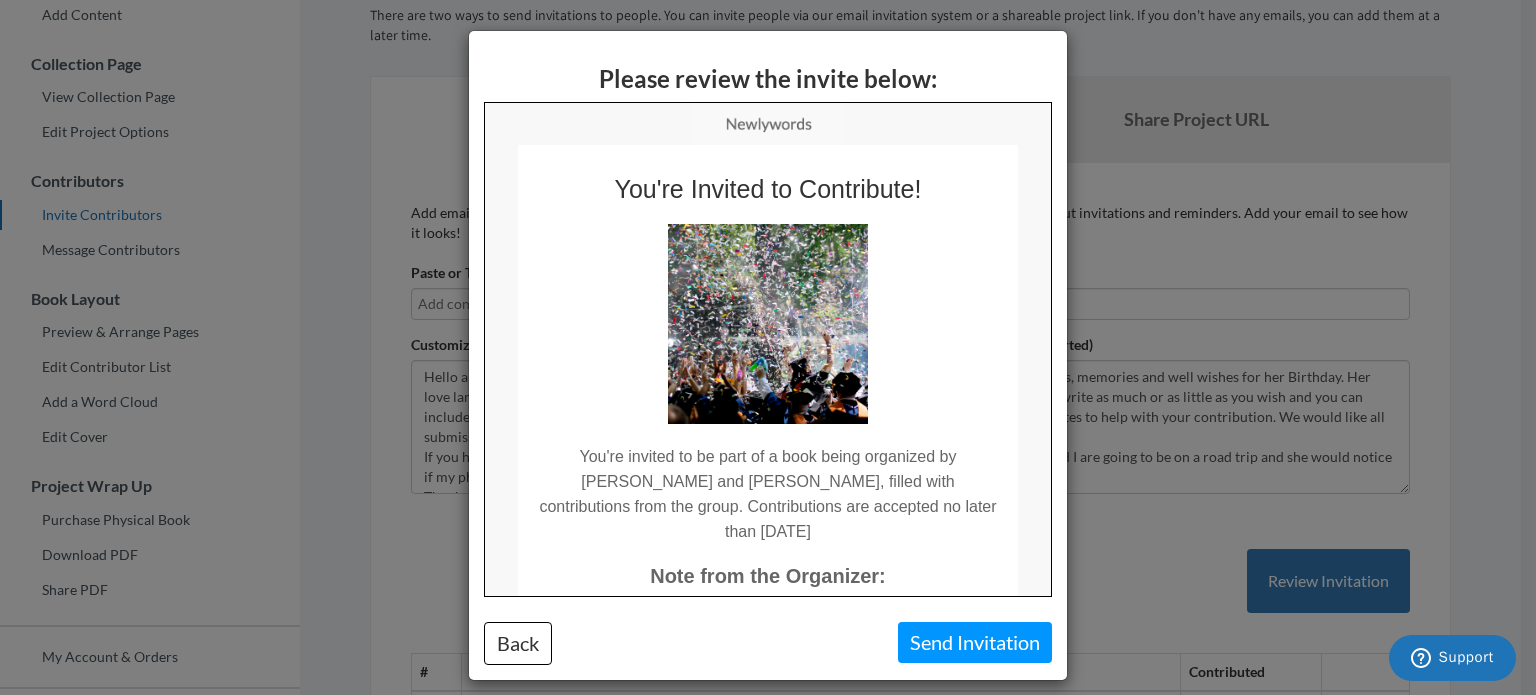 scroll, scrollTop: 0, scrollLeft: 0, axis: both 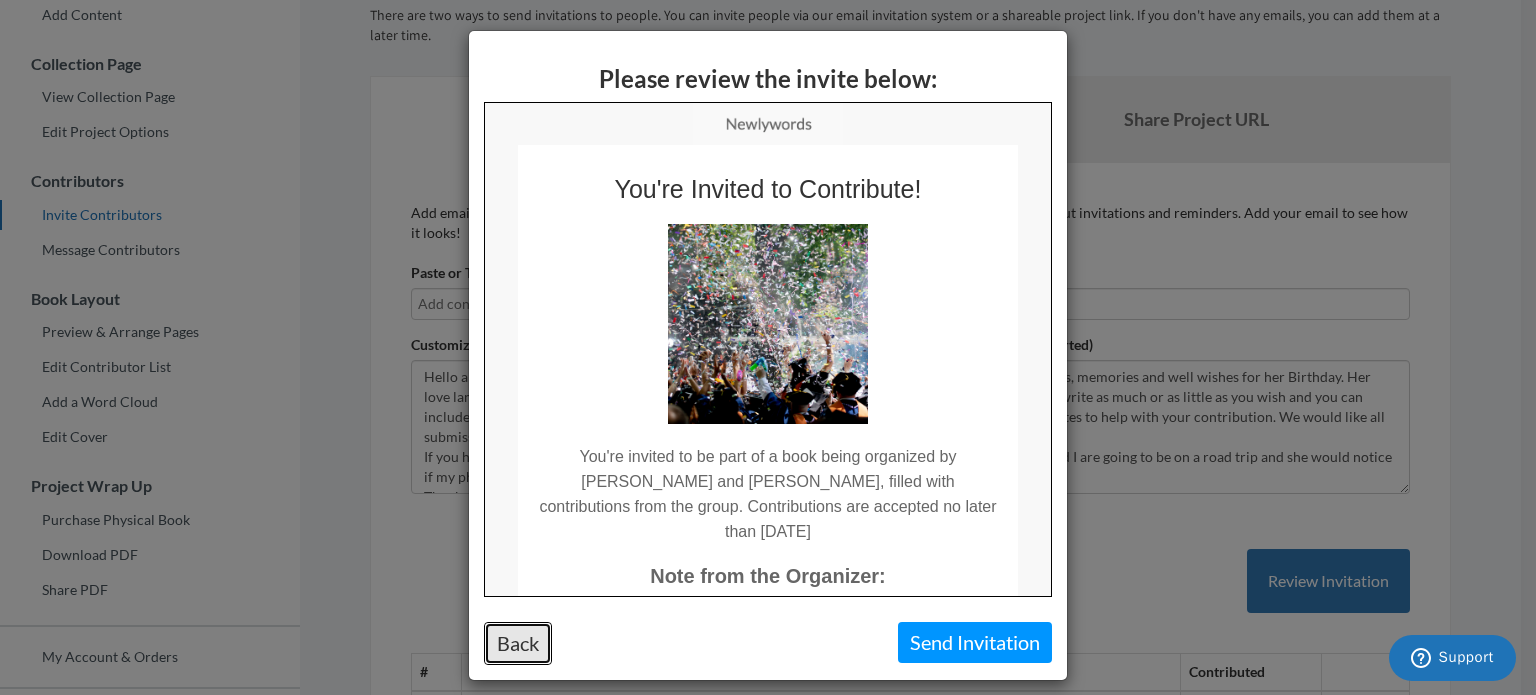 click on "Back" at bounding box center [518, 643] 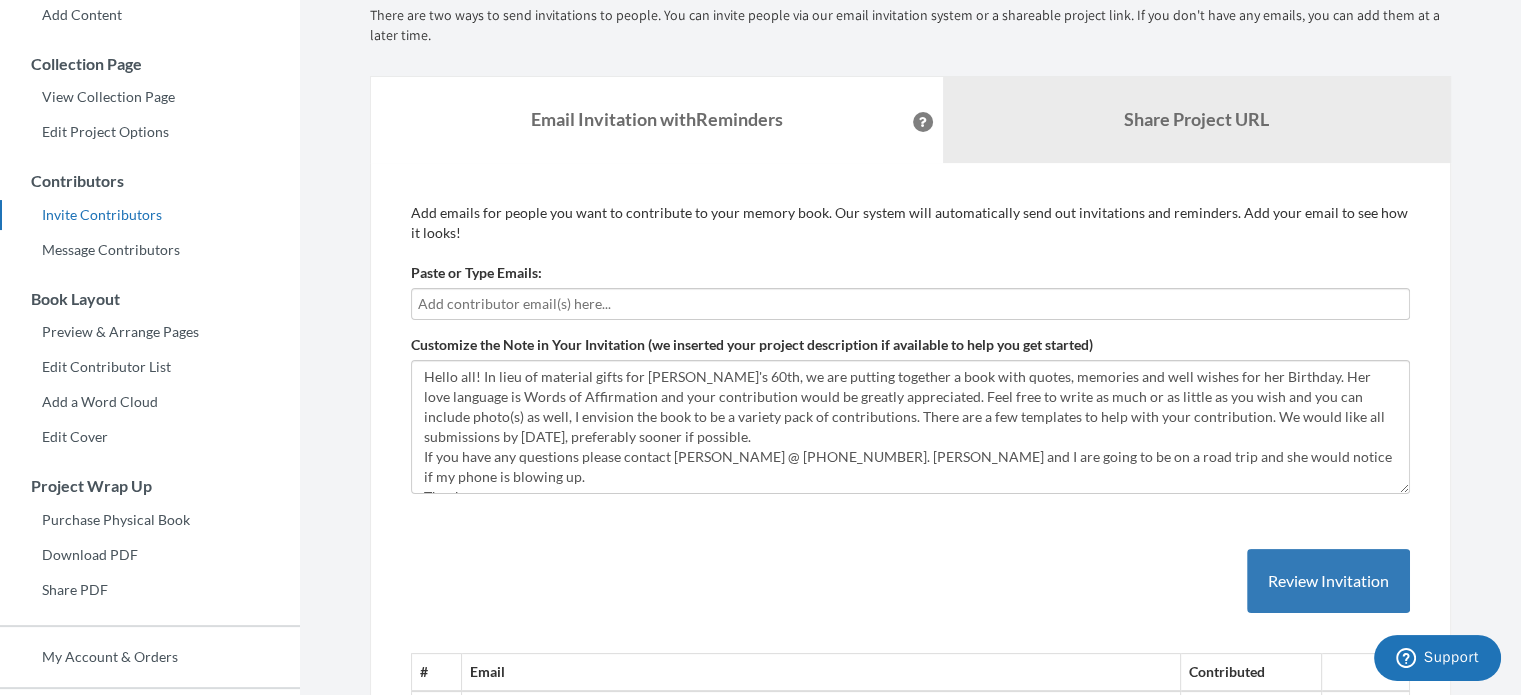 click at bounding box center [910, 304] 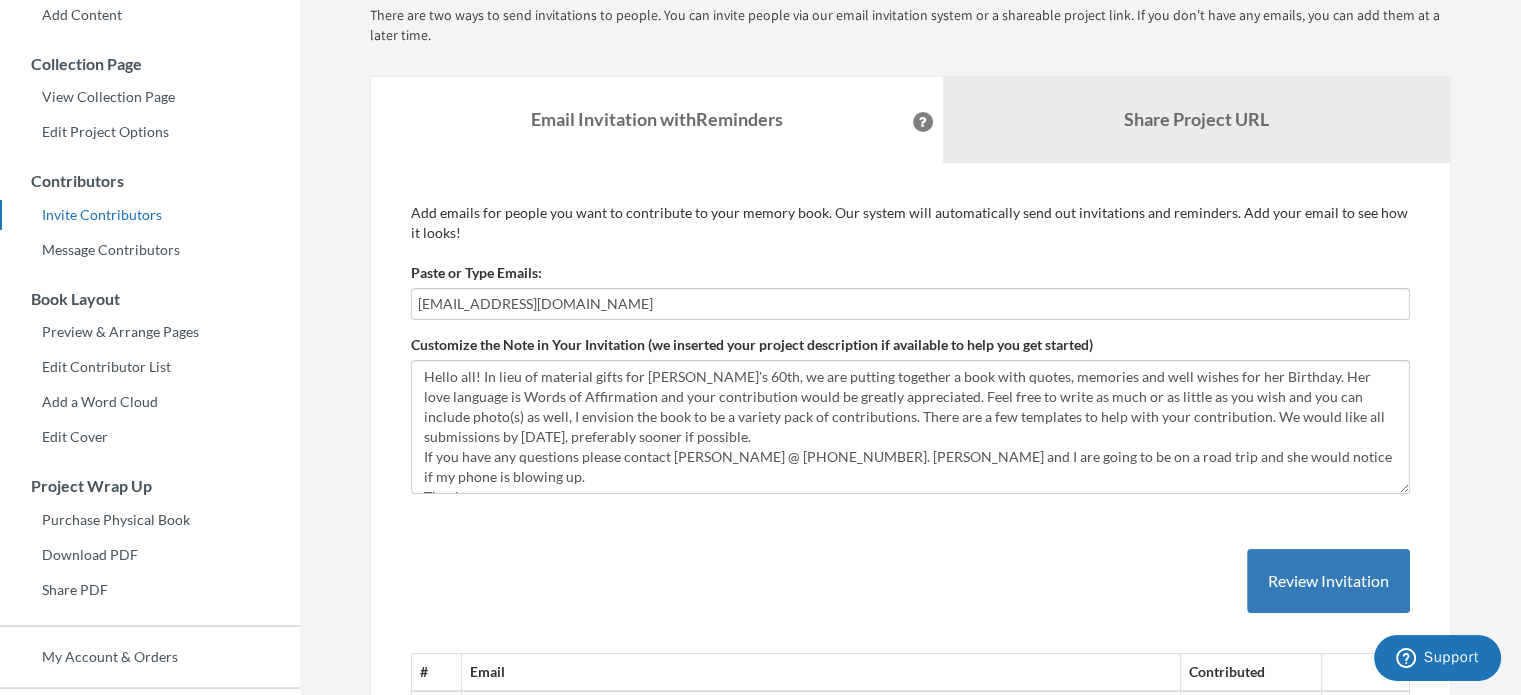 type on "hensleymarcene@gmail.com" 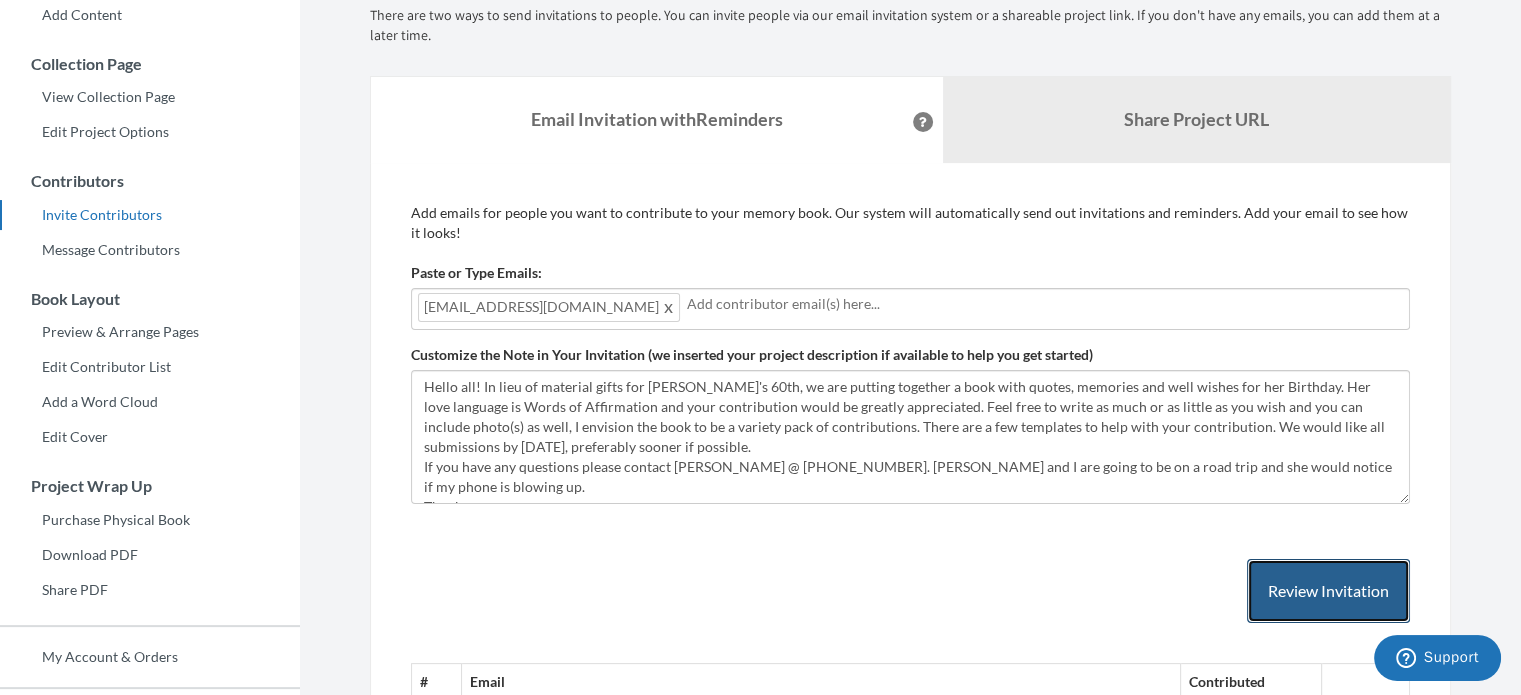 click on "Review Invitation" at bounding box center [1328, 591] 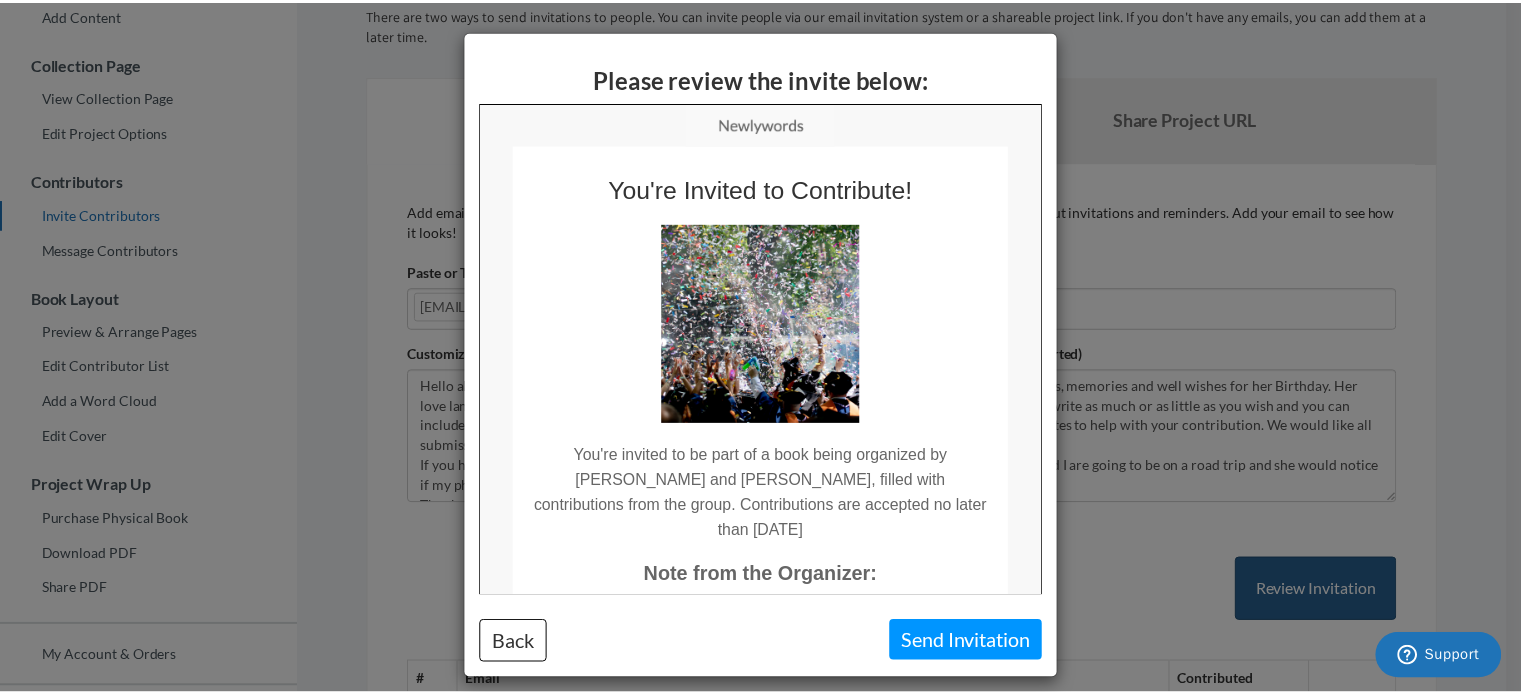 scroll, scrollTop: 0, scrollLeft: 0, axis: both 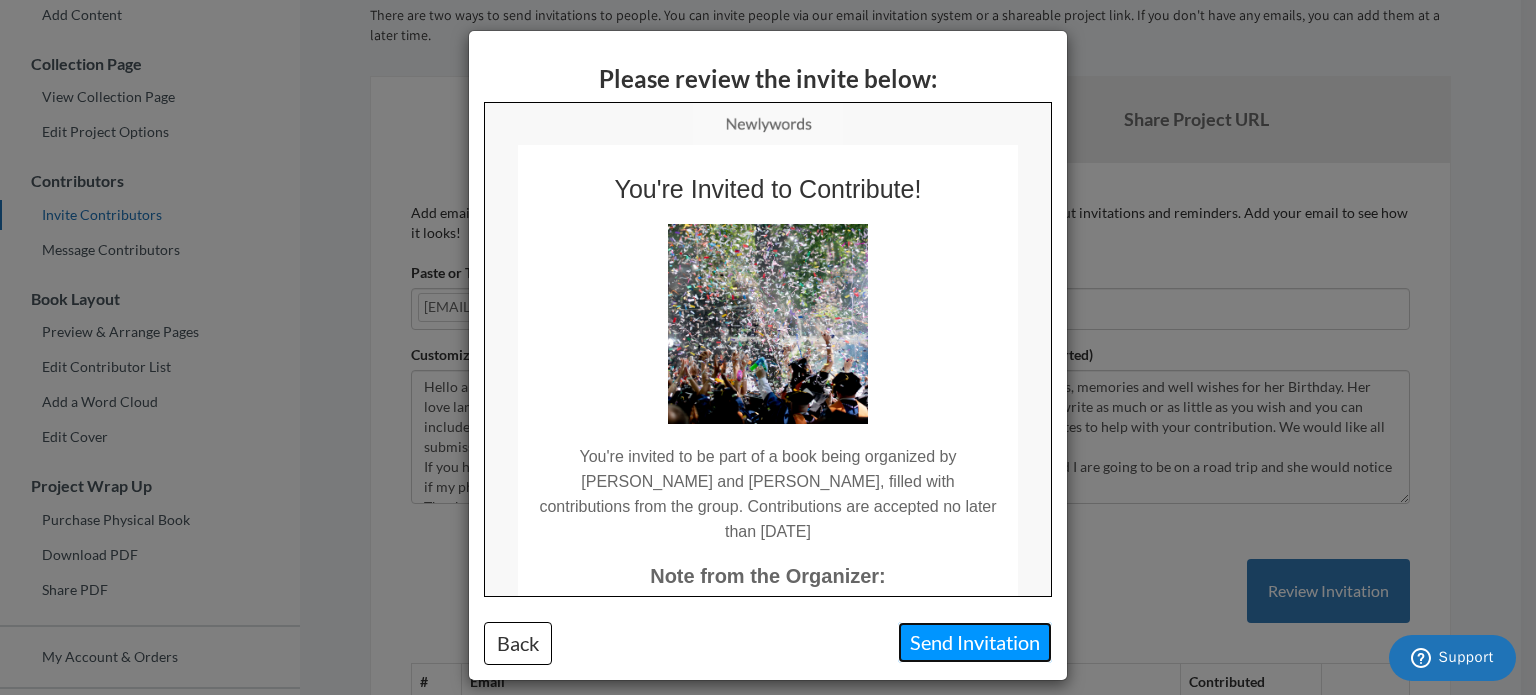 click on "Send Invitation" at bounding box center (975, 642) 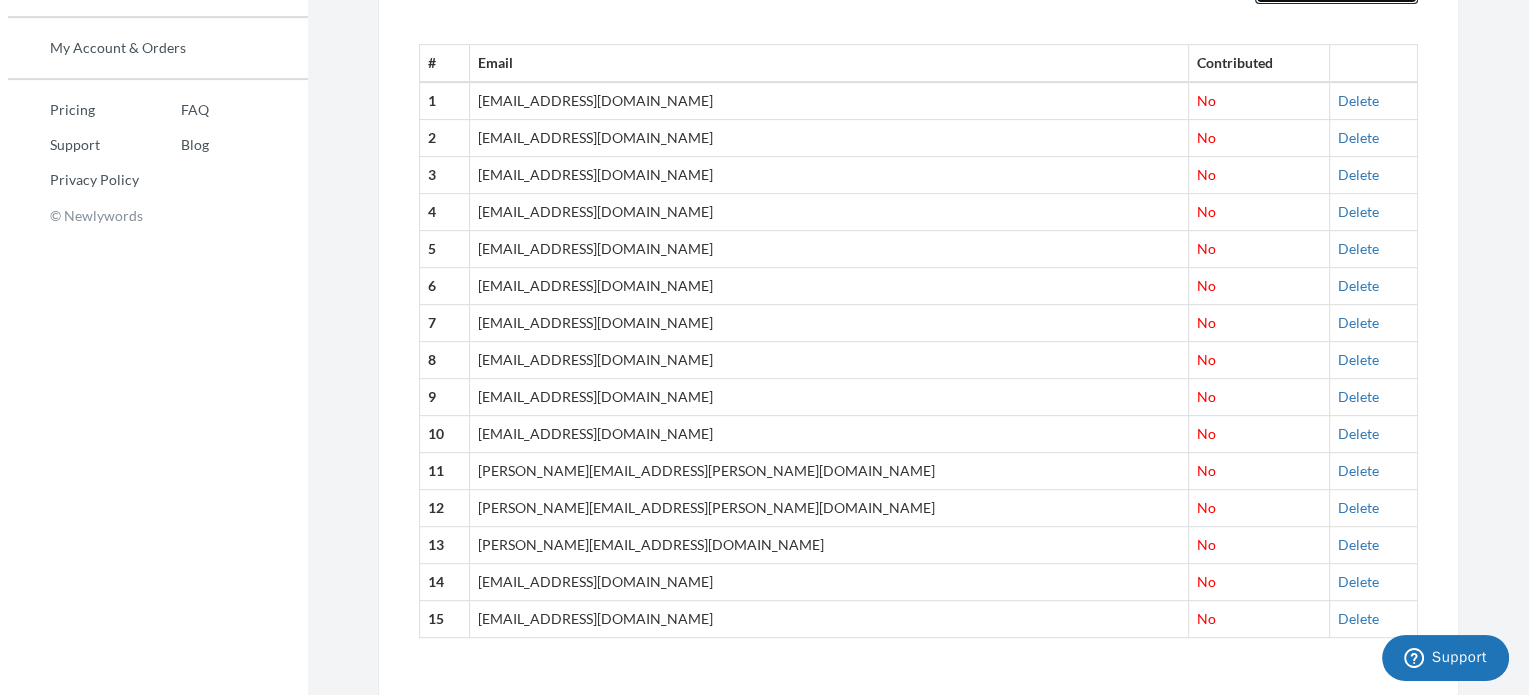 scroll, scrollTop: 249, scrollLeft: 0, axis: vertical 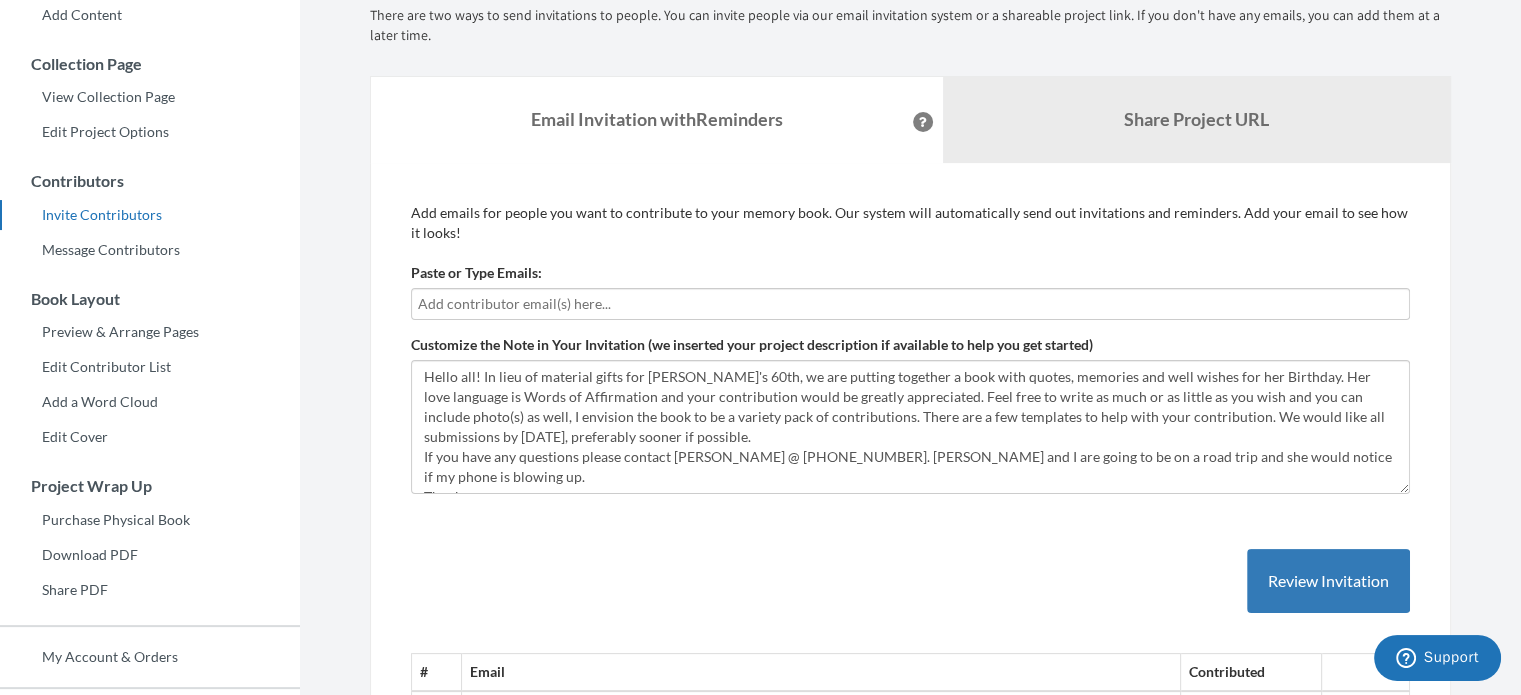 click at bounding box center [910, 304] 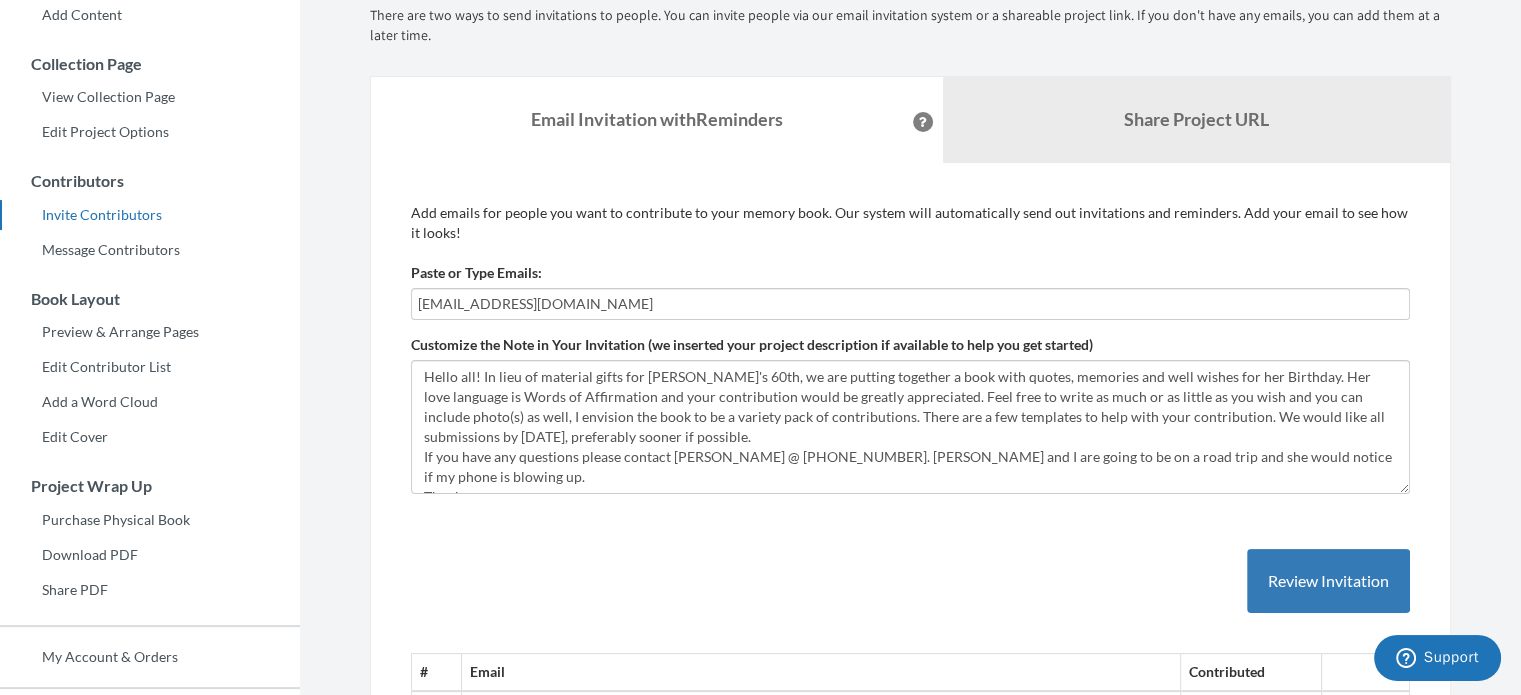 type on "jmunch1402@aol.com" 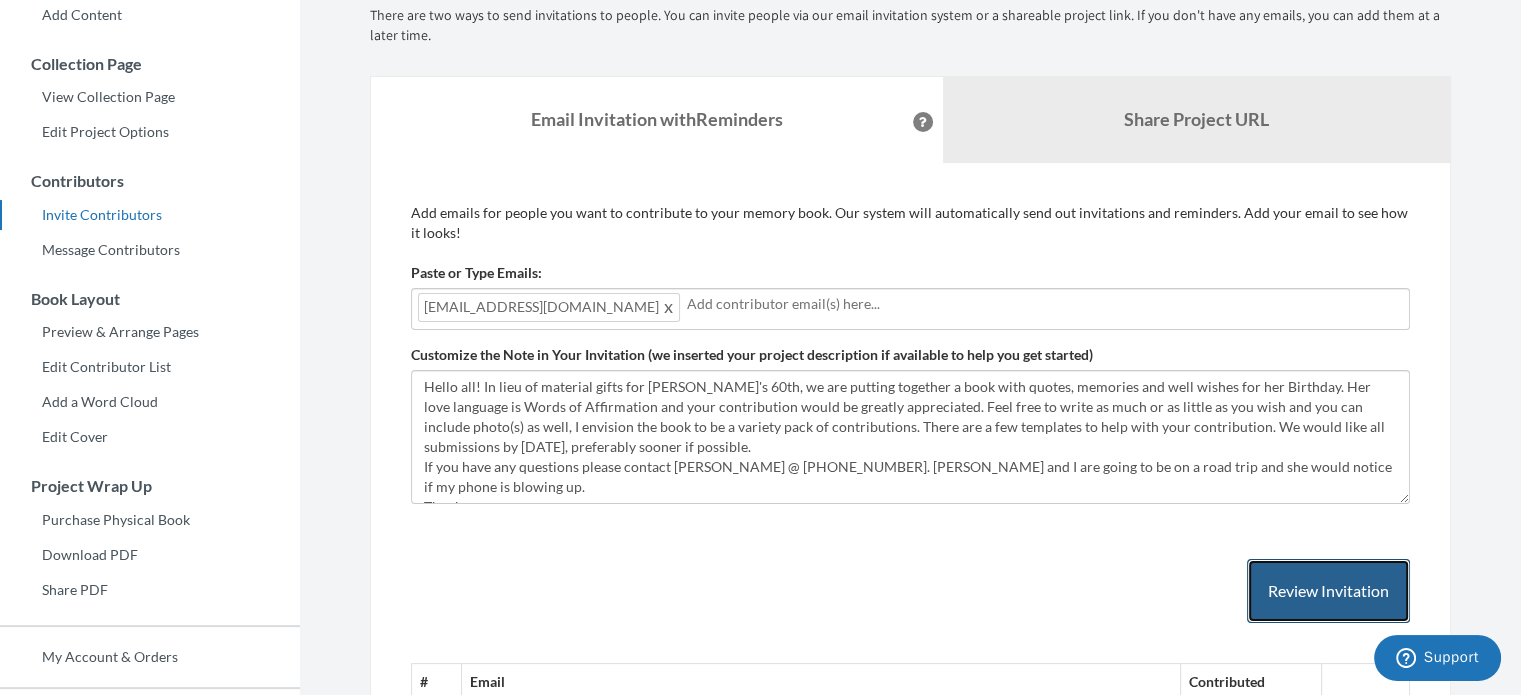 click on "Review Invitation" at bounding box center (1328, 591) 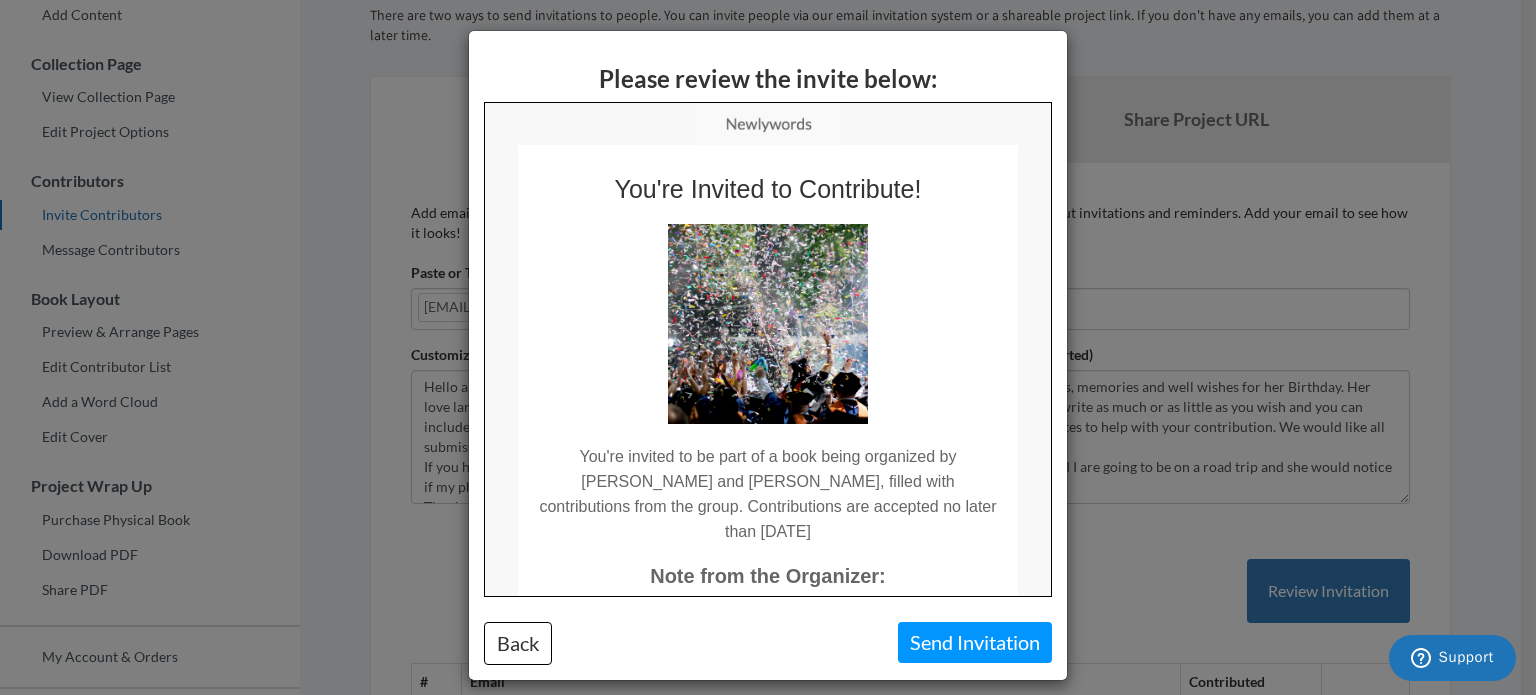 scroll, scrollTop: 0, scrollLeft: 0, axis: both 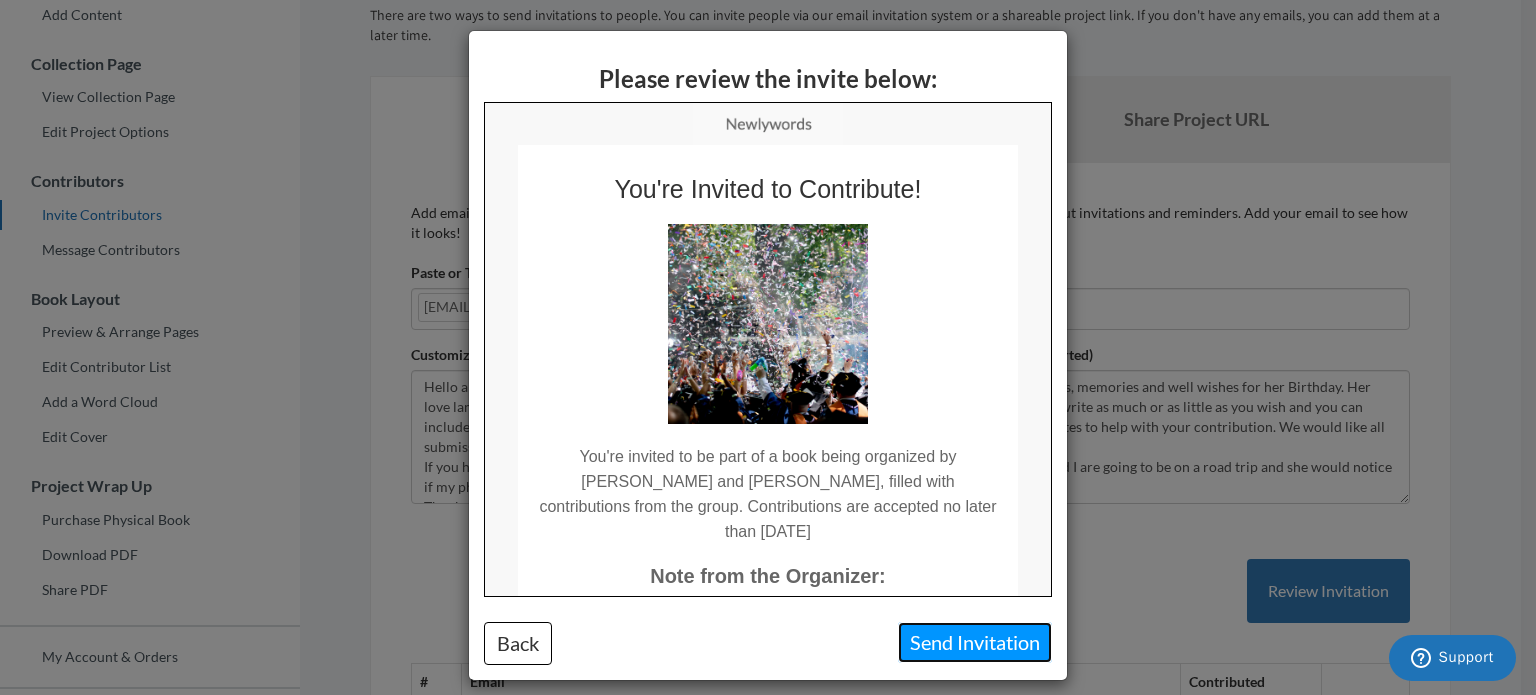 click on "Send Invitation" at bounding box center (975, 642) 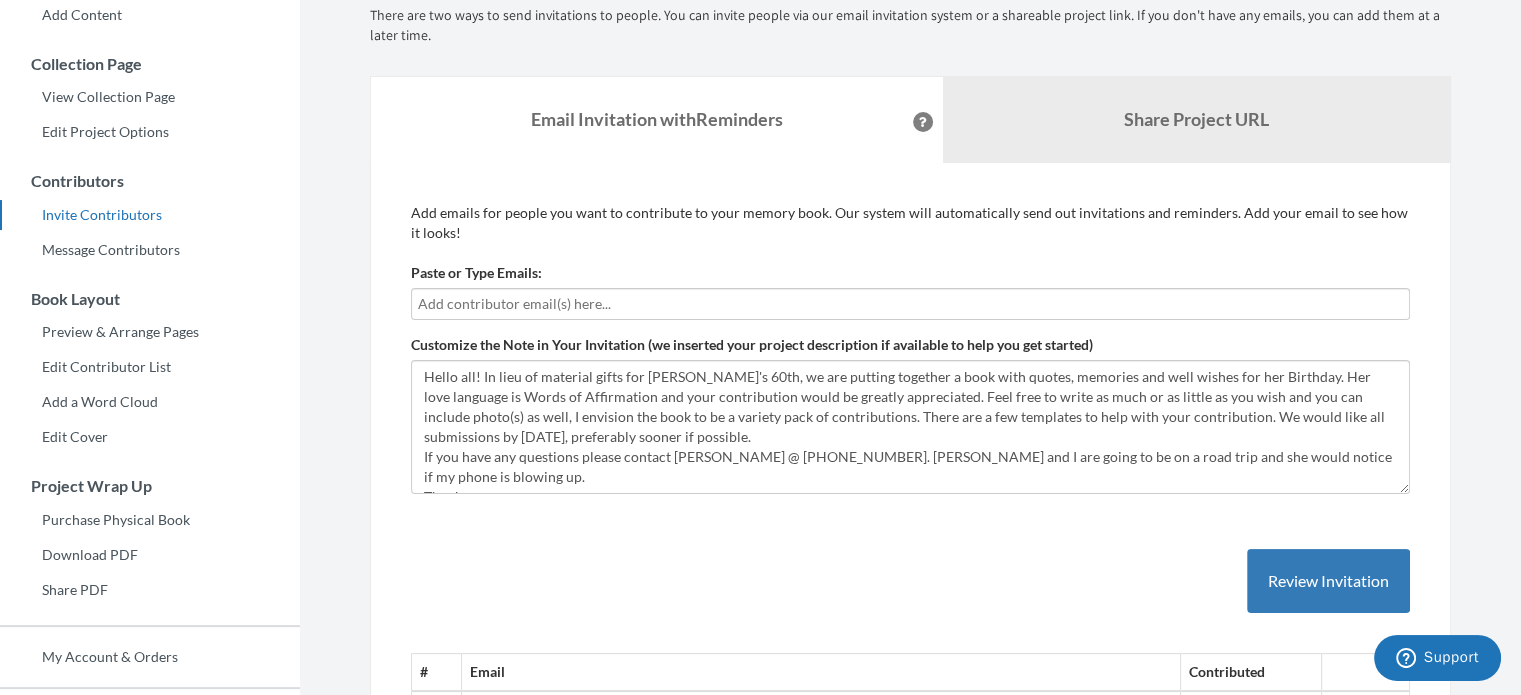 click at bounding box center [910, 304] 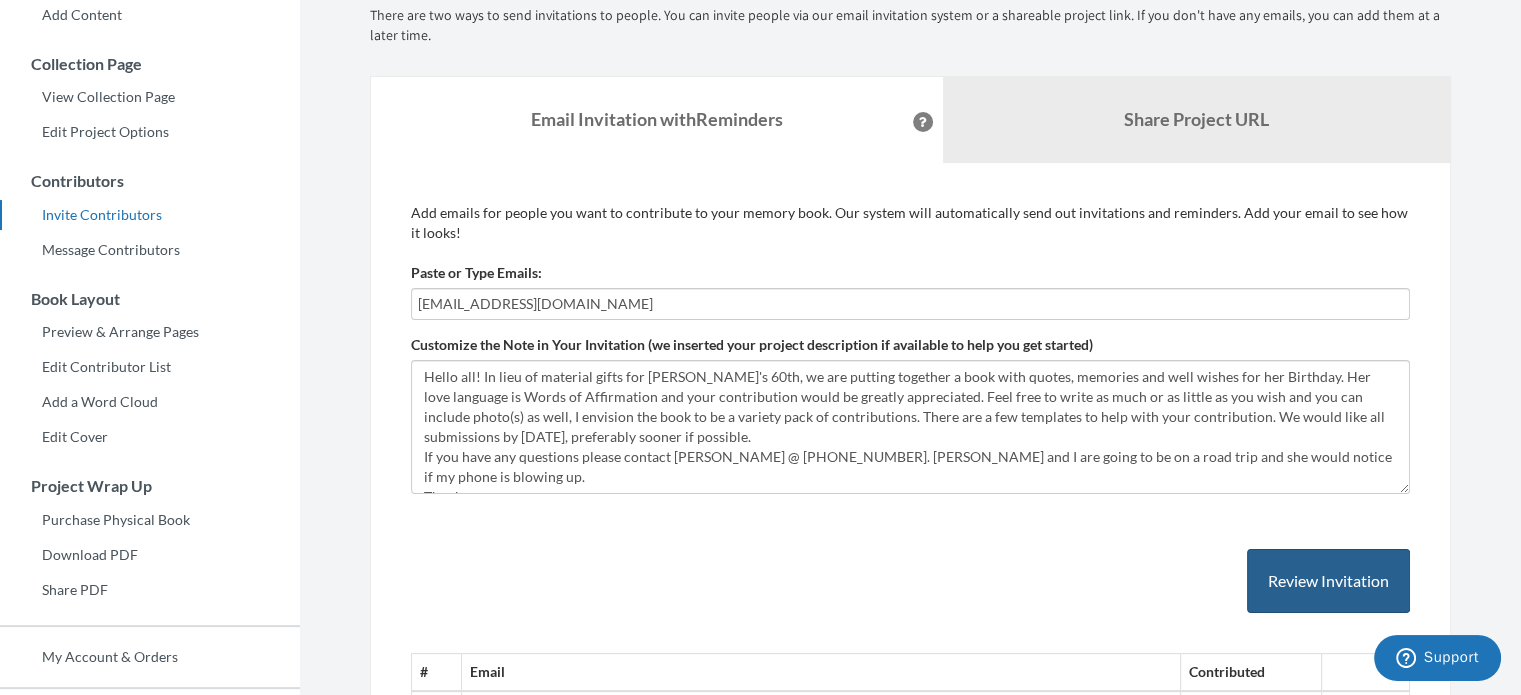 type on "jrwilfong@yahoo.com" 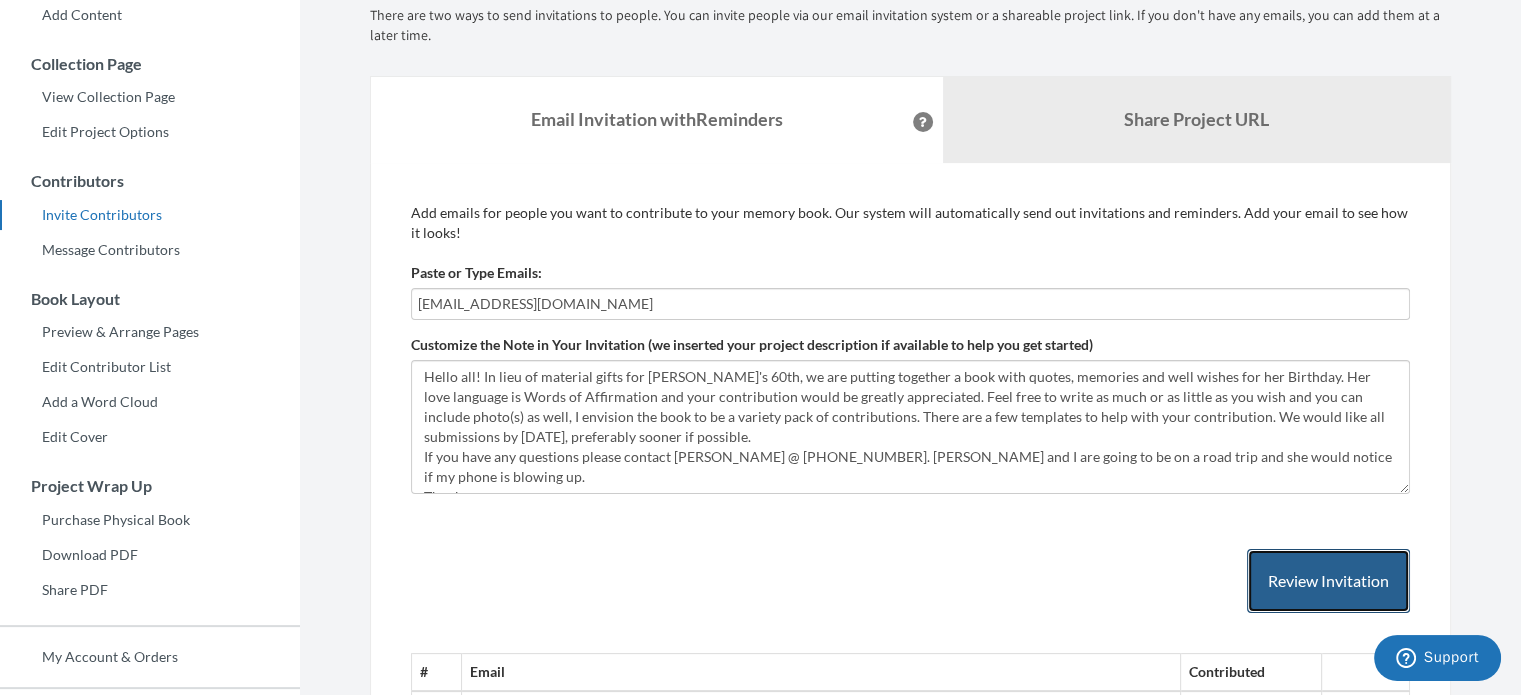 click on "Review Invitation" at bounding box center (1328, 581) 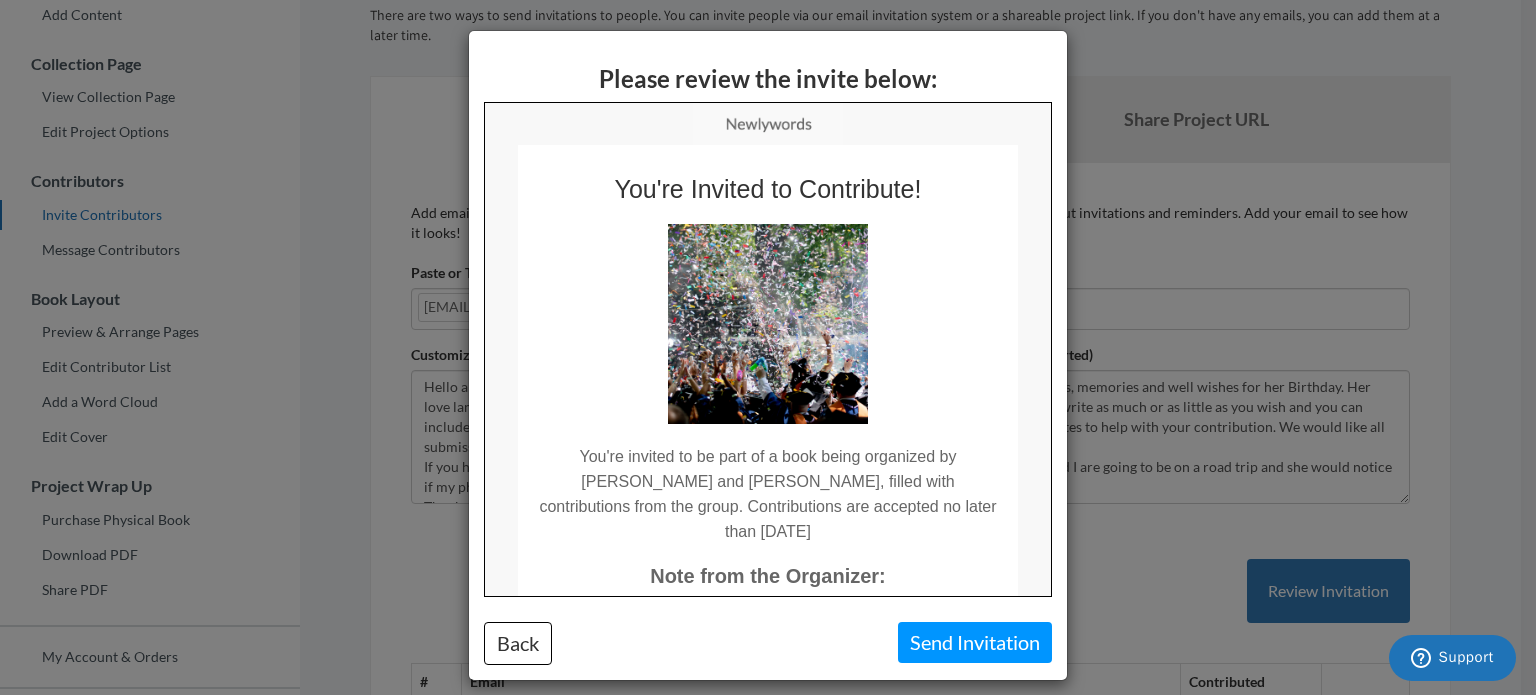 scroll, scrollTop: 0, scrollLeft: 0, axis: both 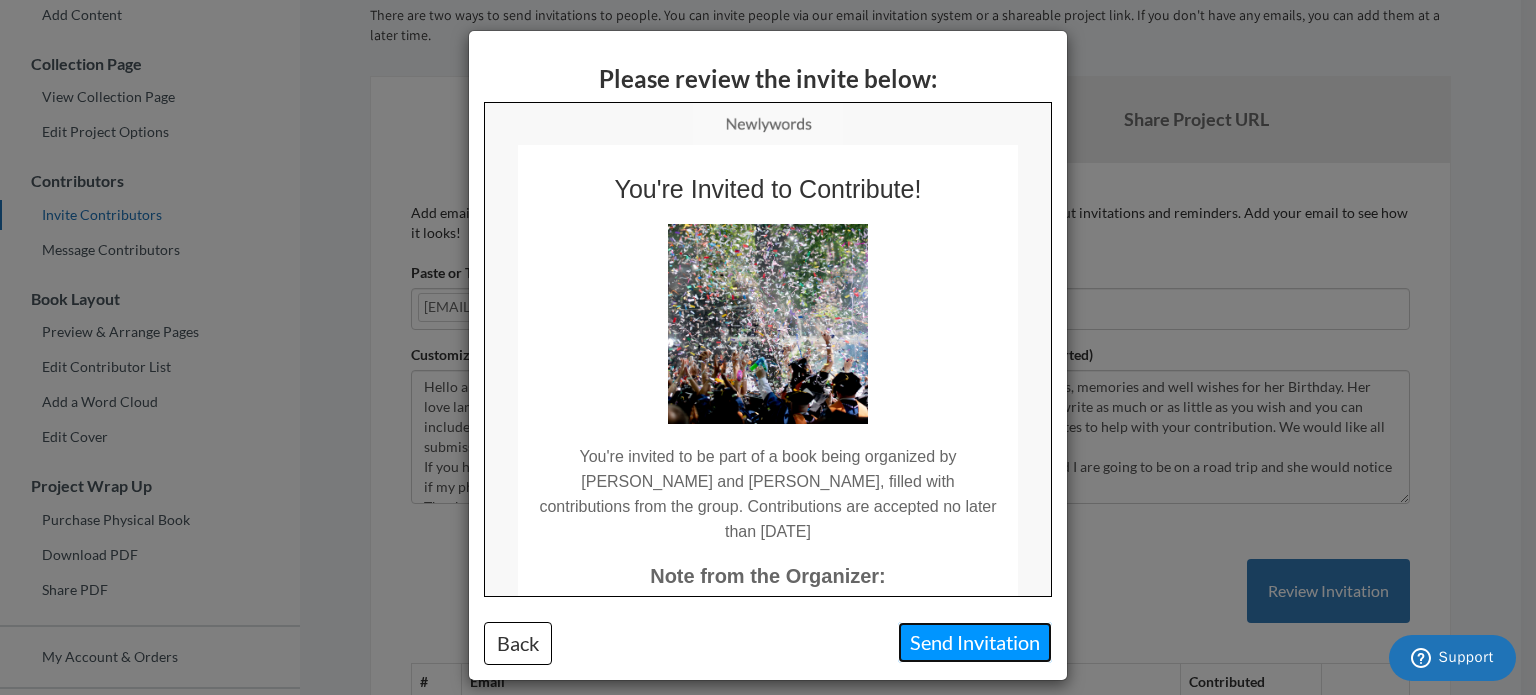 click on "Send Invitation" at bounding box center (975, 642) 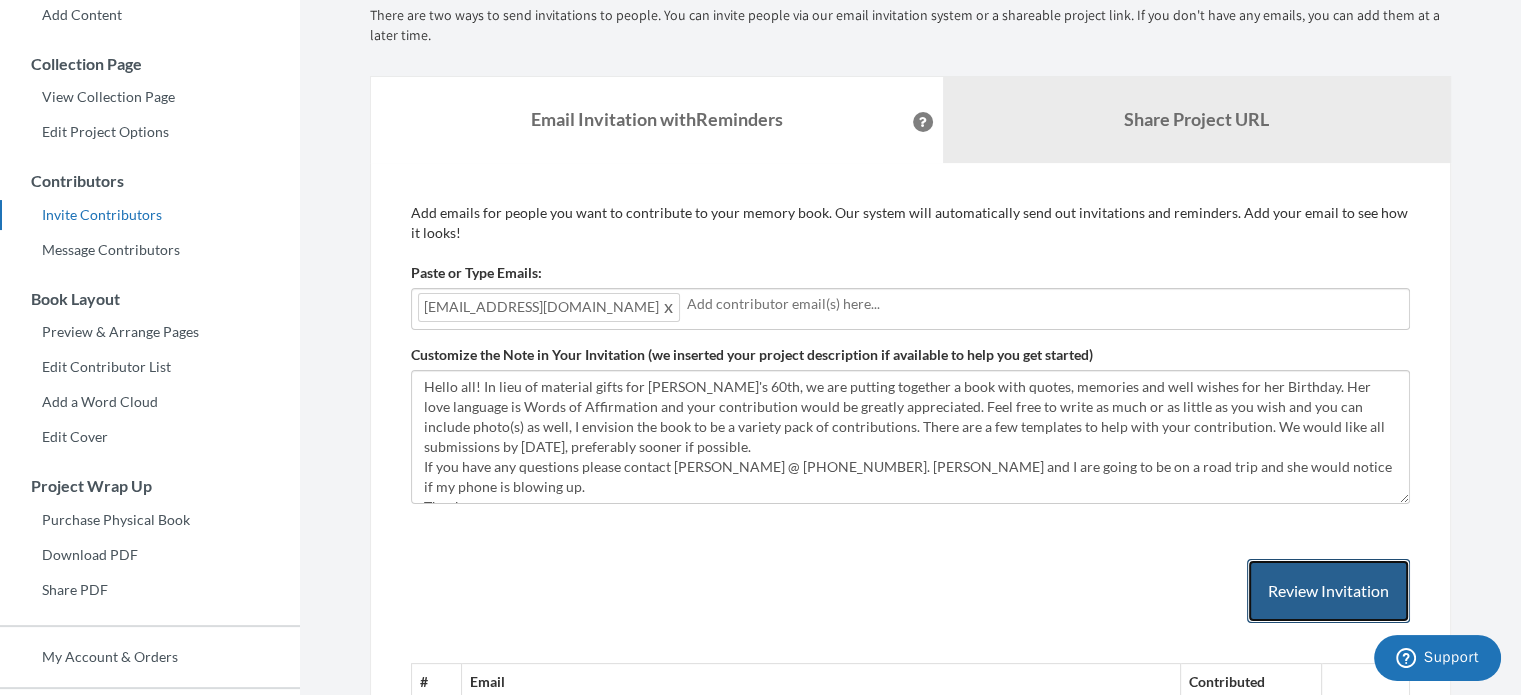 click on "Review Invitation" at bounding box center [1328, 591] 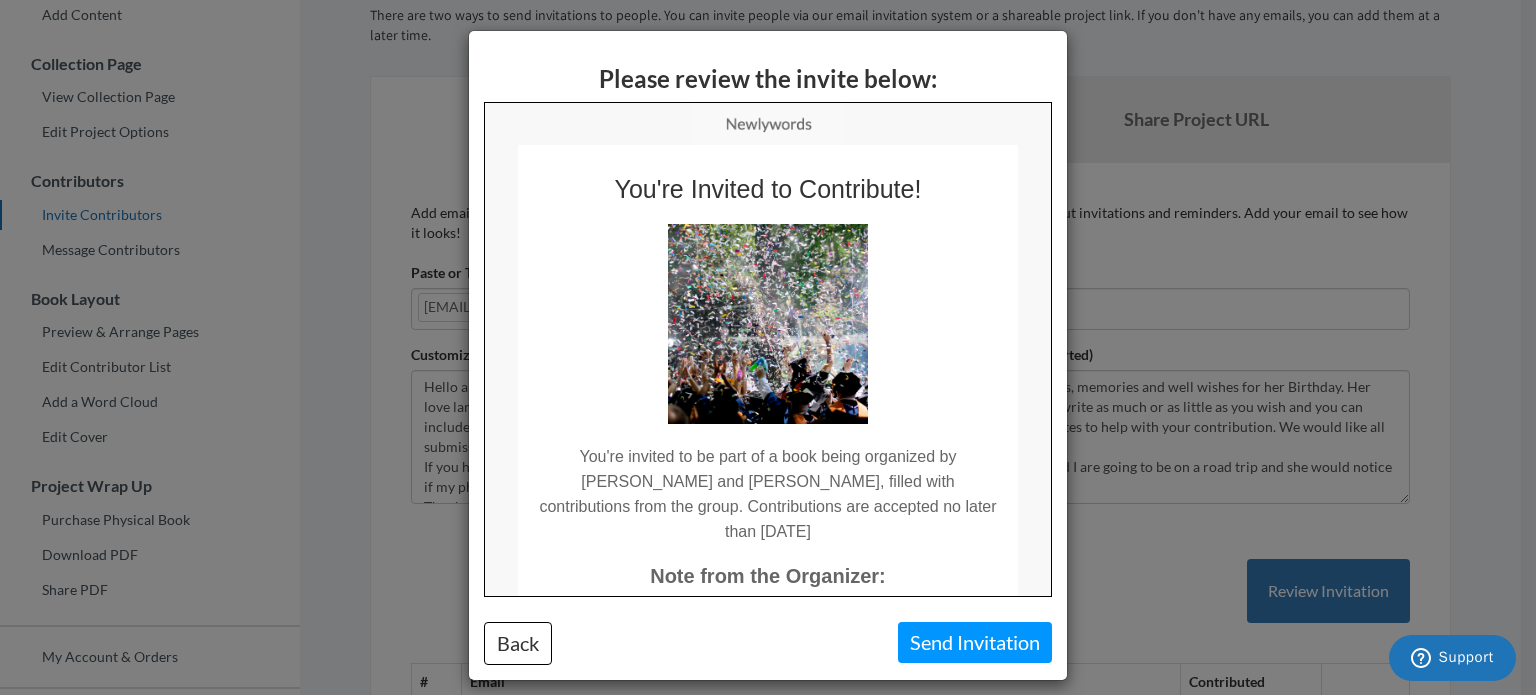 scroll, scrollTop: 0, scrollLeft: 0, axis: both 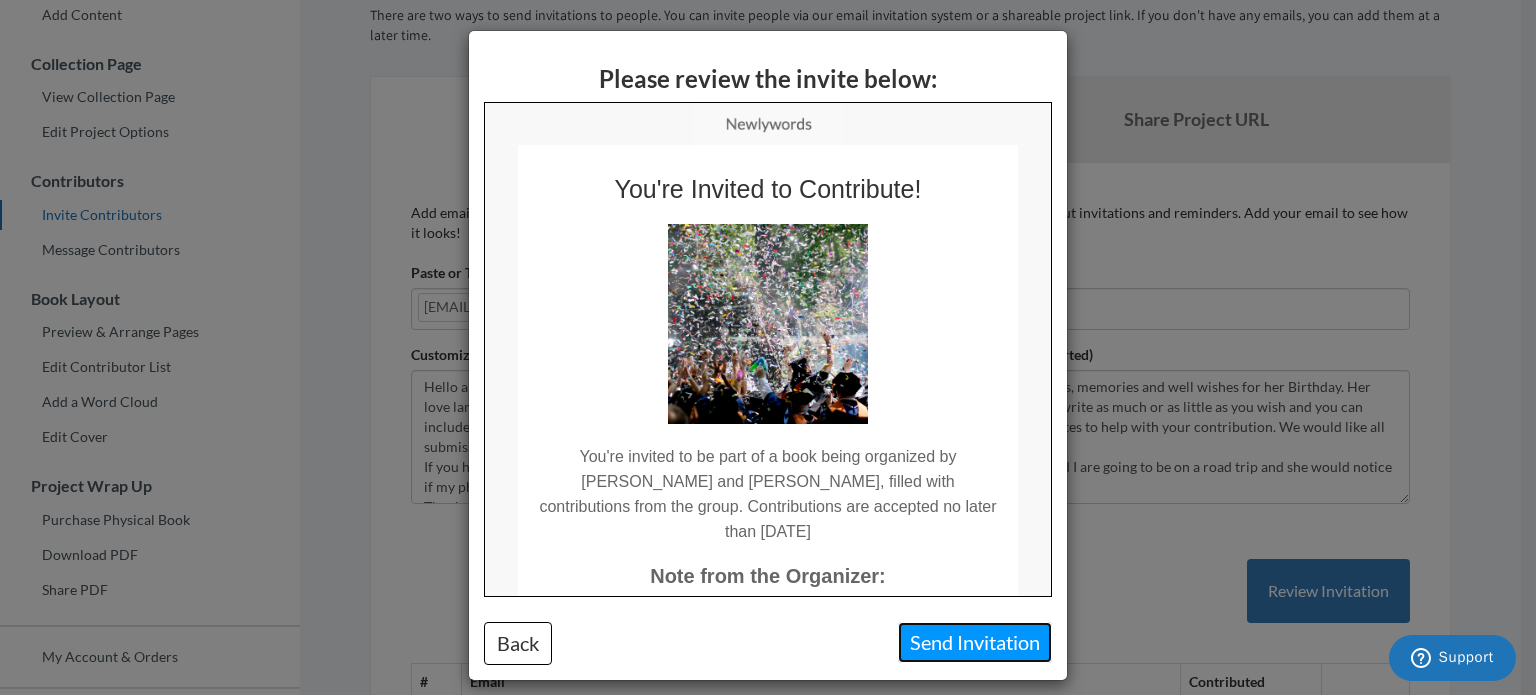 click on "Send Invitation" at bounding box center (975, 642) 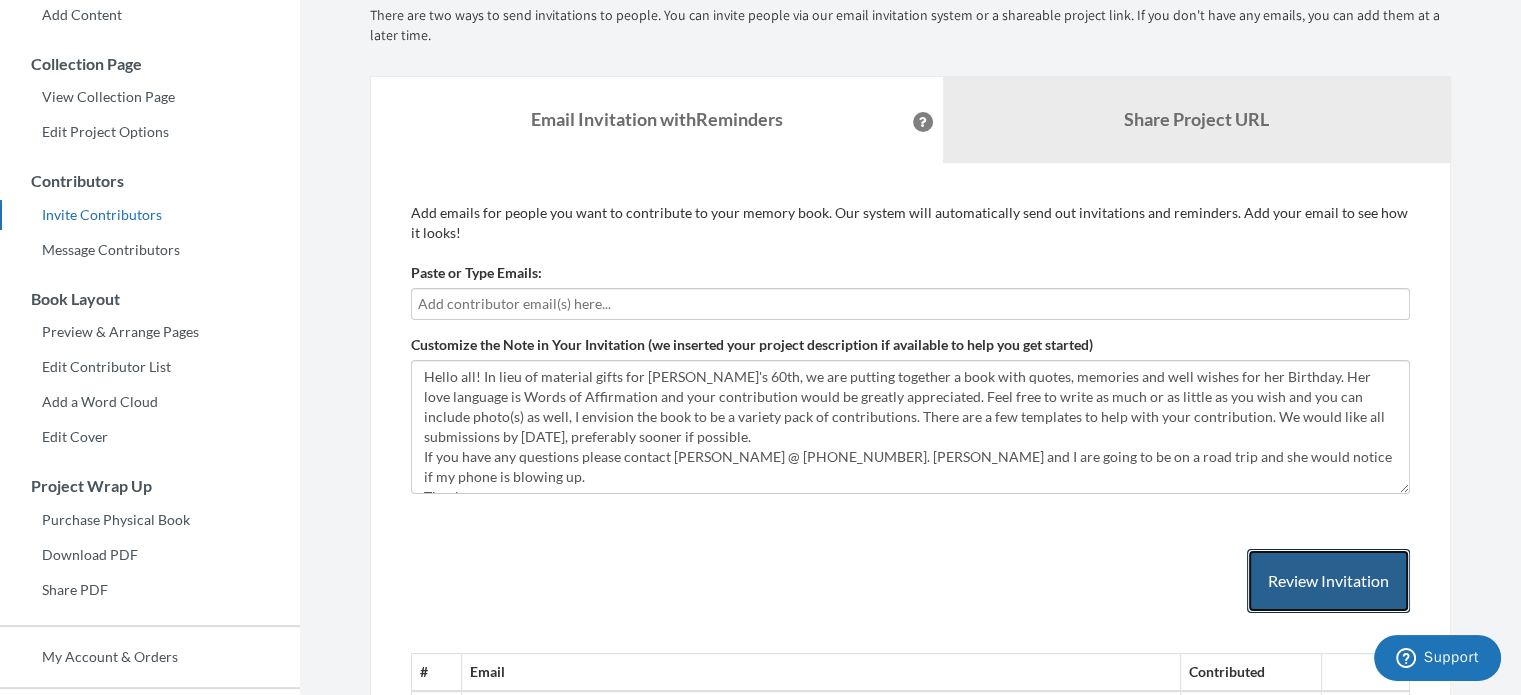 click on "Review Invitation" at bounding box center (1328, 581) 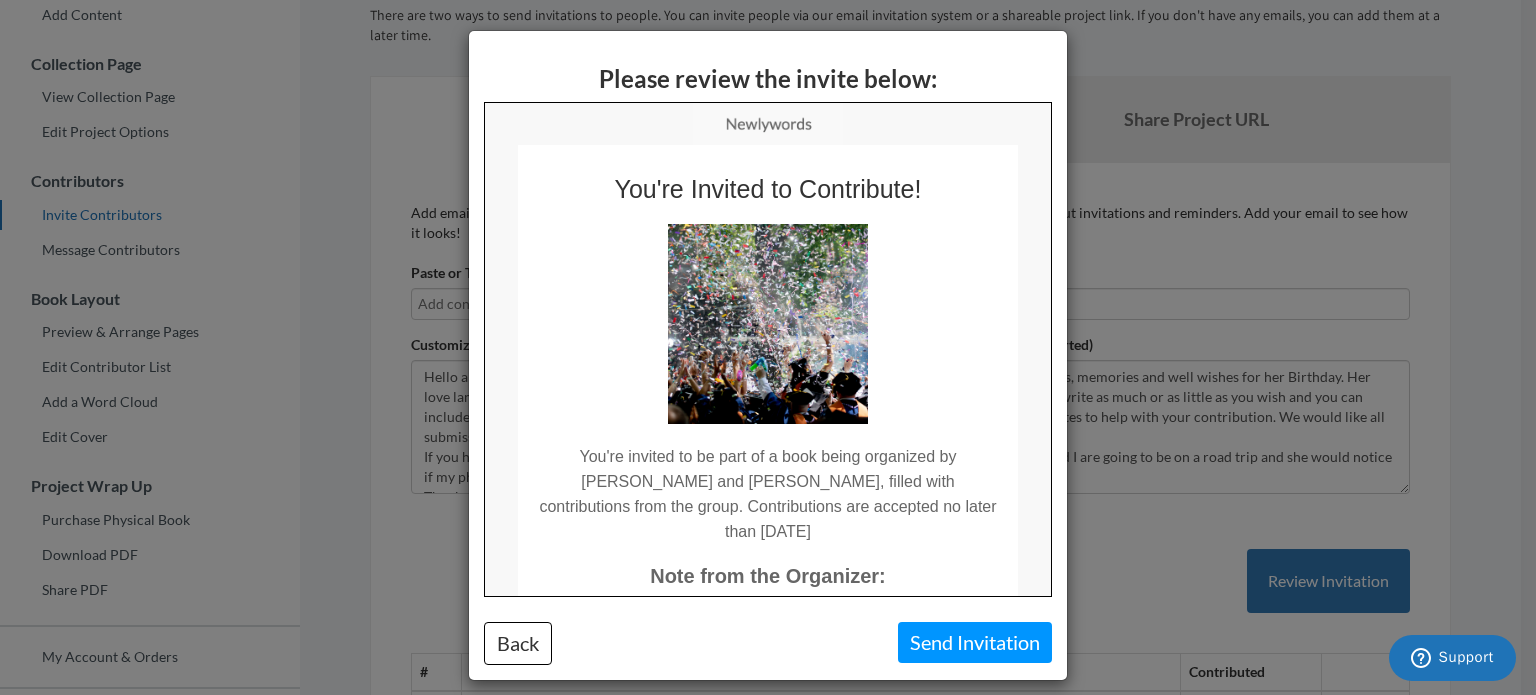 scroll, scrollTop: 0, scrollLeft: 0, axis: both 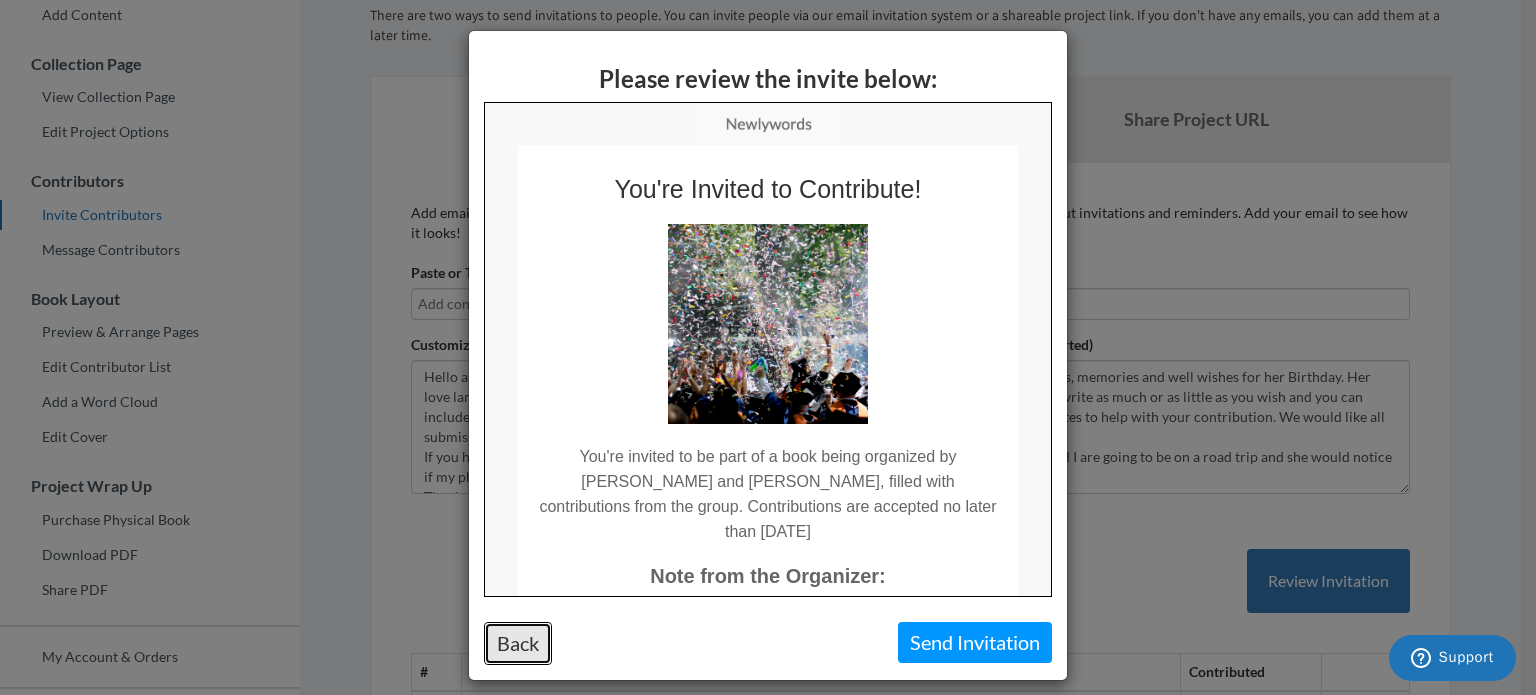 click on "Back" at bounding box center (518, 643) 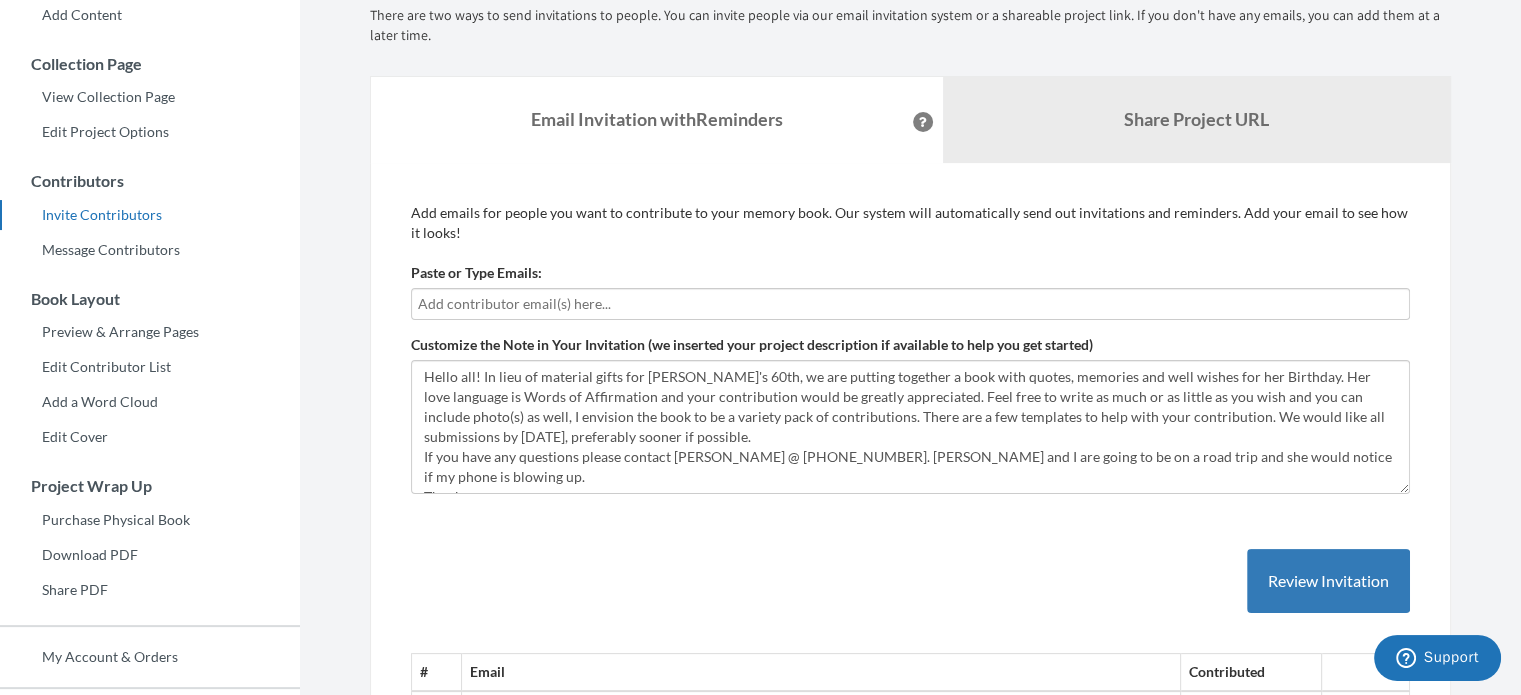 click at bounding box center (910, 304) 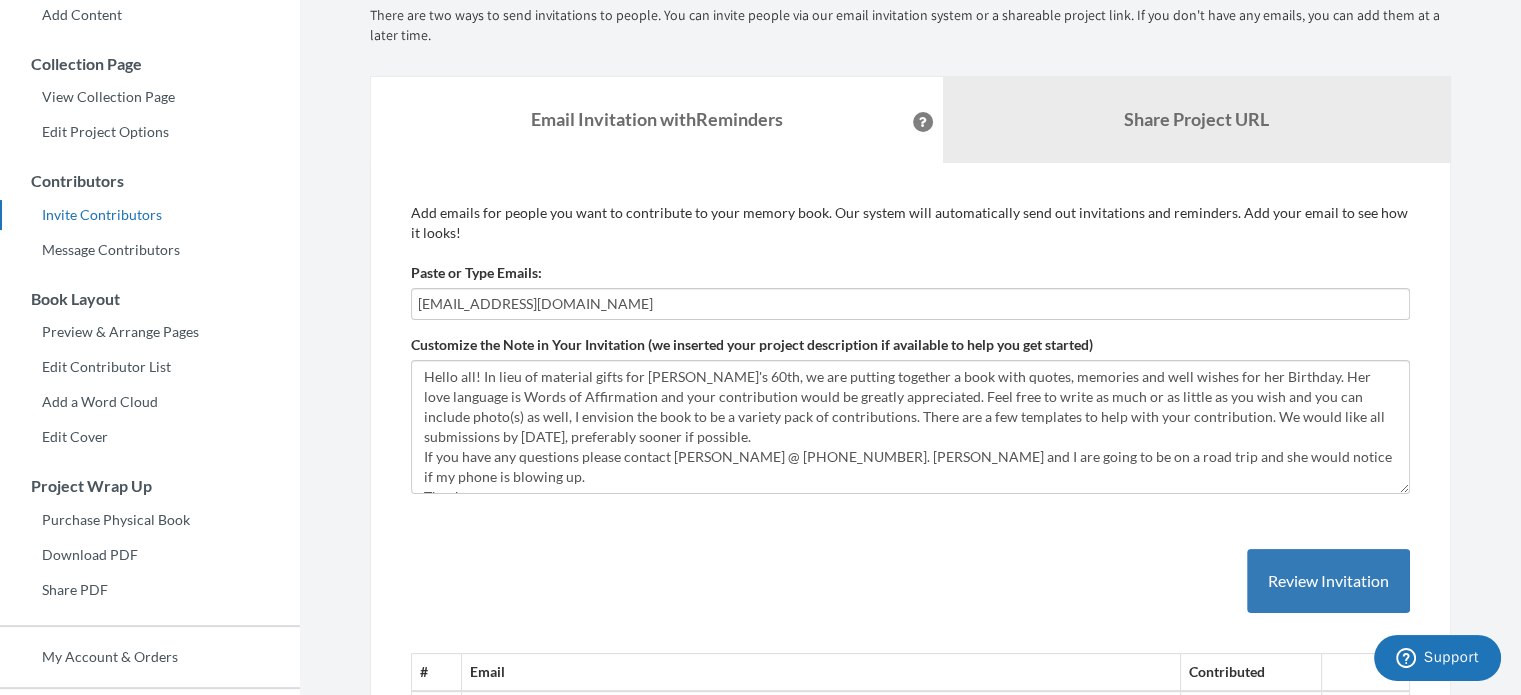type on "dianecoppocpa@gmail.com" 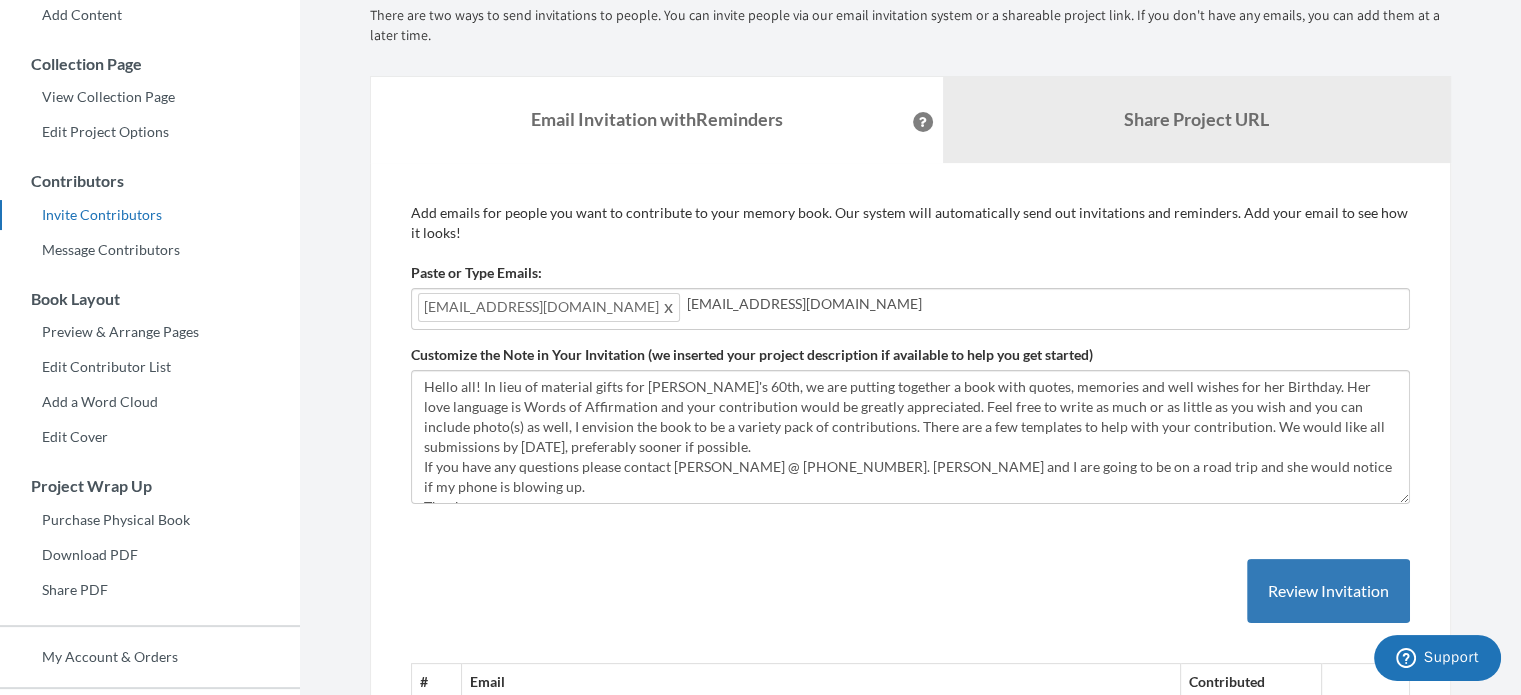 type on "elizabethlabruyere@yahoo.com" 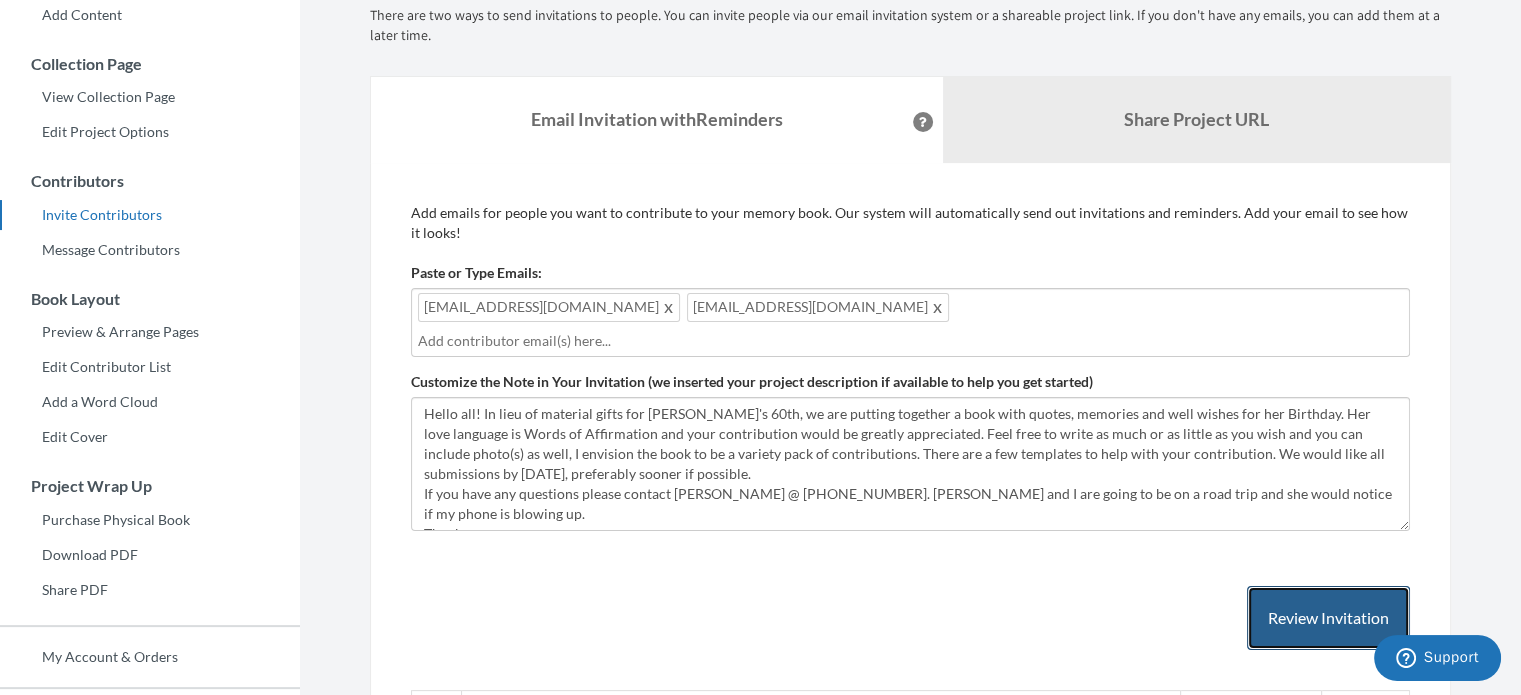 click on "Review Invitation" at bounding box center [1328, 618] 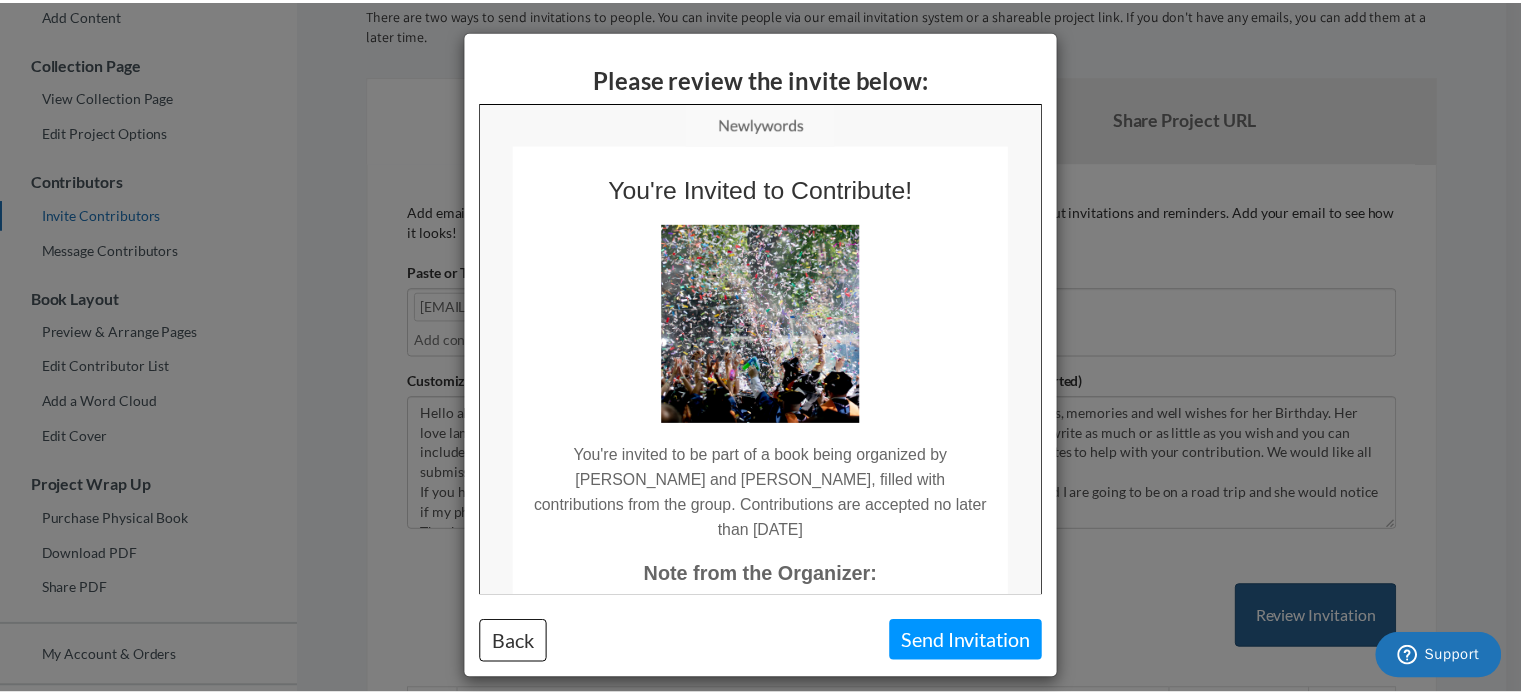 scroll, scrollTop: 0, scrollLeft: 0, axis: both 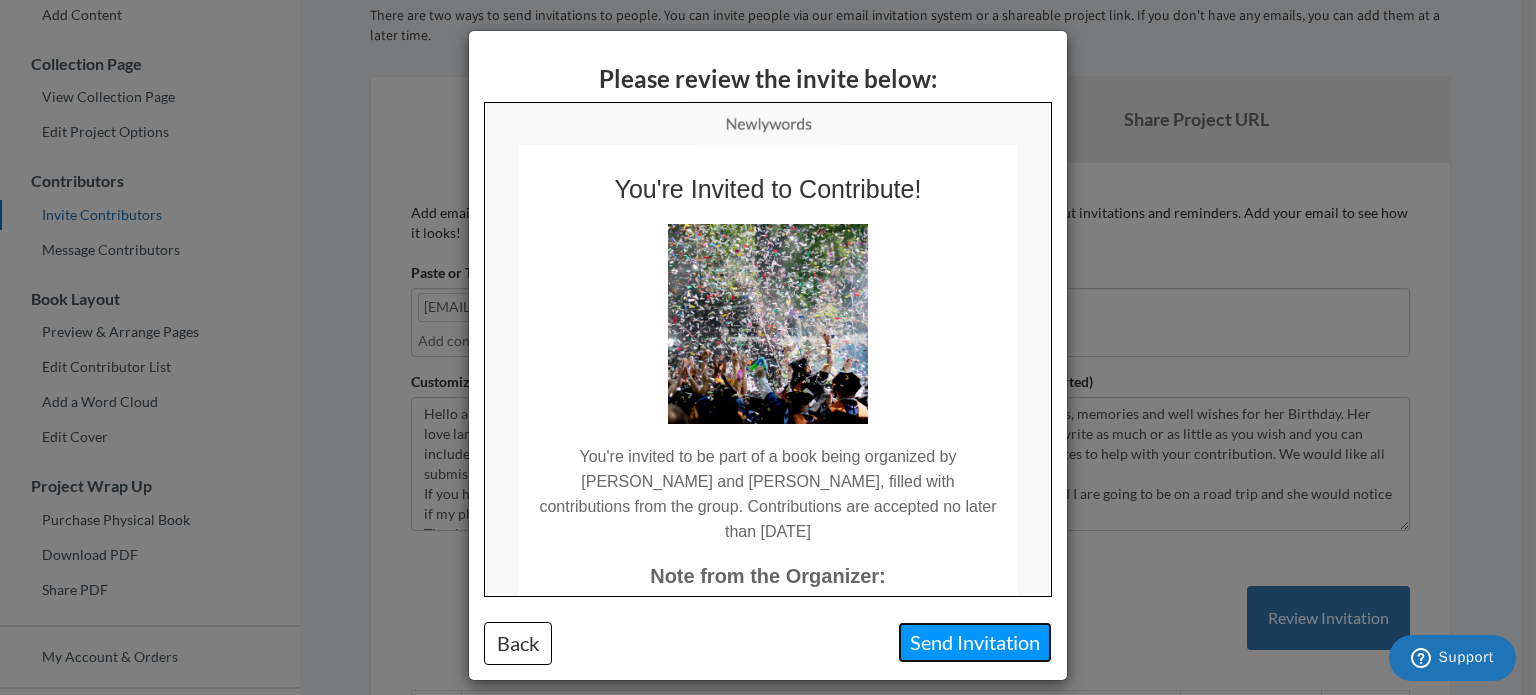click on "Send Invitation" at bounding box center (975, 642) 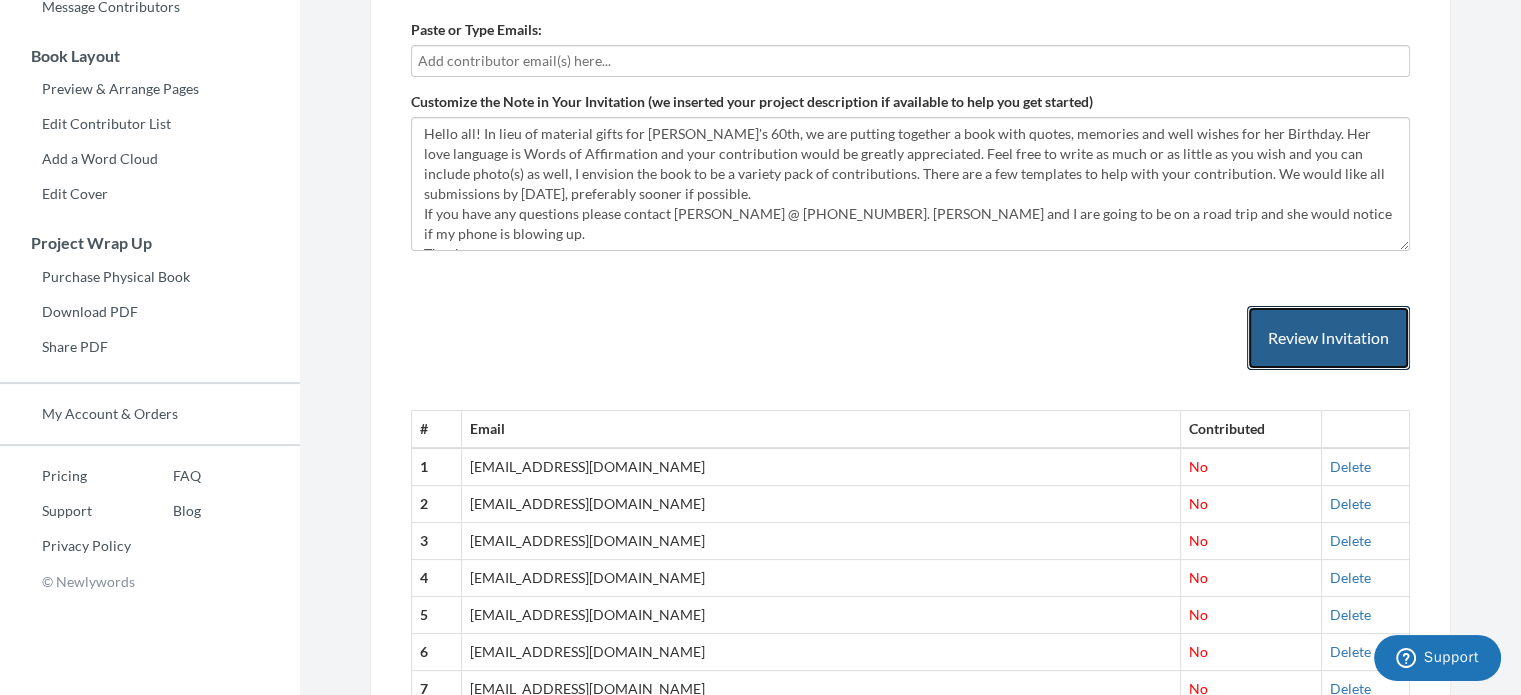 scroll, scrollTop: 0, scrollLeft: 0, axis: both 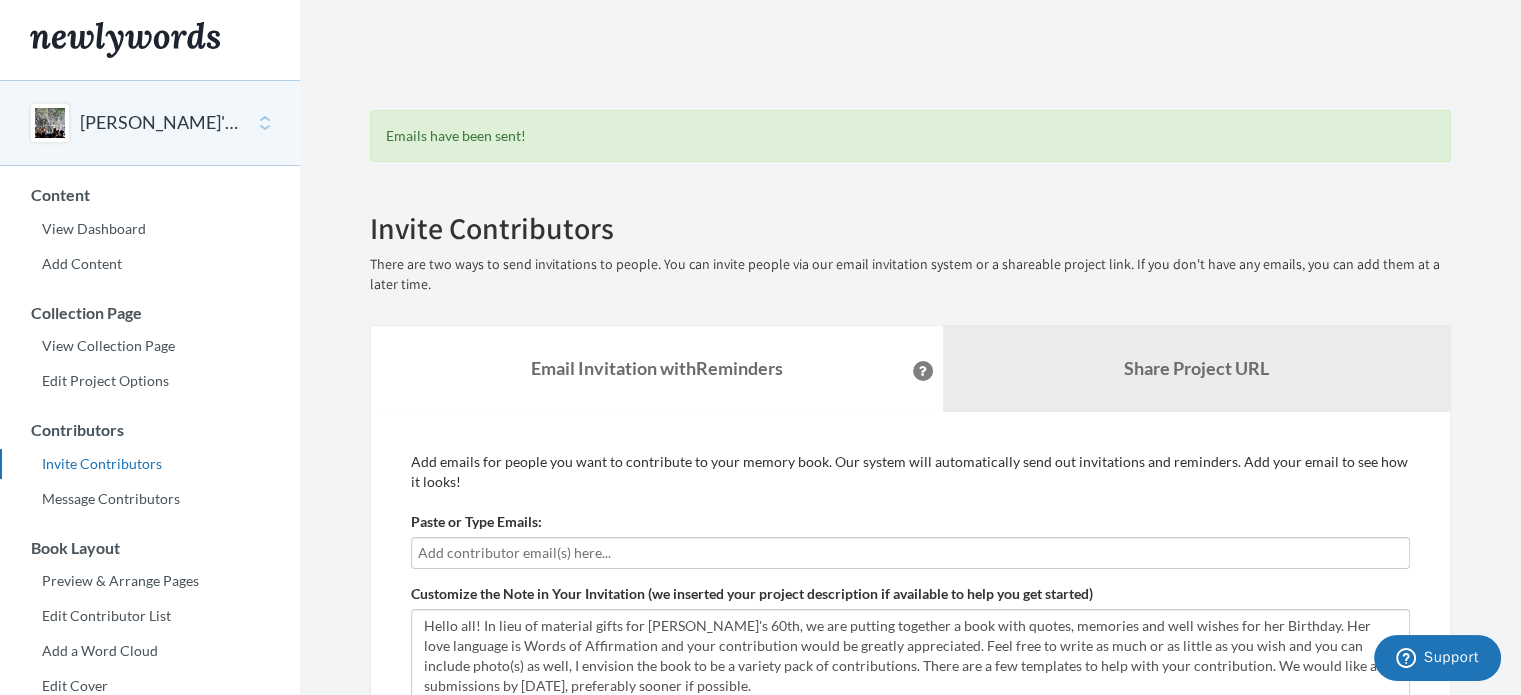 click at bounding box center (910, 553) 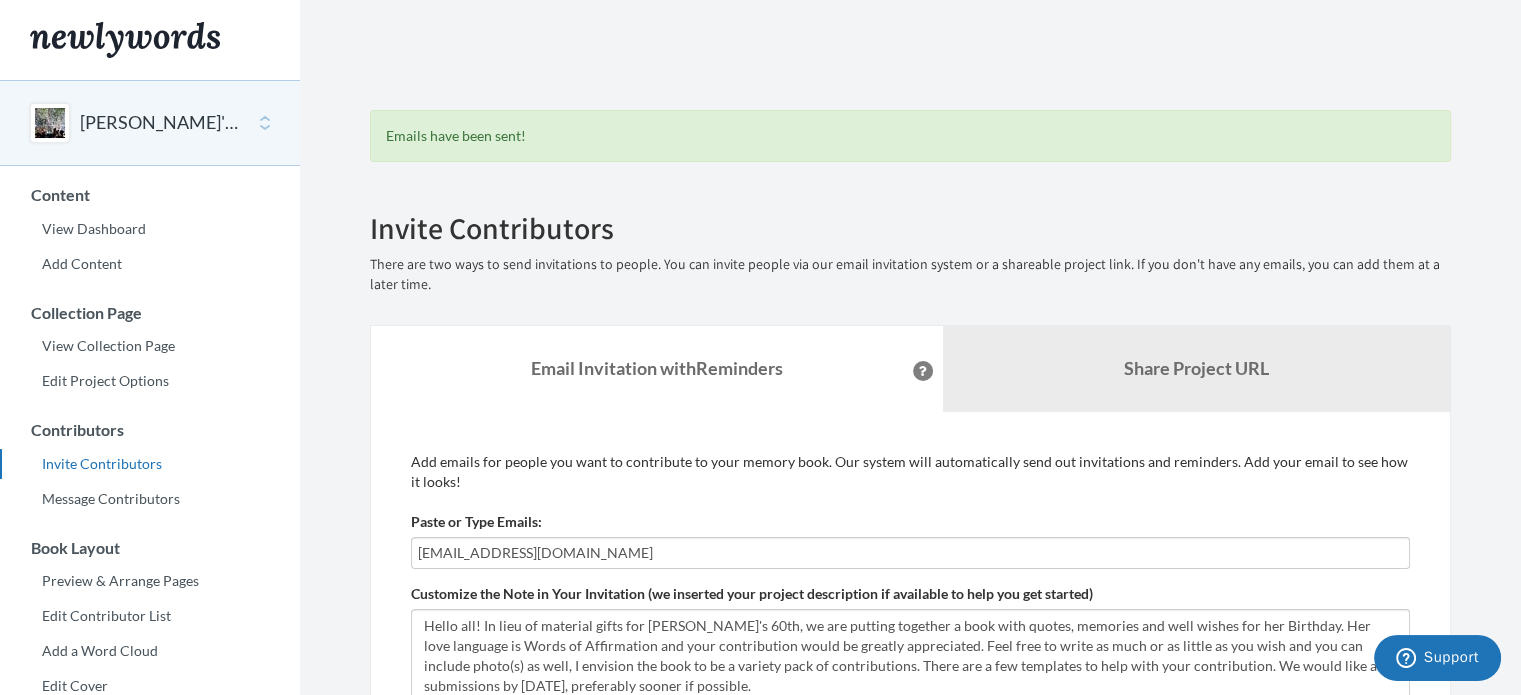 type on "elizabethschwalm@aol.com" 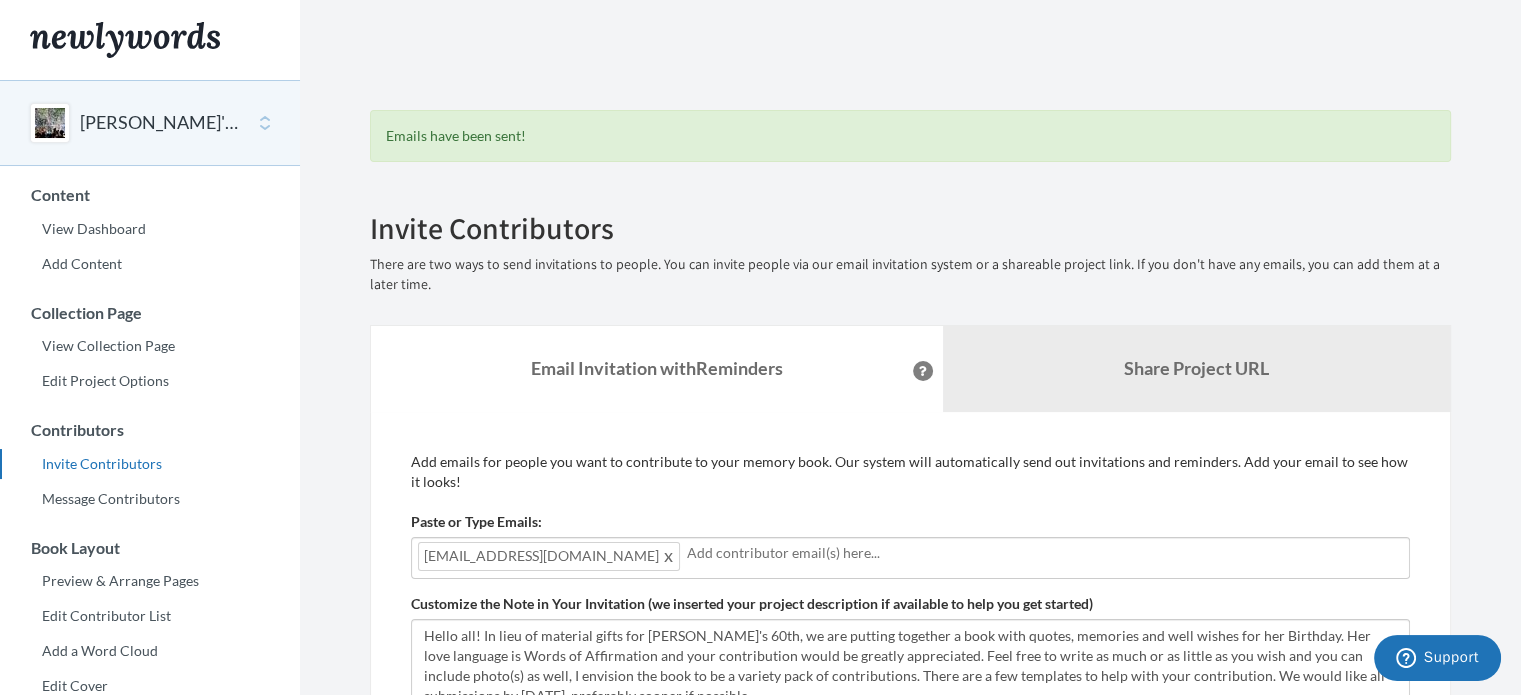 click on "Support" at bounding box center [1451, 657] 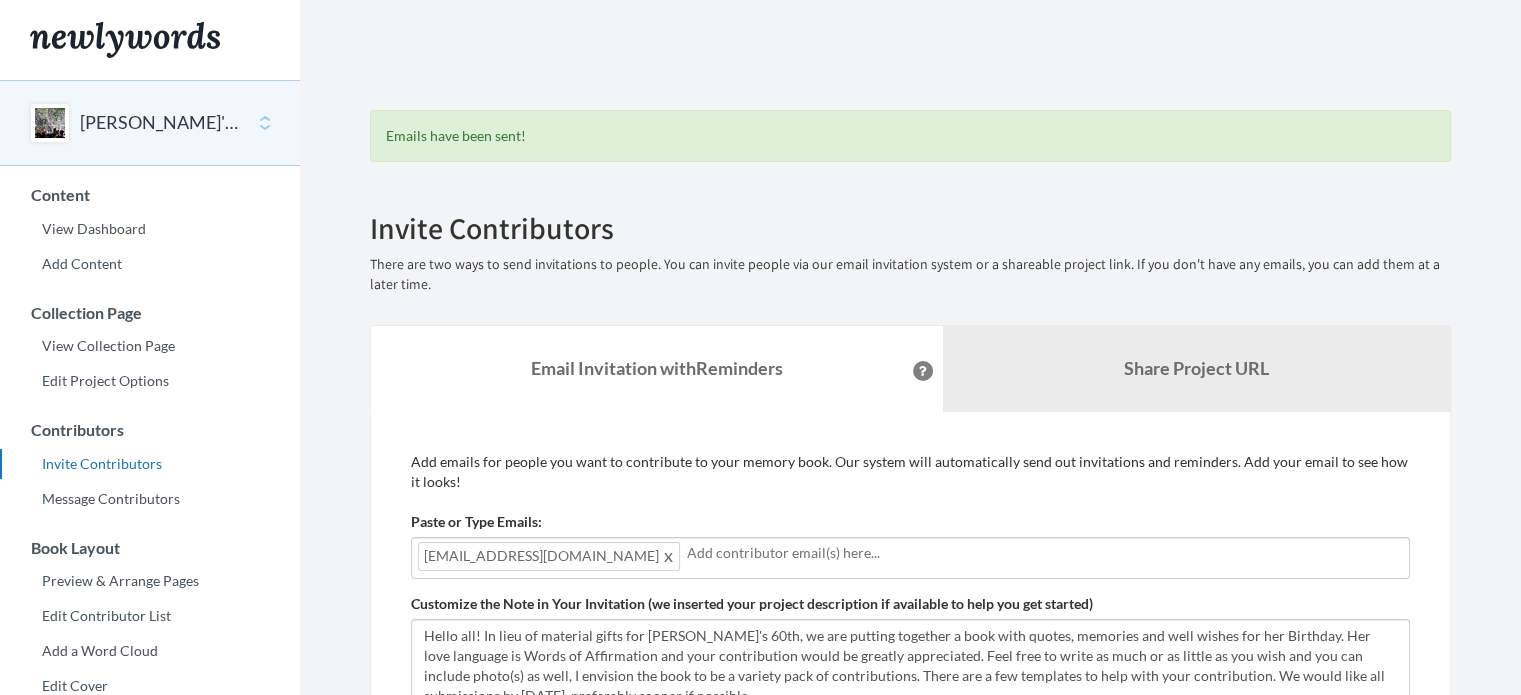 scroll, scrollTop: 0, scrollLeft: 0, axis: both 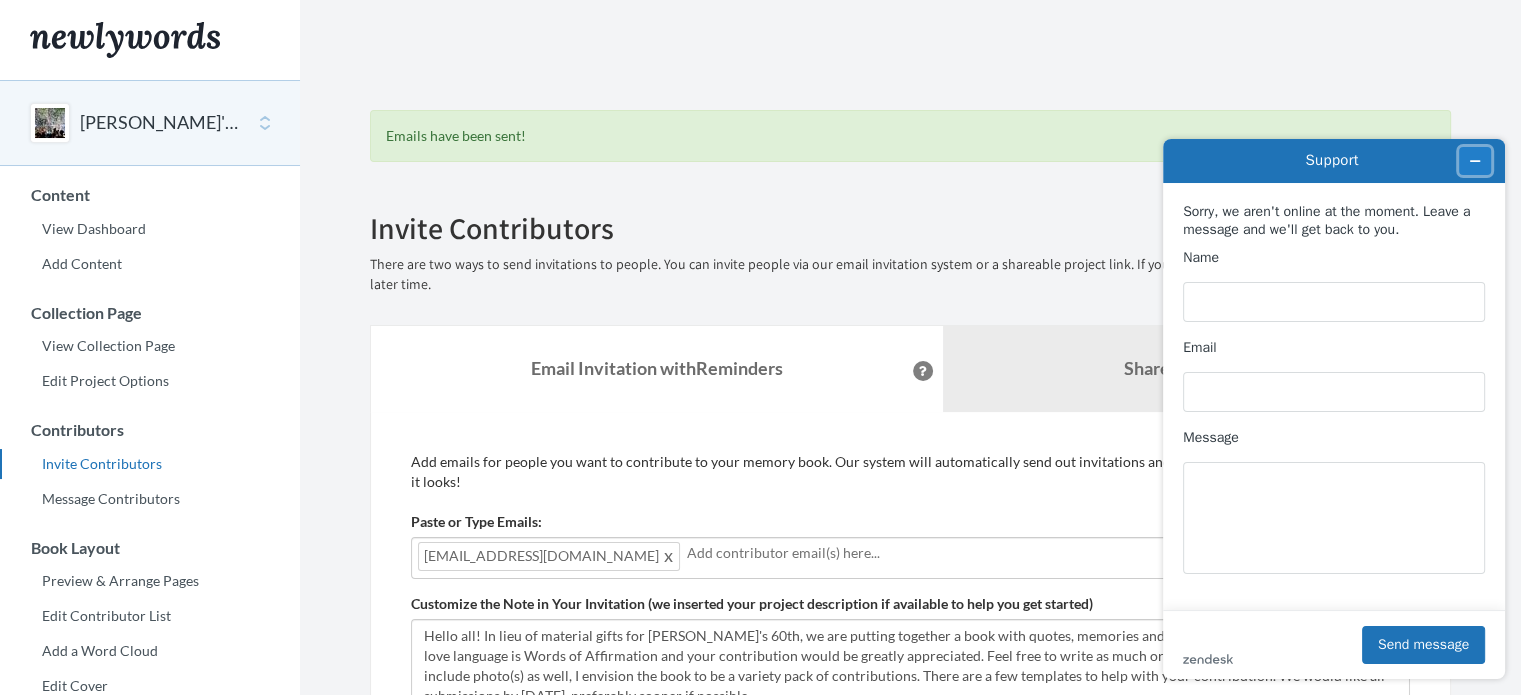 click 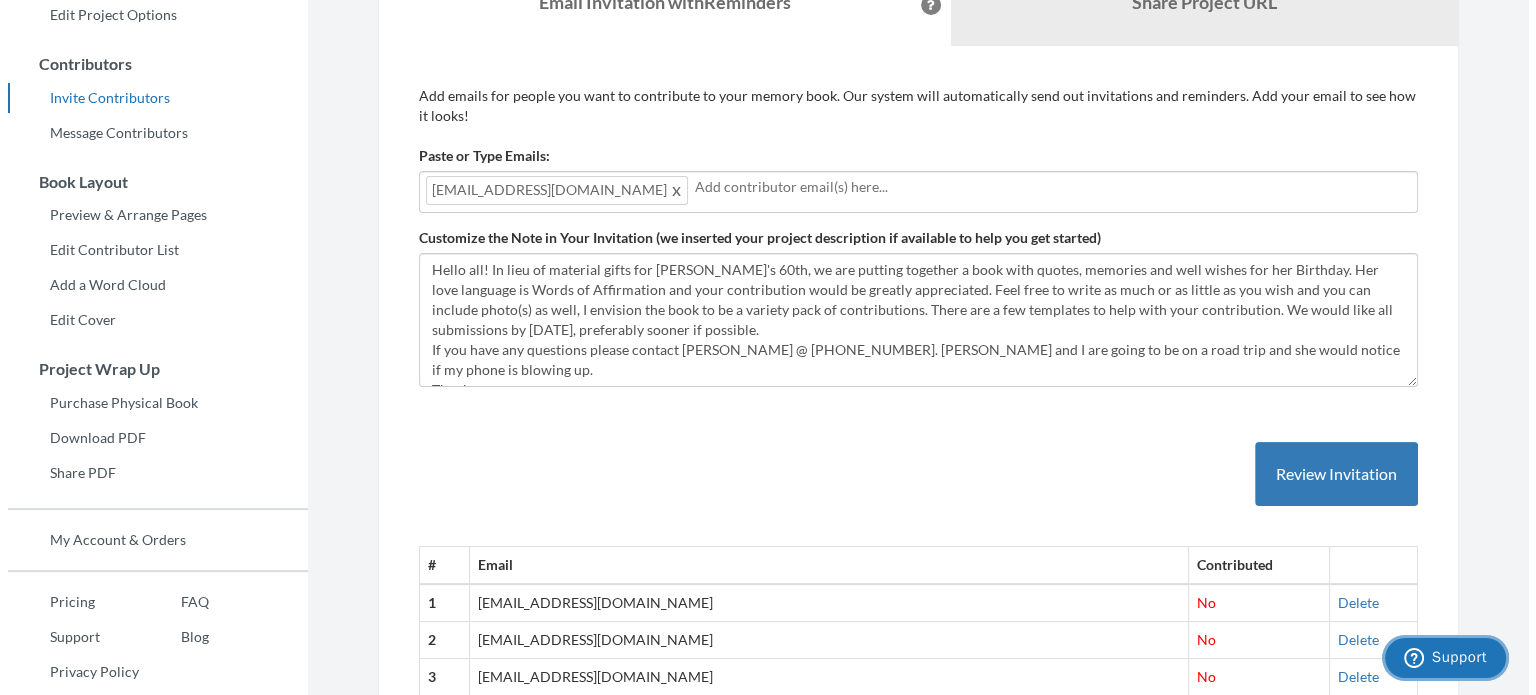 scroll, scrollTop: 384, scrollLeft: 0, axis: vertical 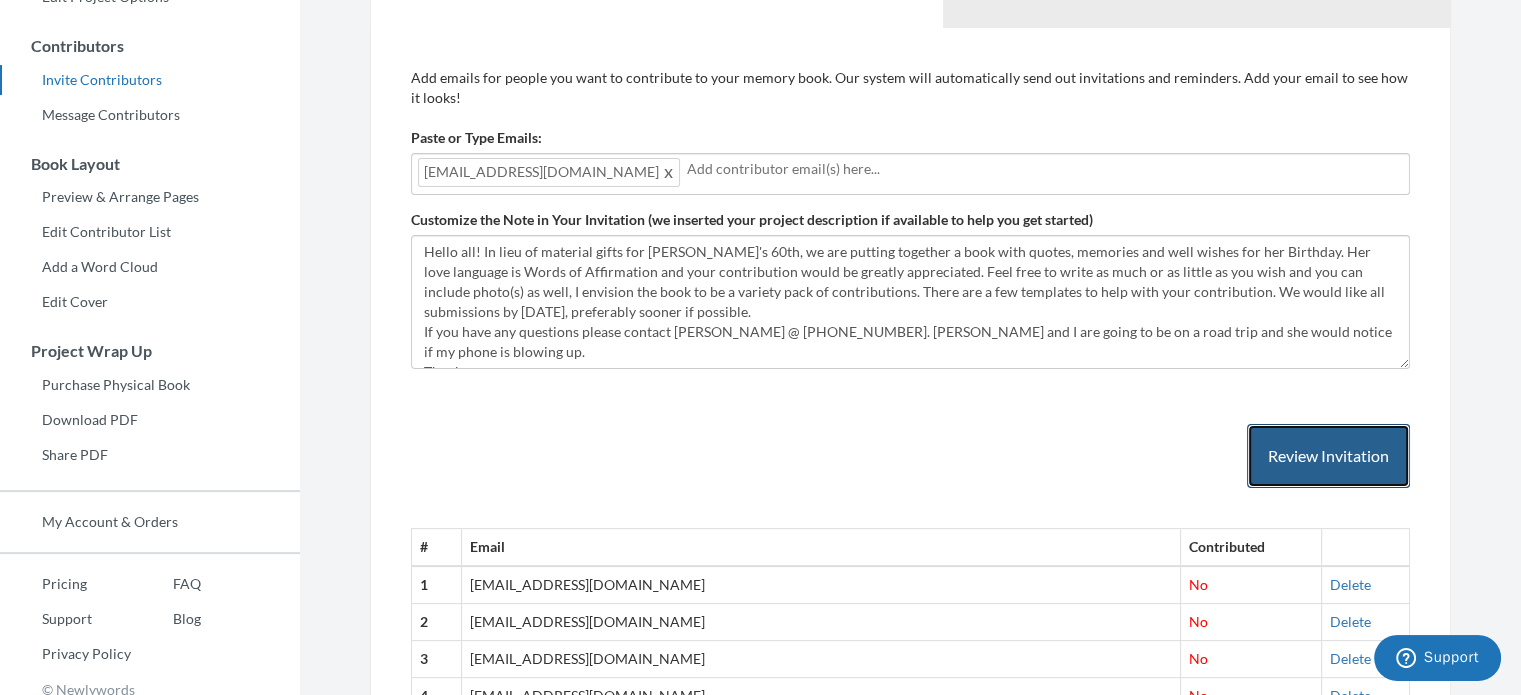 click on "Review Invitation" at bounding box center (1328, 456) 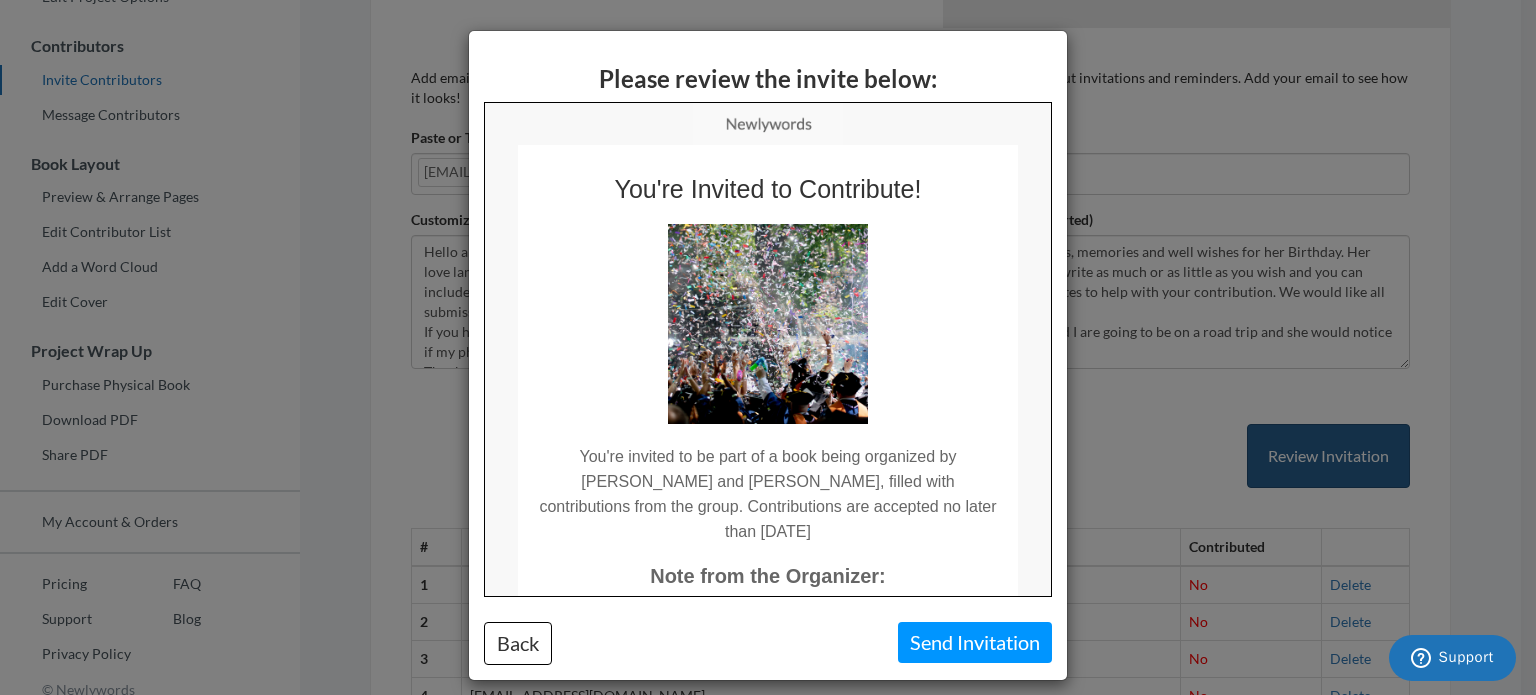 scroll, scrollTop: 0, scrollLeft: 0, axis: both 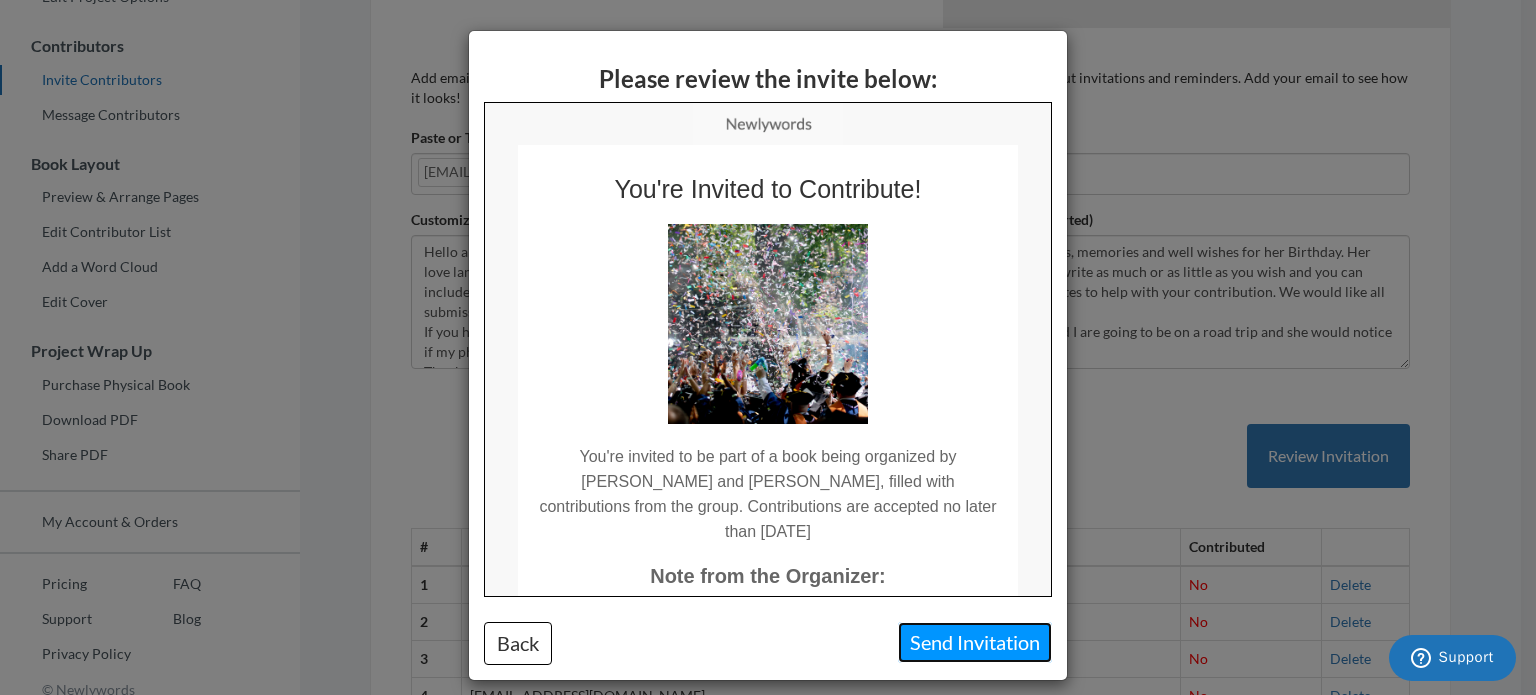 click on "Send Invitation" at bounding box center (975, 642) 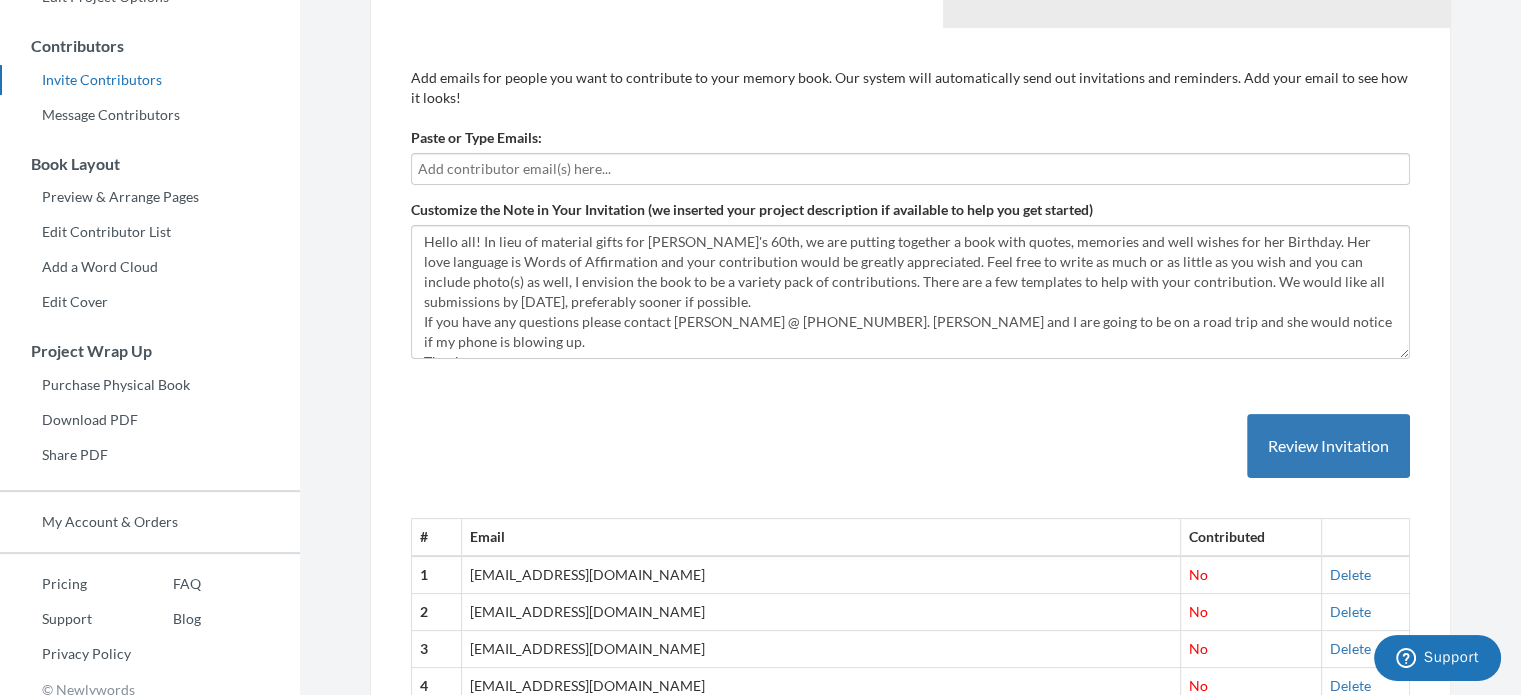 click at bounding box center [910, 169] 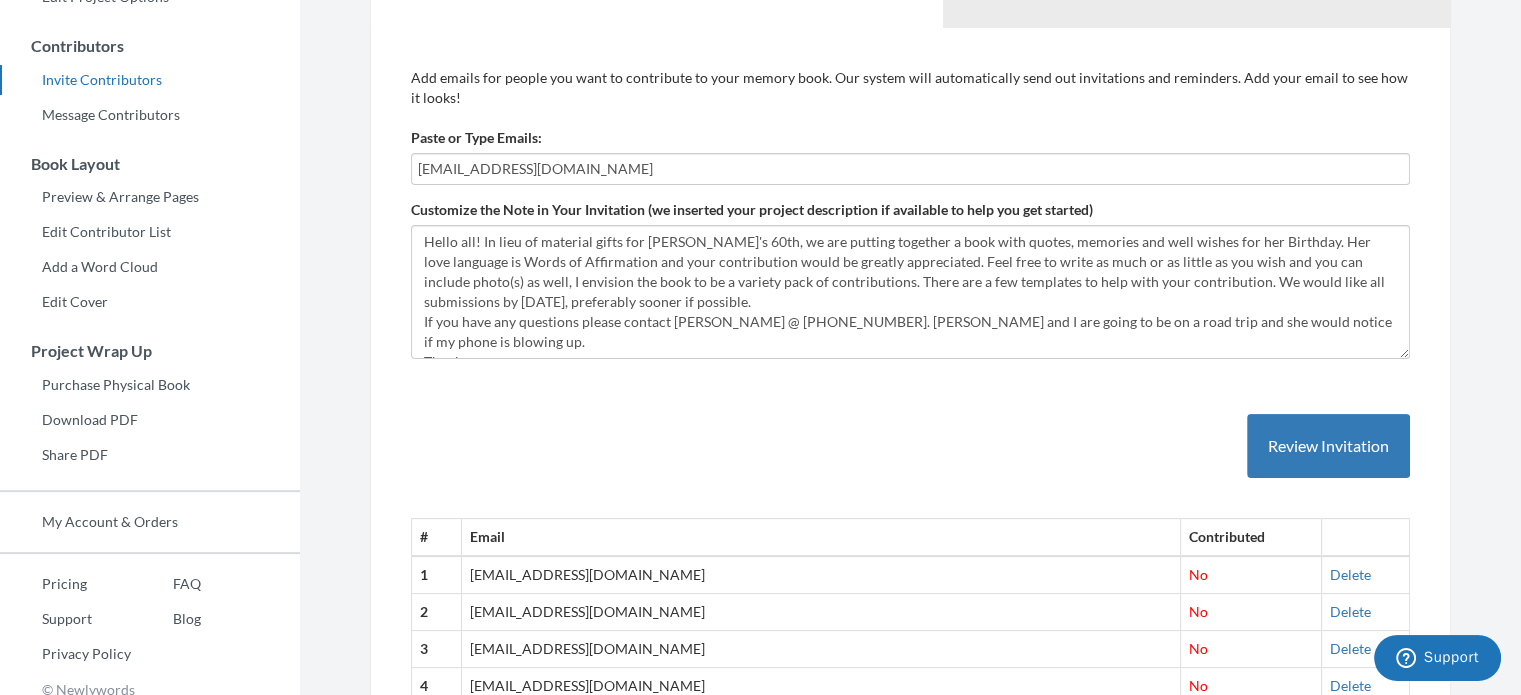 type on "deniseketchman@bellsouth.net" 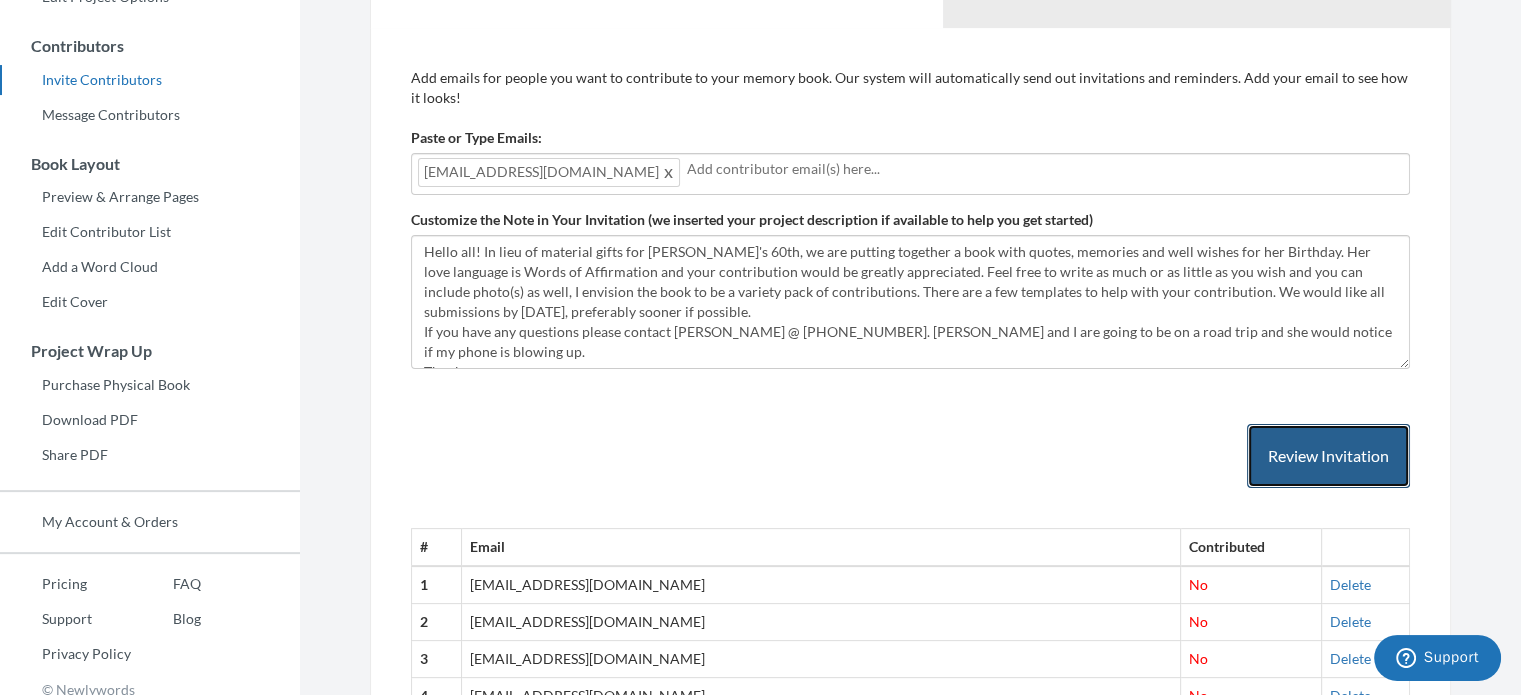 click on "Review Invitation" at bounding box center [1328, 456] 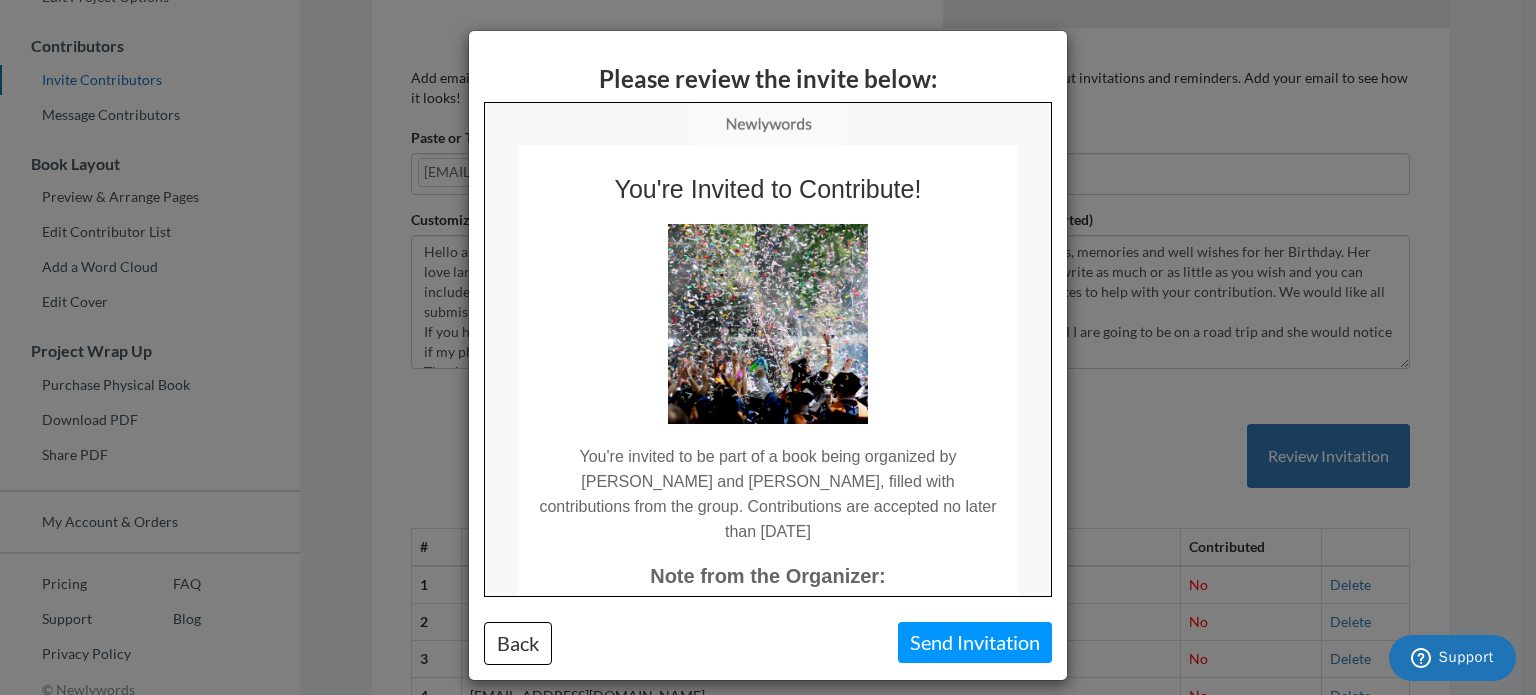 scroll, scrollTop: 0, scrollLeft: 0, axis: both 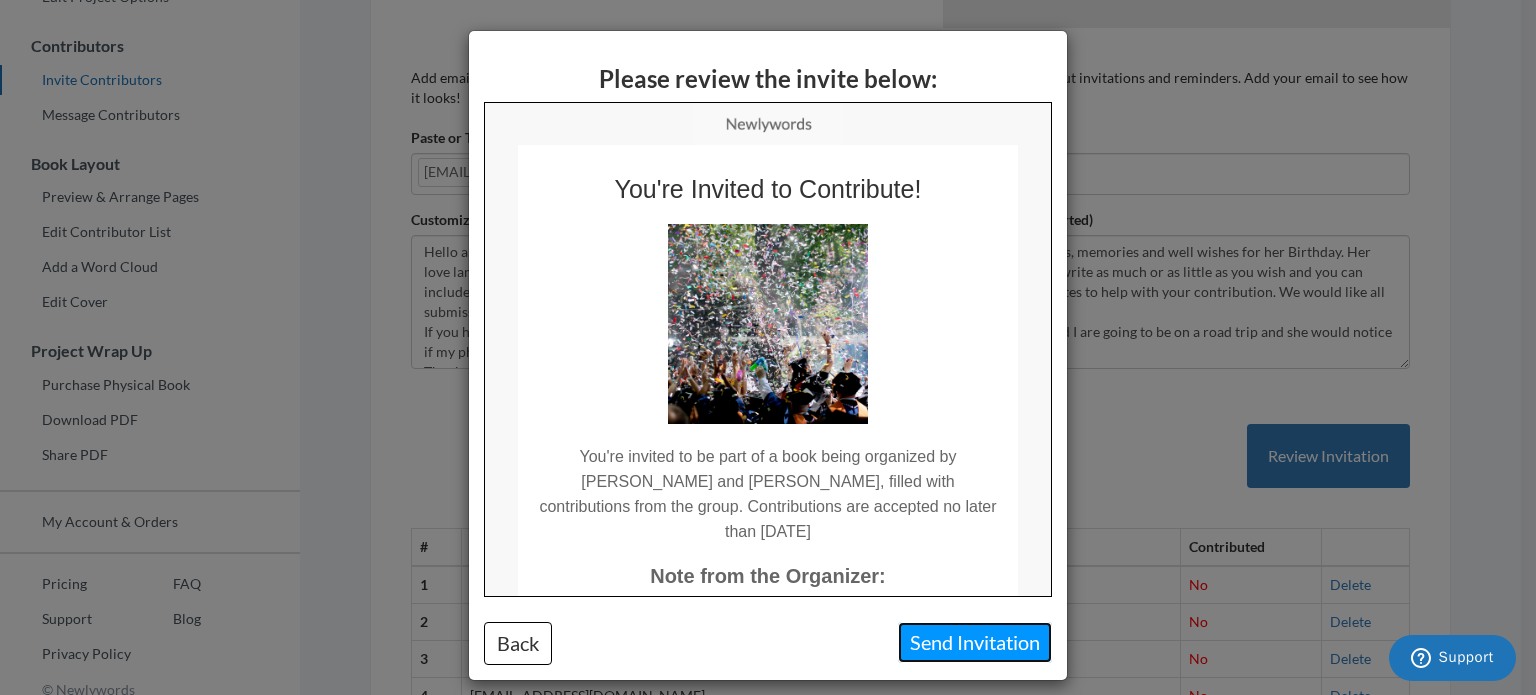 click on "Send Invitation" at bounding box center [975, 642] 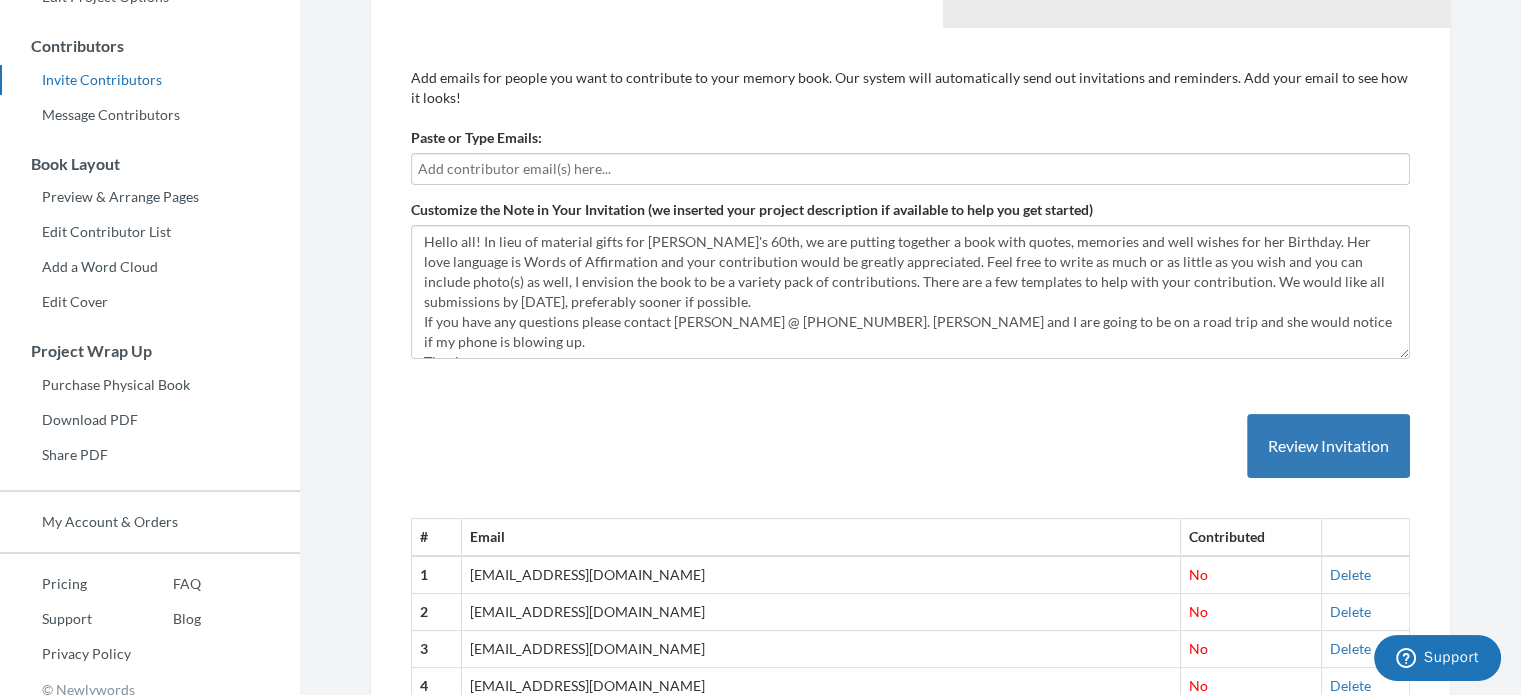 click at bounding box center [910, 169] 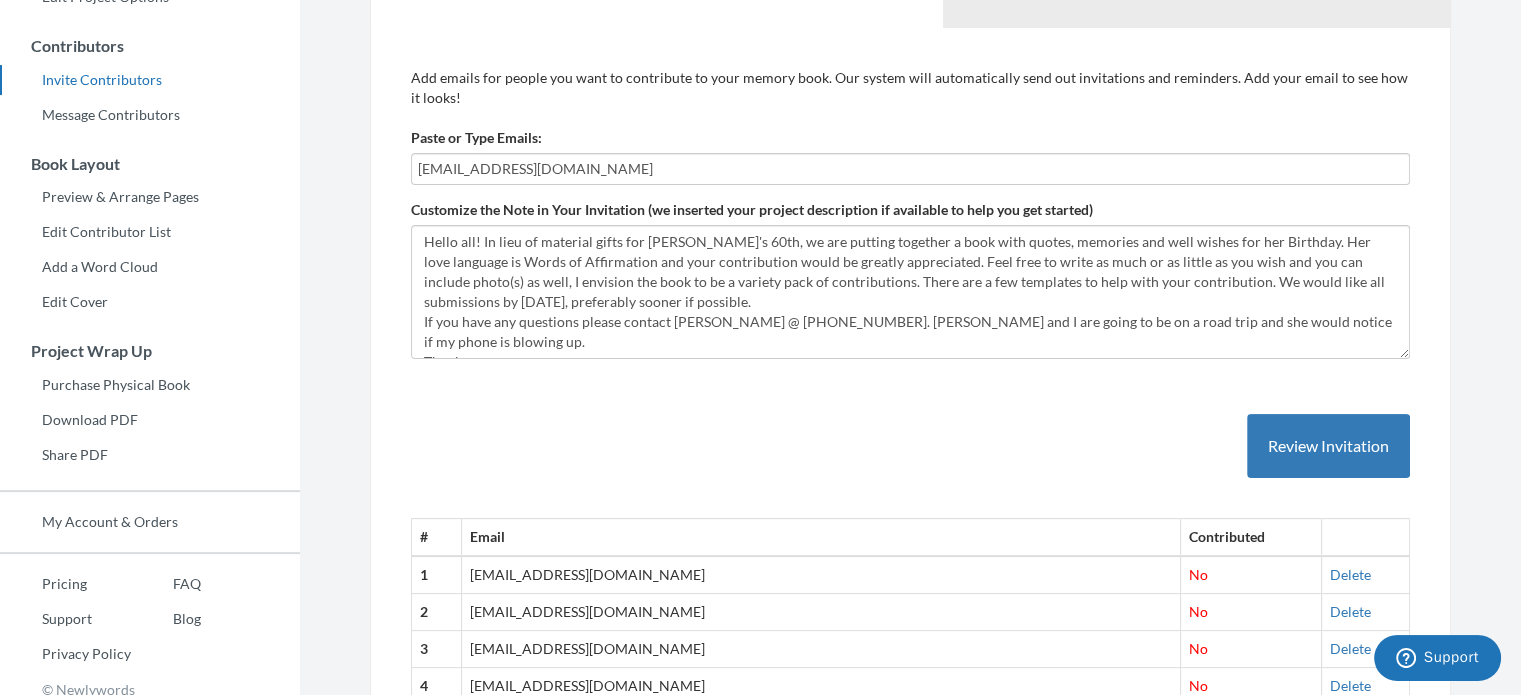 type on "salliewells@yahoo.com" 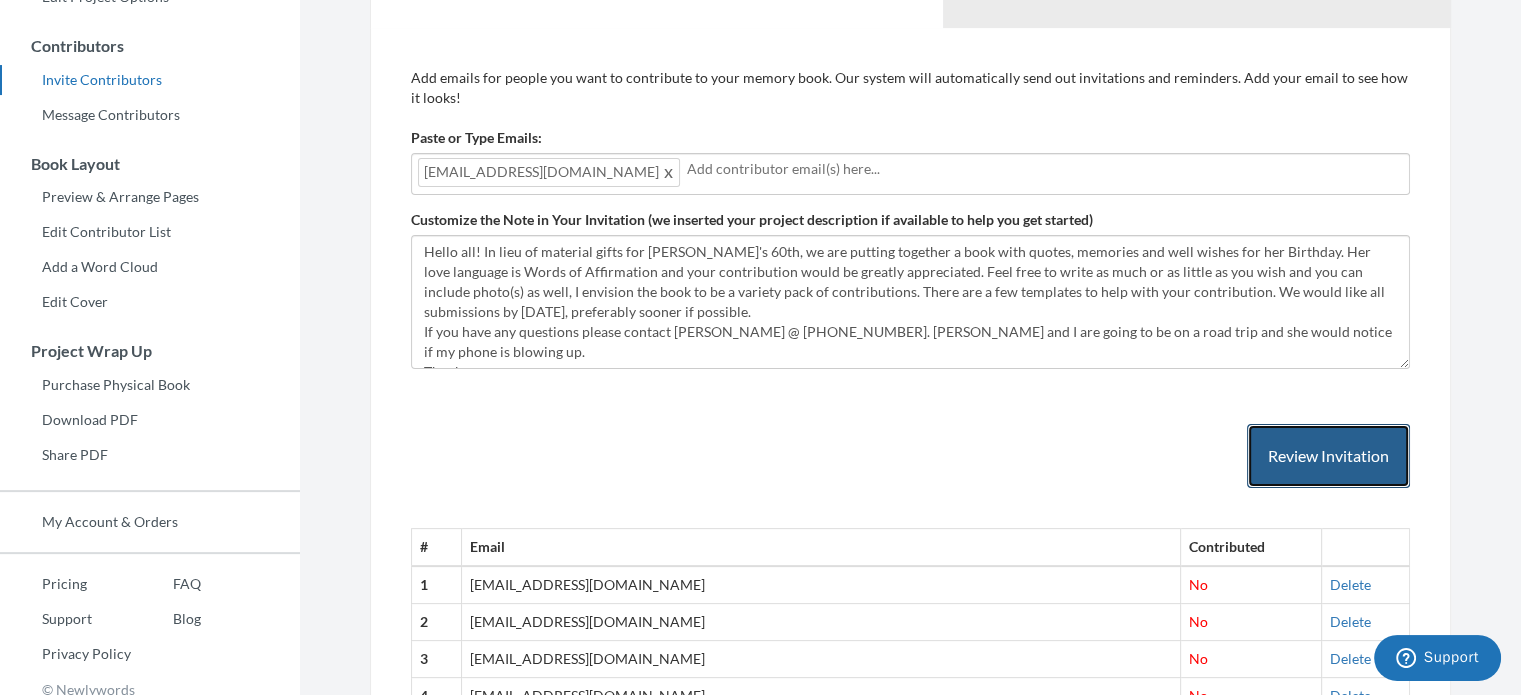 click on "Review Invitation" at bounding box center [1328, 456] 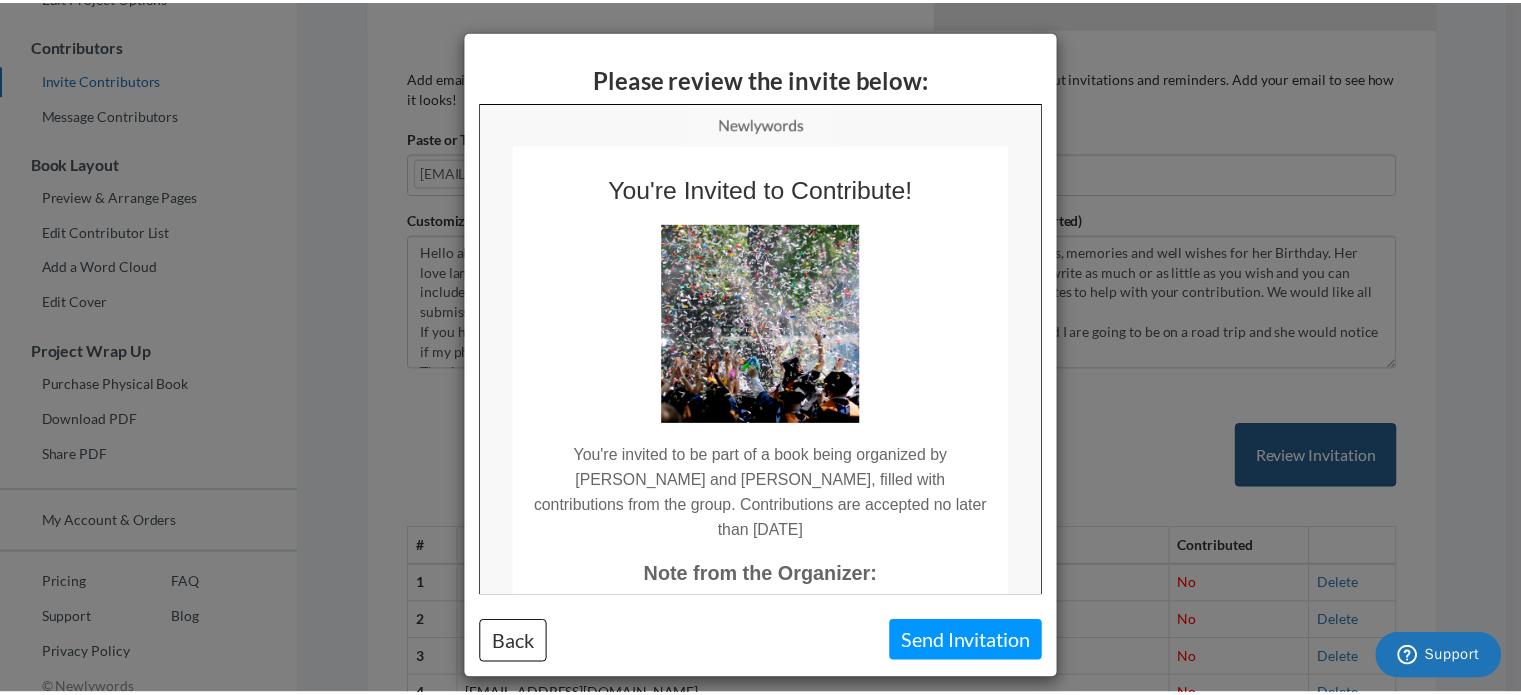 scroll, scrollTop: 0, scrollLeft: 0, axis: both 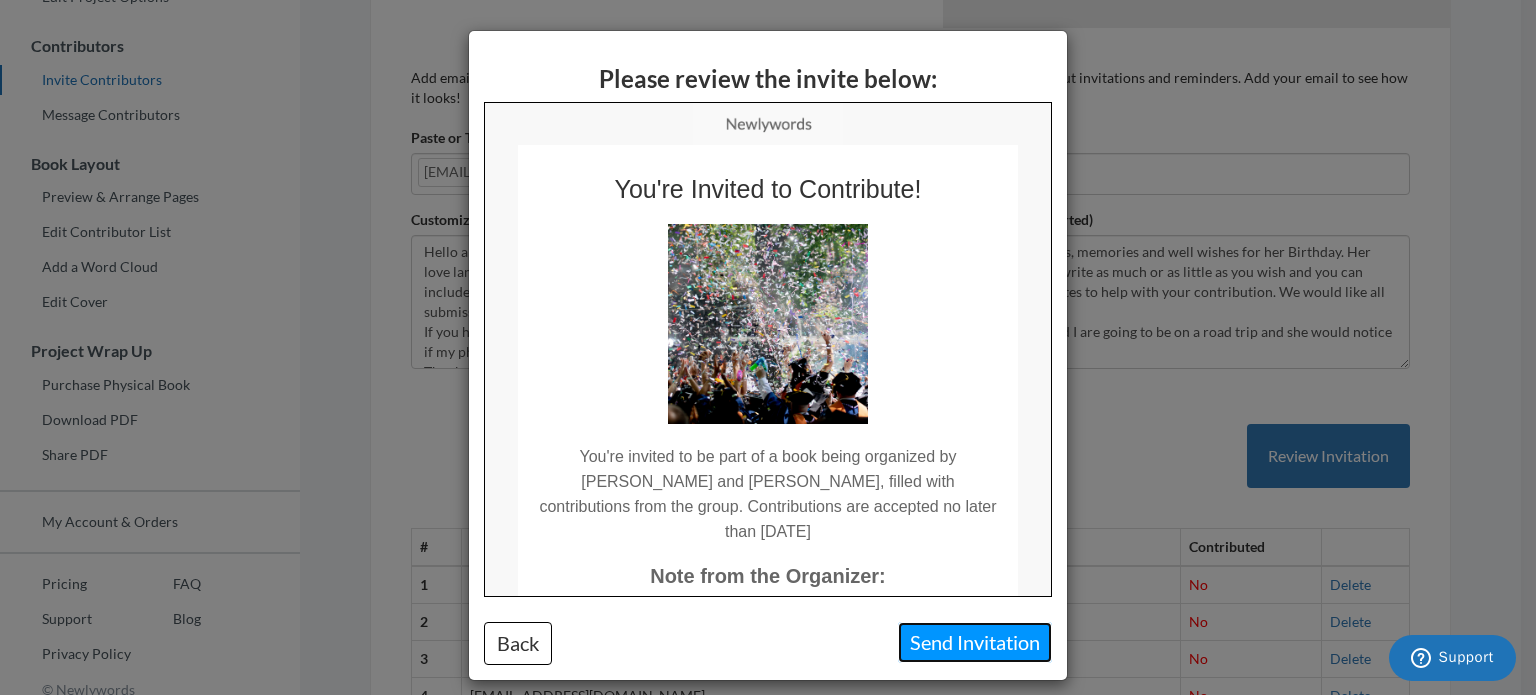 click on "Send Invitation" at bounding box center (975, 642) 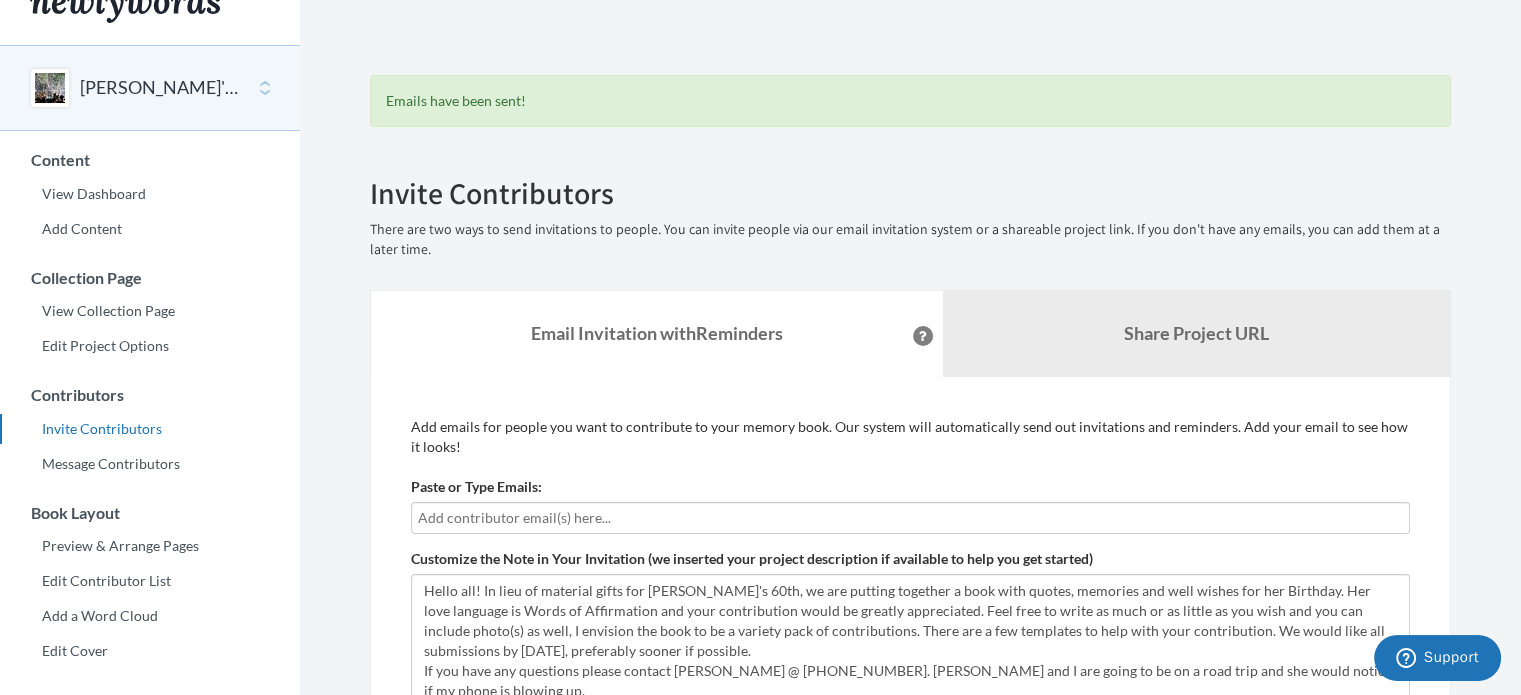 scroll, scrollTop: 0, scrollLeft: 0, axis: both 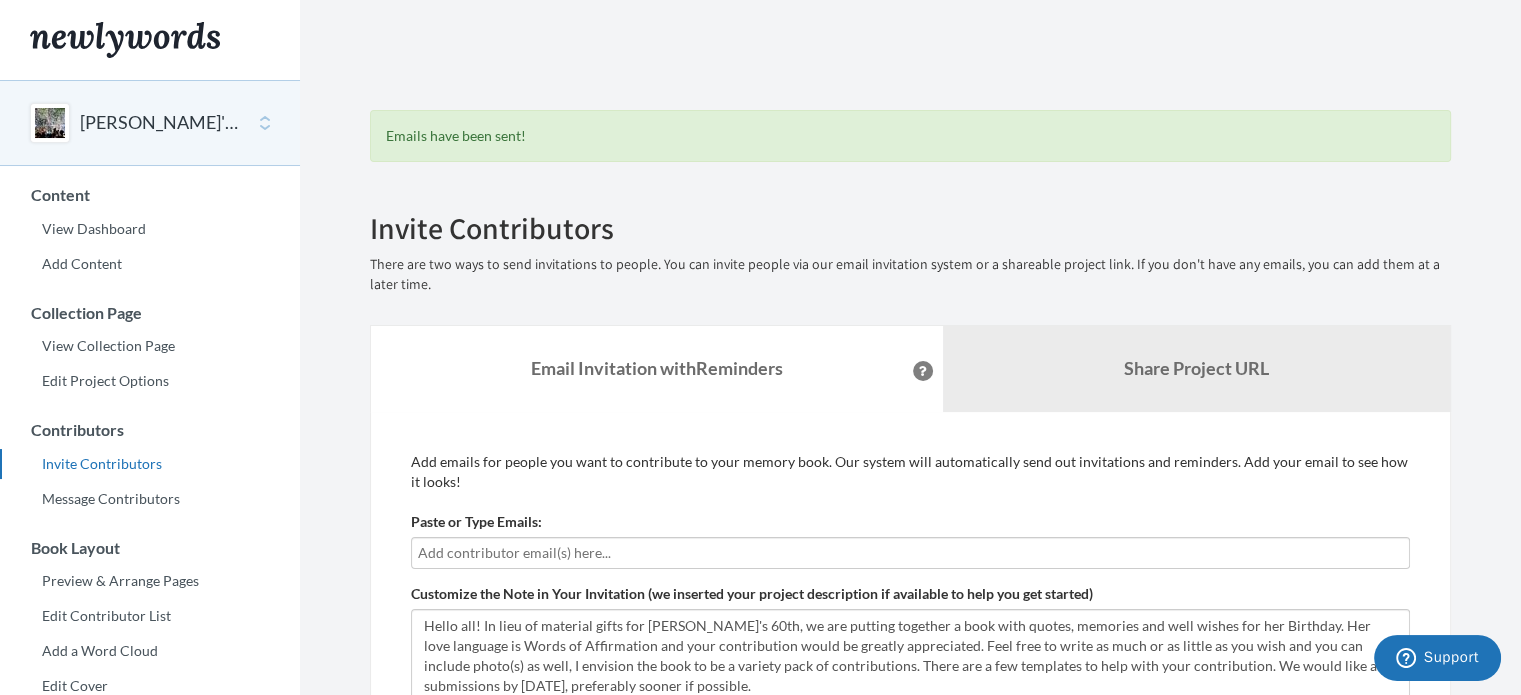 click at bounding box center [910, 553] 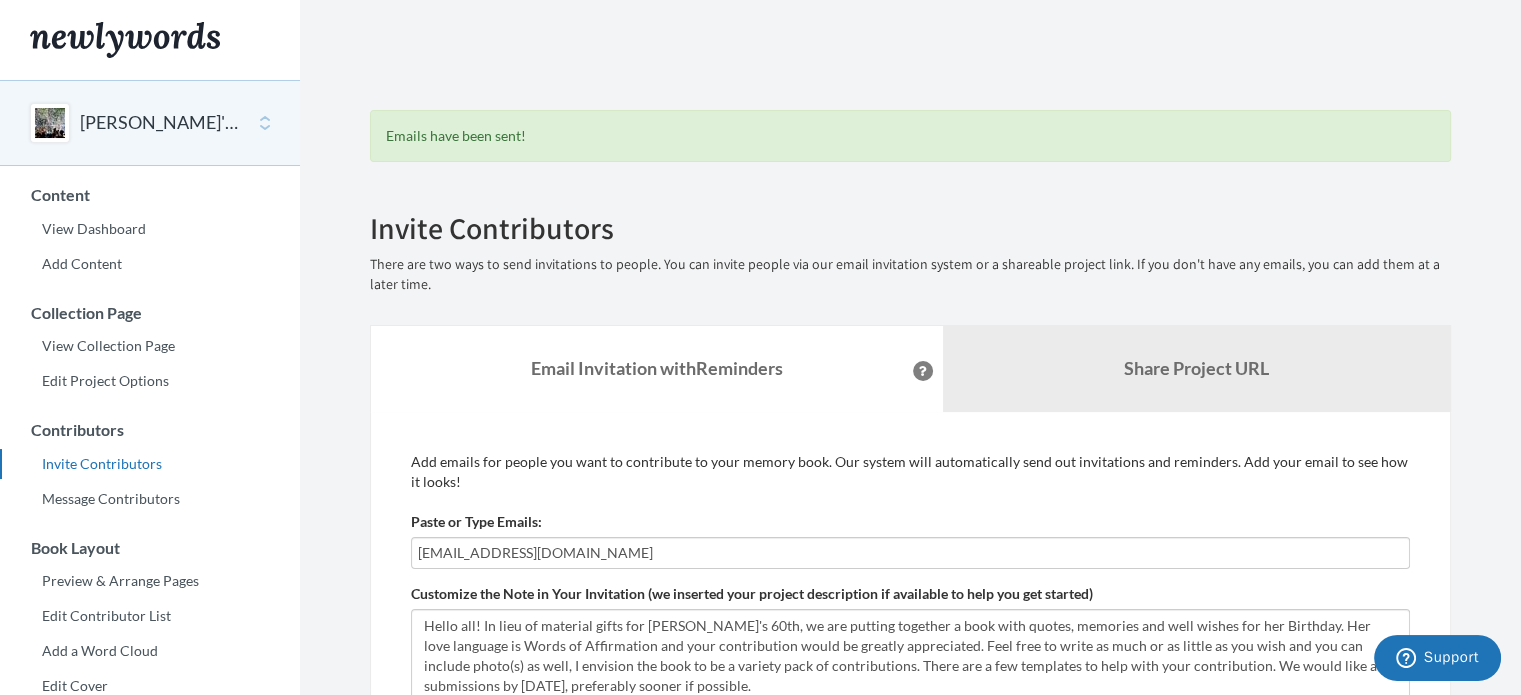 type on "jamesraytate@gmail.com" 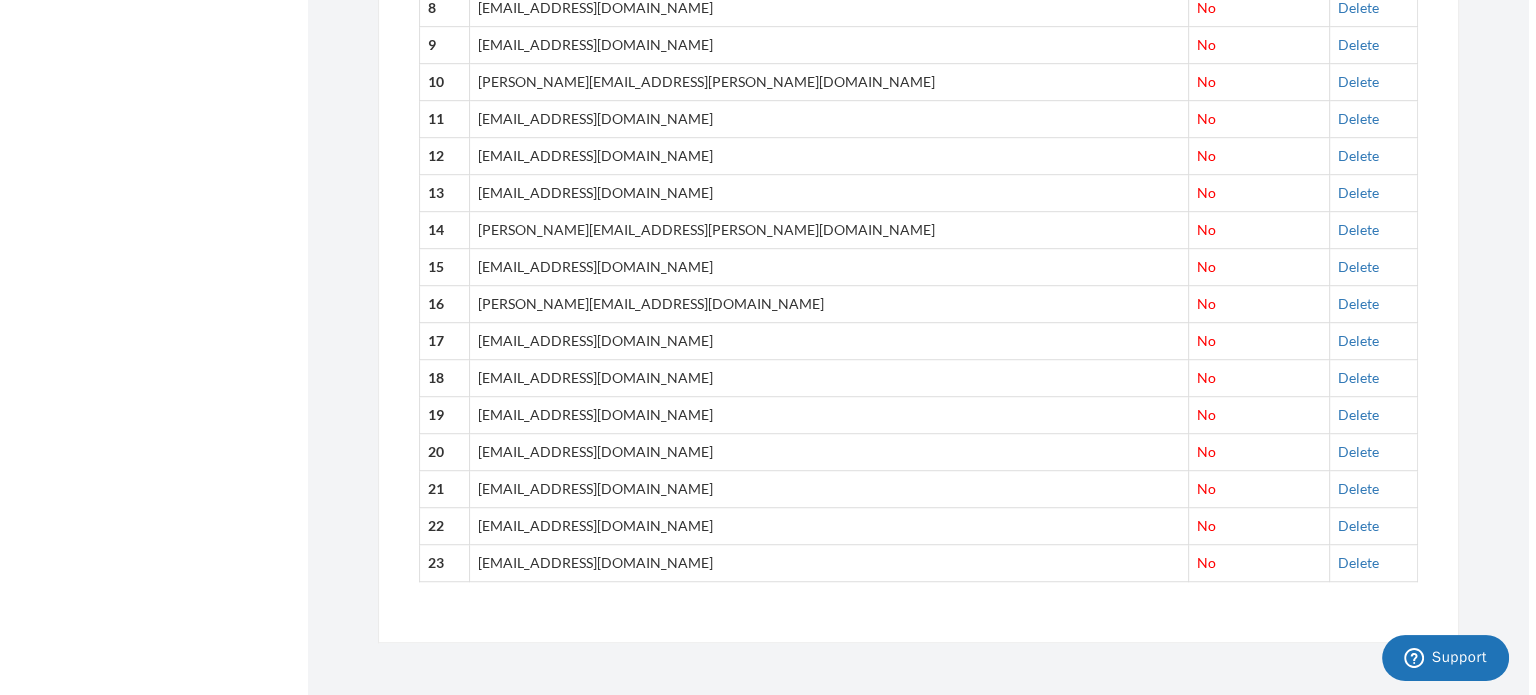 scroll, scrollTop: 612, scrollLeft: 0, axis: vertical 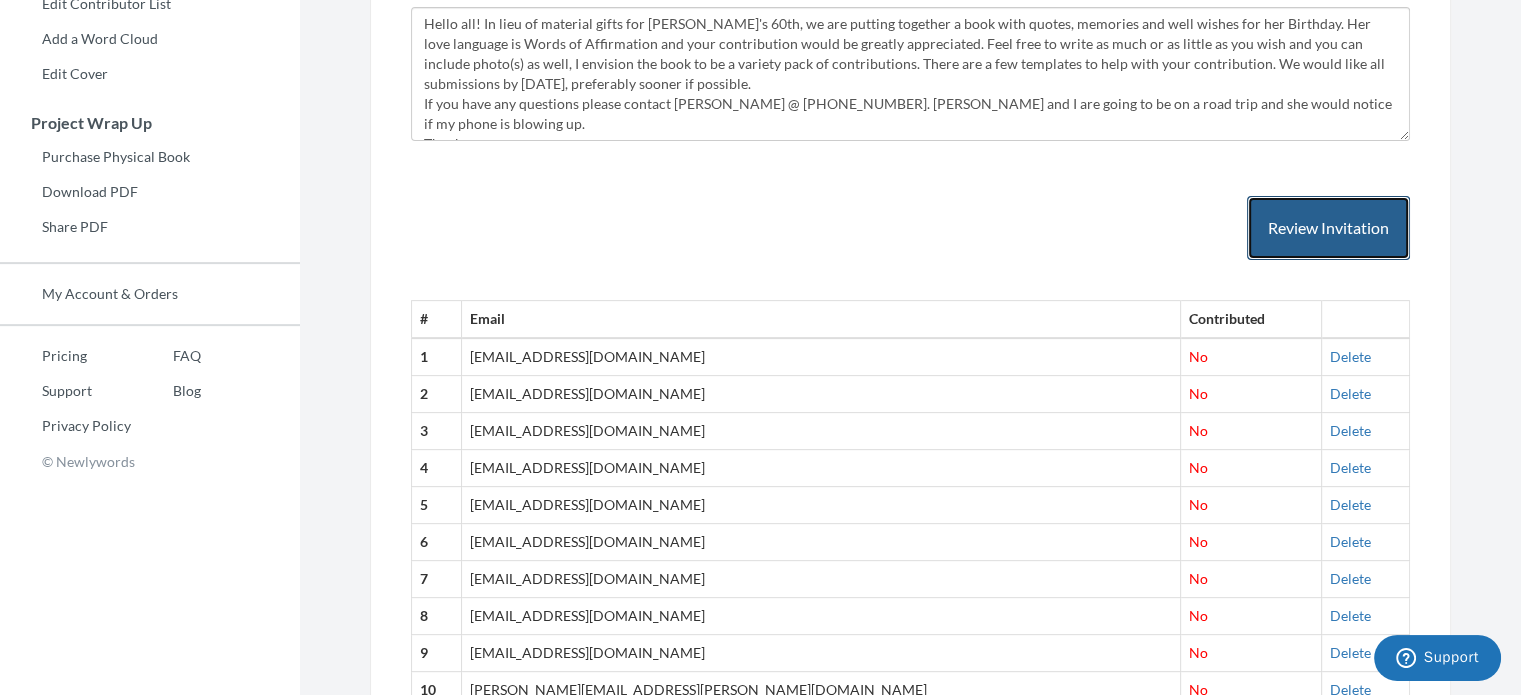 click on "Review Invitation" at bounding box center [1328, 228] 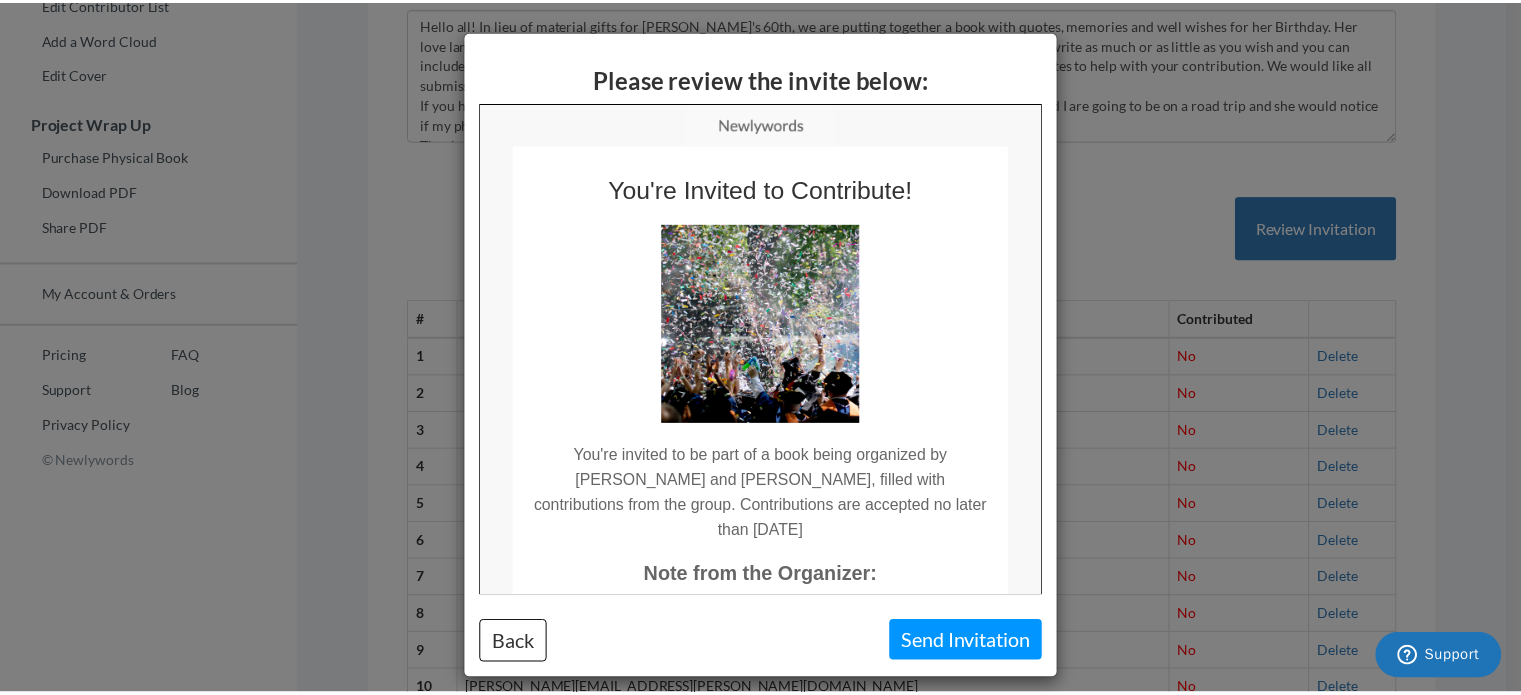scroll, scrollTop: 0, scrollLeft: 0, axis: both 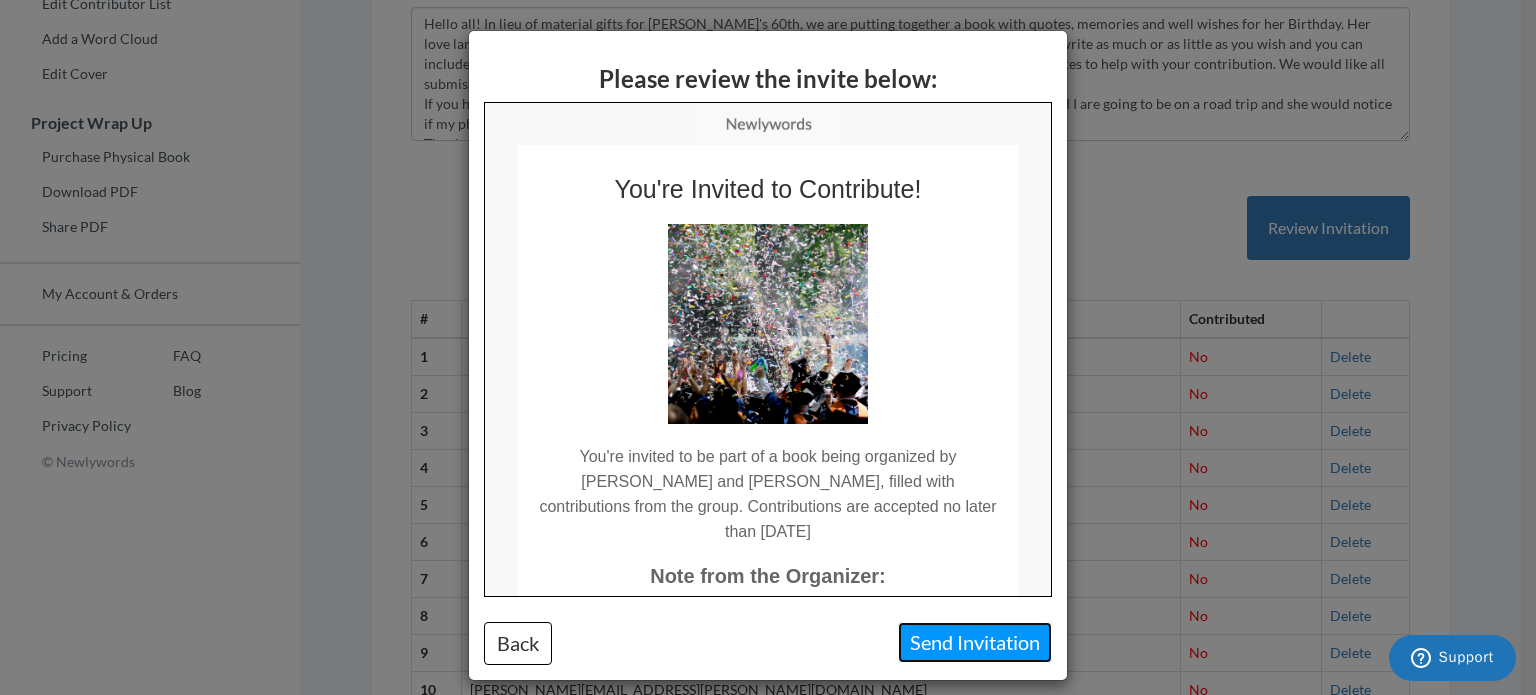 click on "Send Invitation" at bounding box center (975, 642) 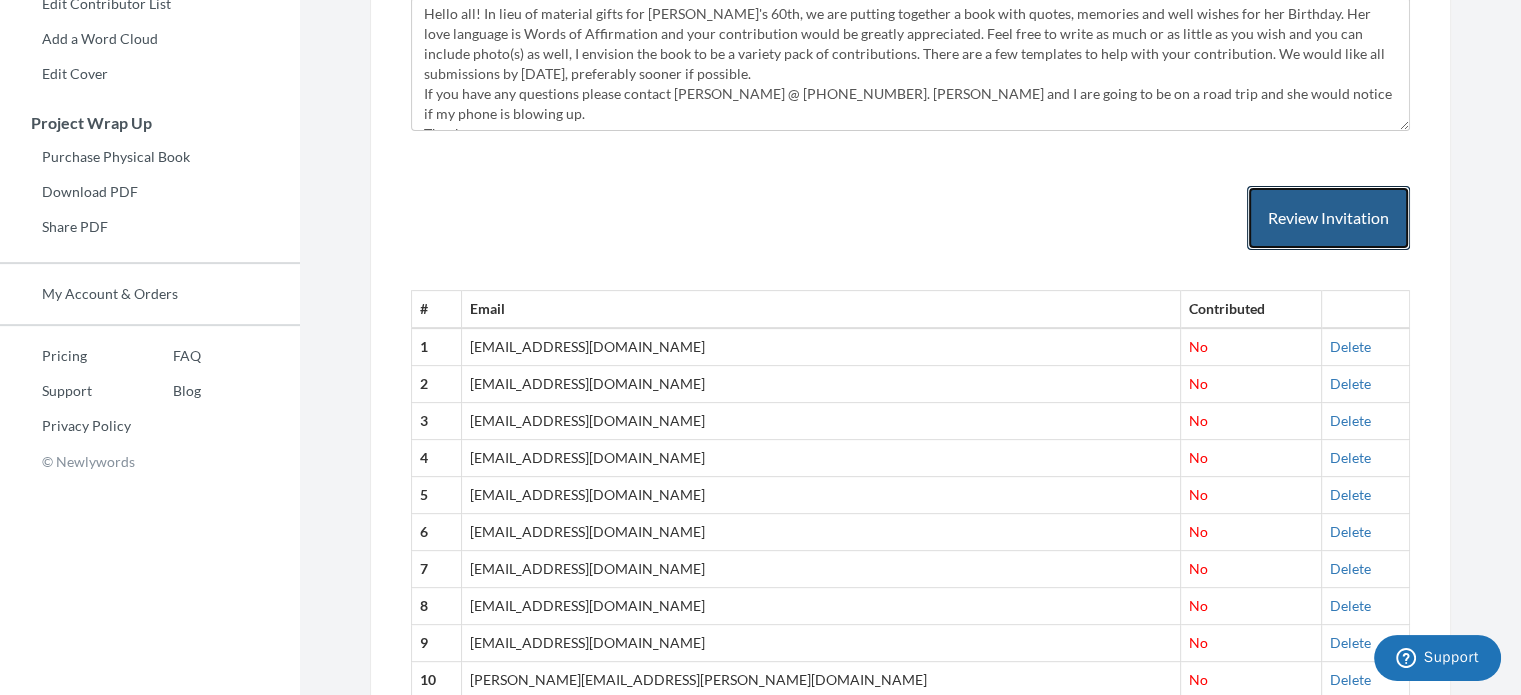 scroll, scrollTop: 0, scrollLeft: 0, axis: both 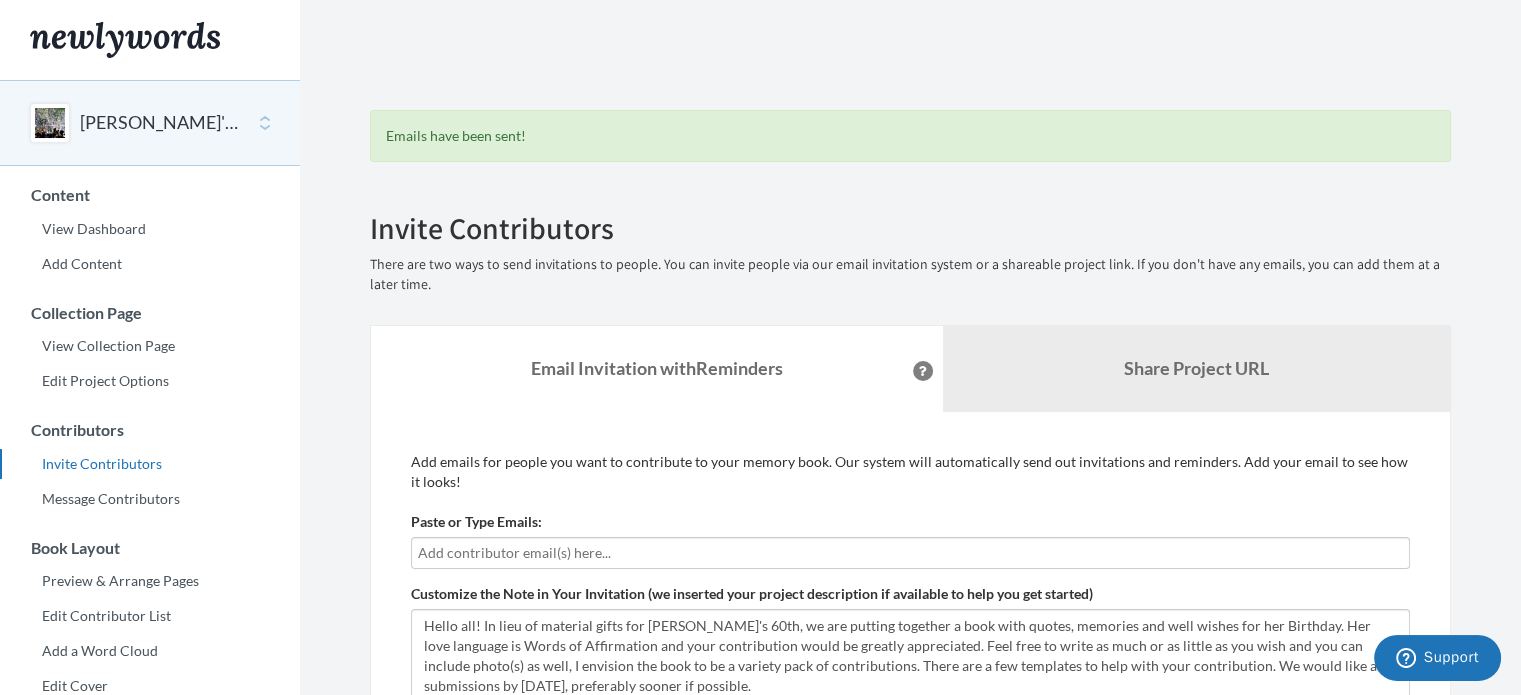 click at bounding box center (910, 553) 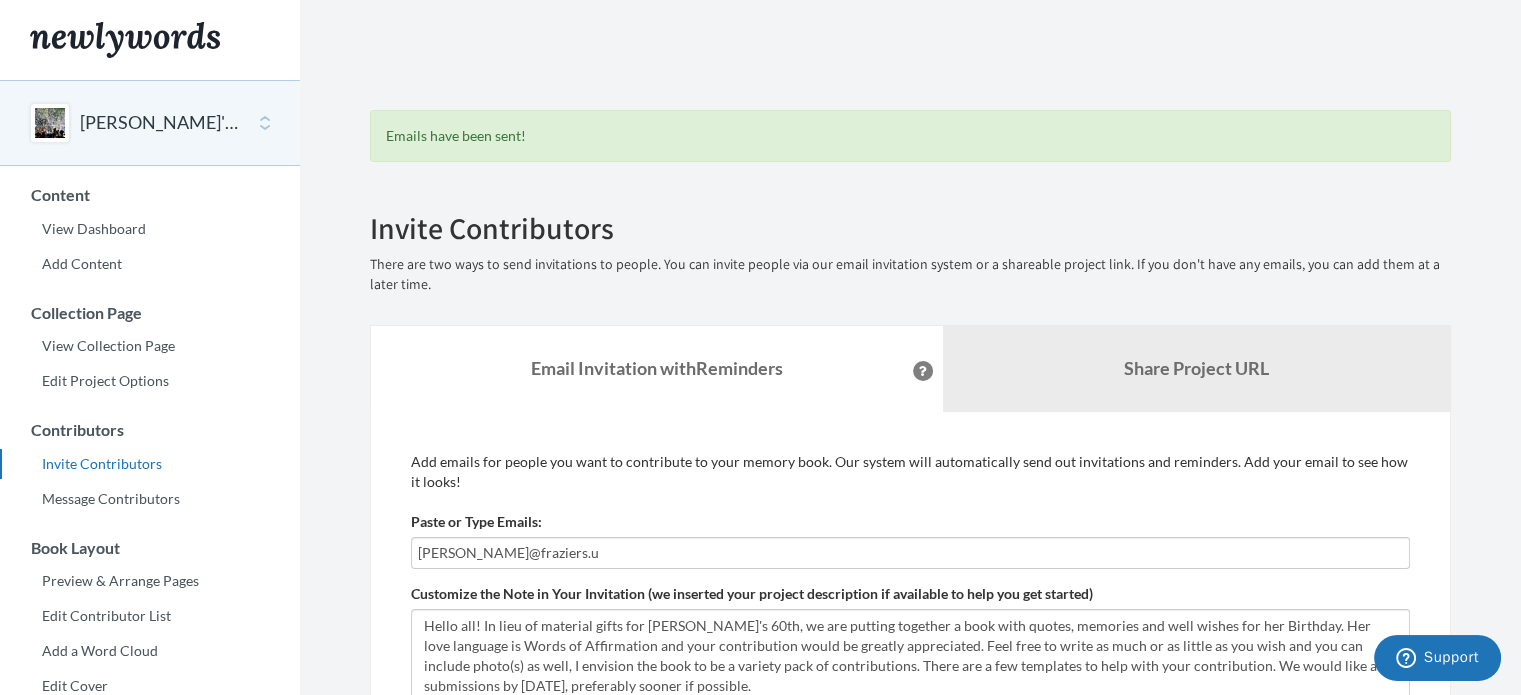 type on "jill@fraziers.us" 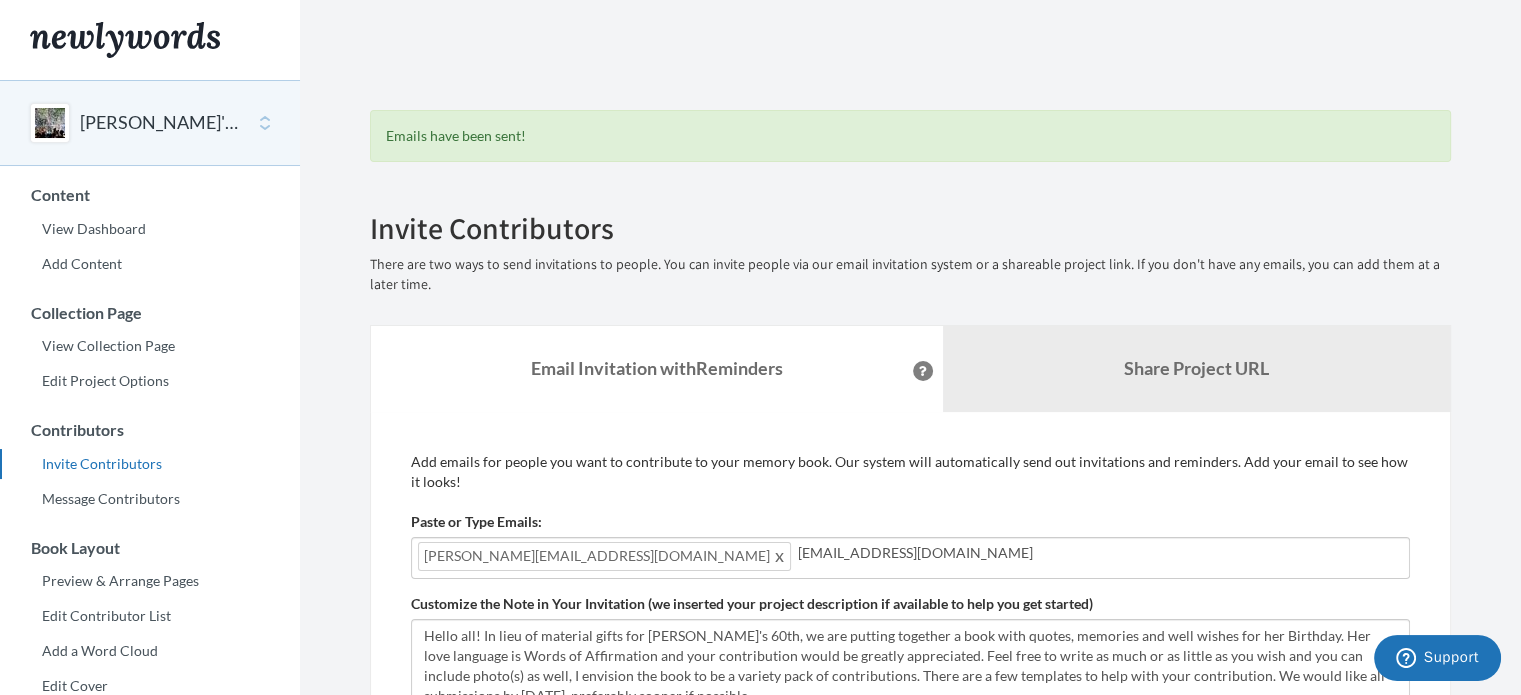 type on "jemmaolson@gmail.com" 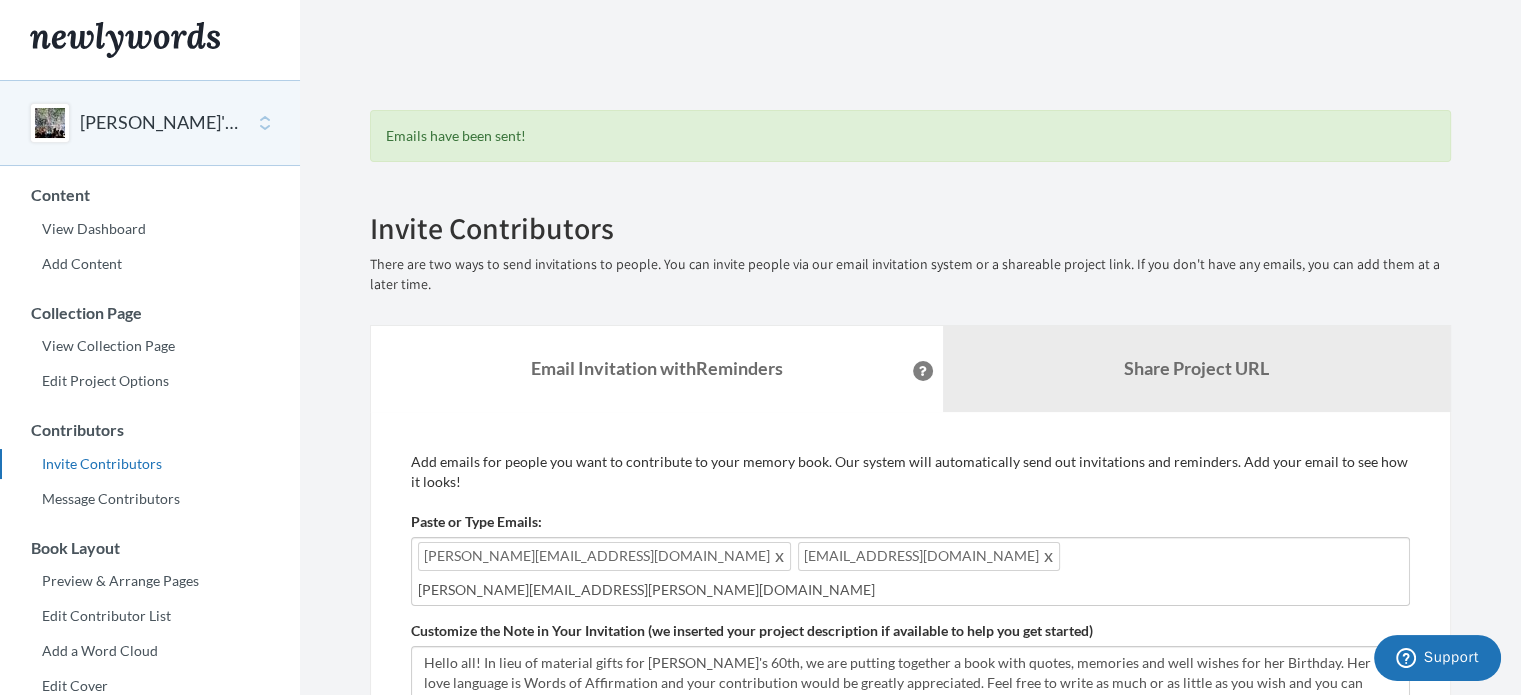 type on "judy.crilley@yahoo.com" 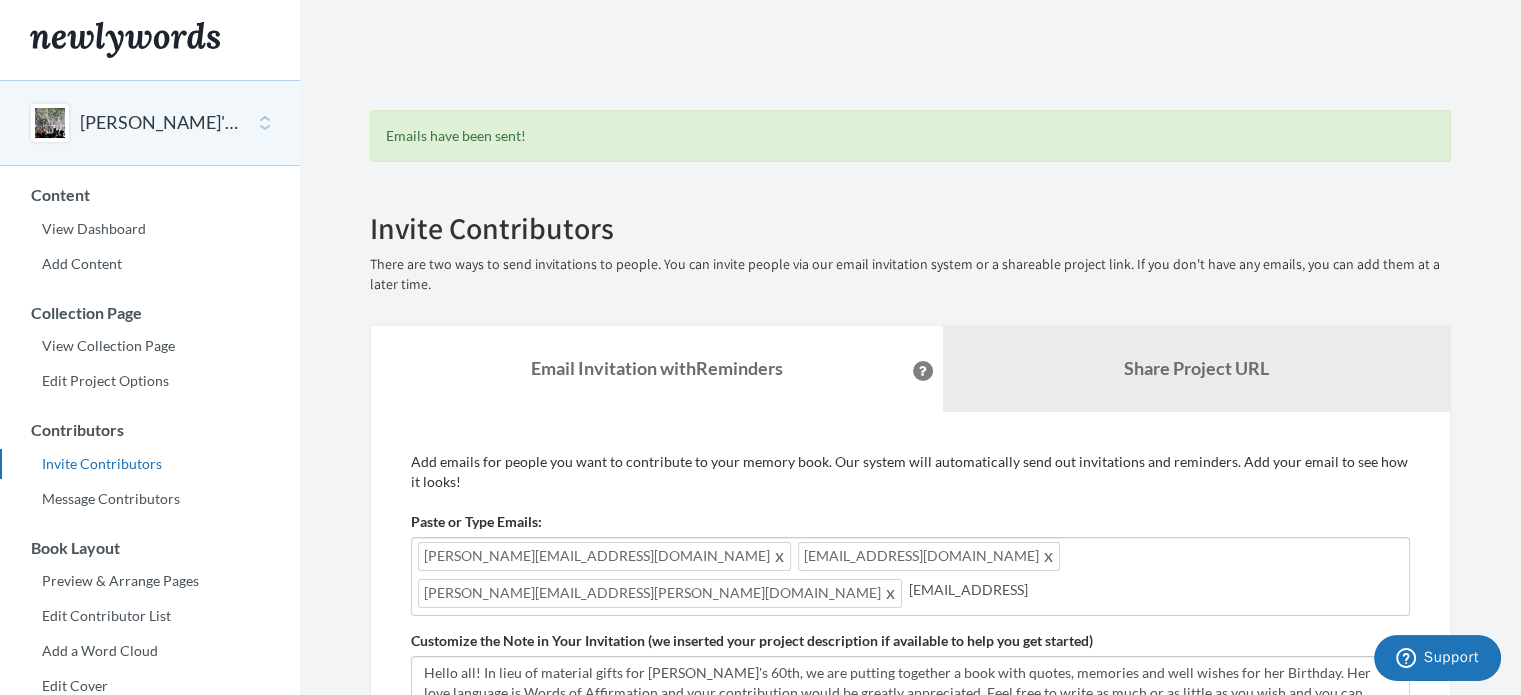 type on "drcrilley@fpcgv.org" 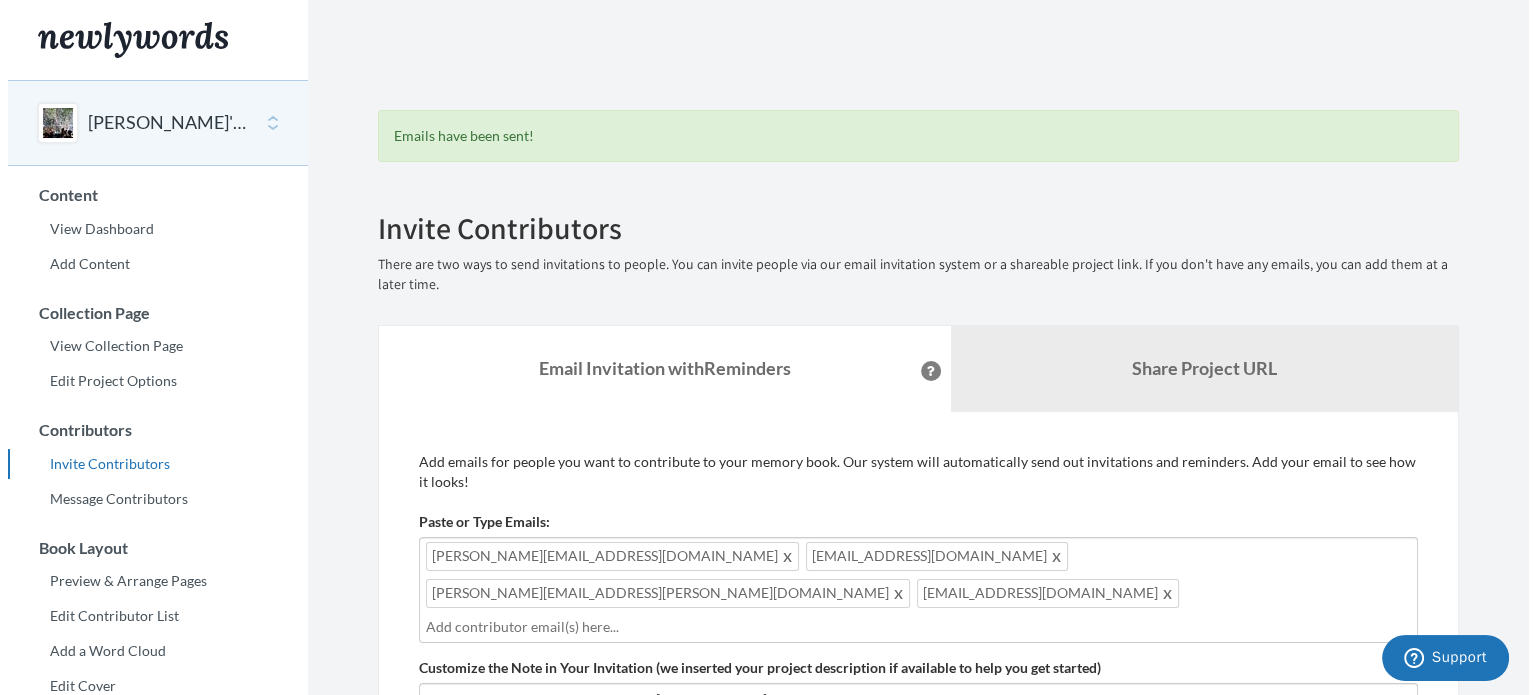 scroll, scrollTop: 608, scrollLeft: 0, axis: vertical 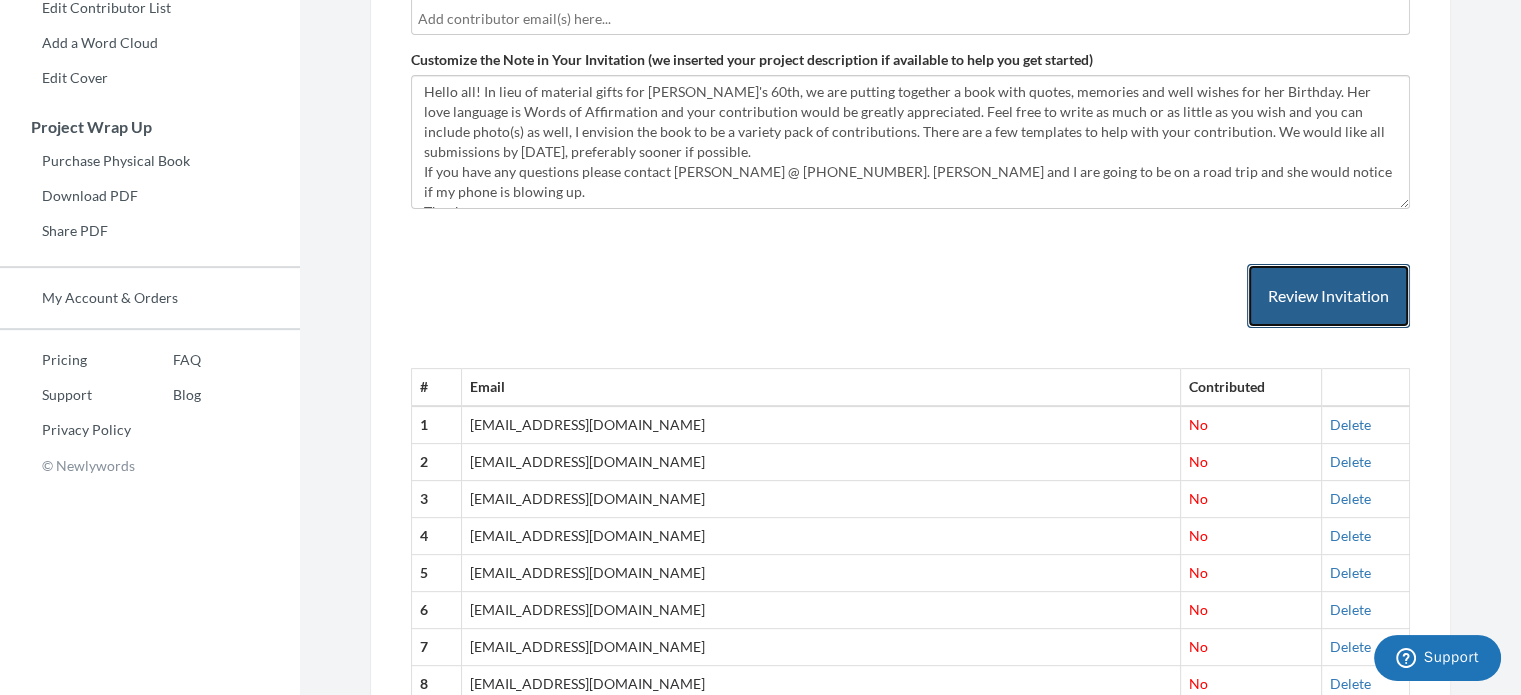 click on "Review Invitation" at bounding box center [1328, 296] 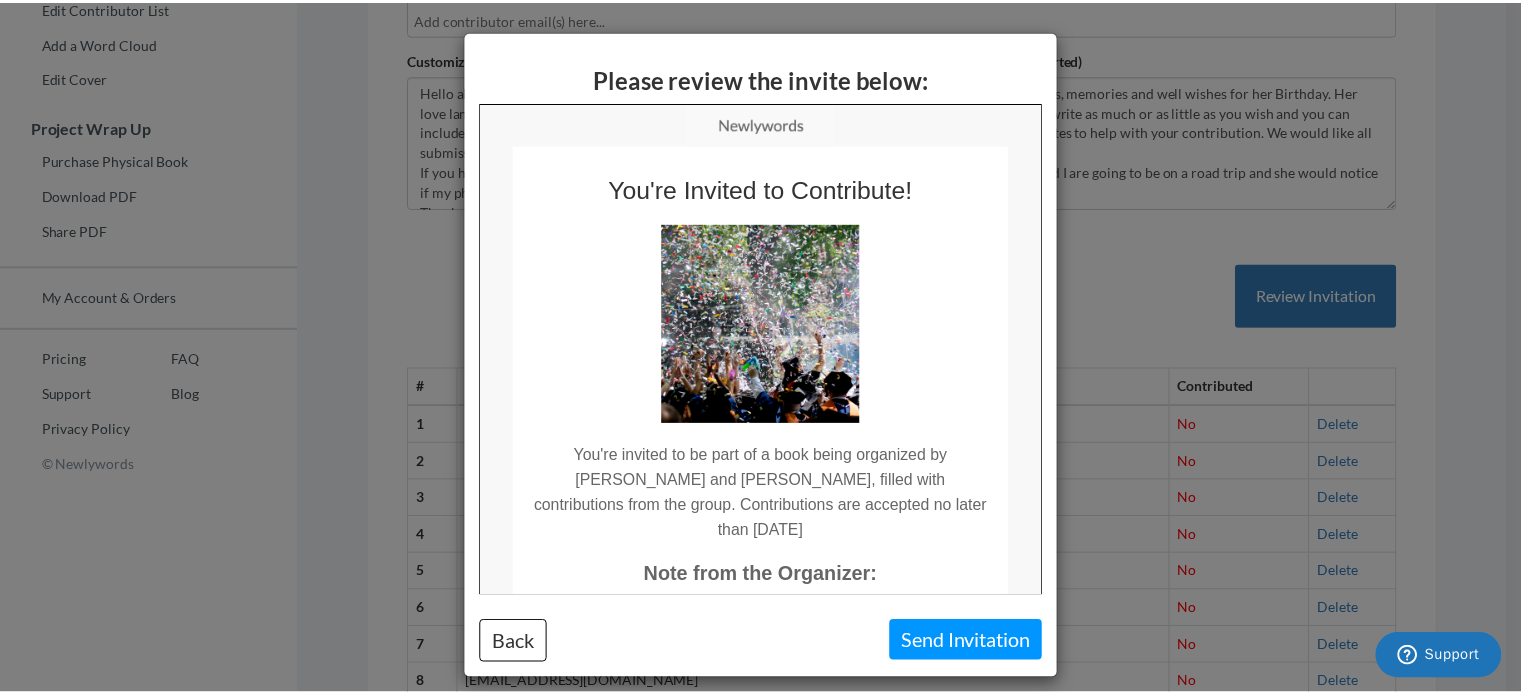 scroll, scrollTop: 0, scrollLeft: 0, axis: both 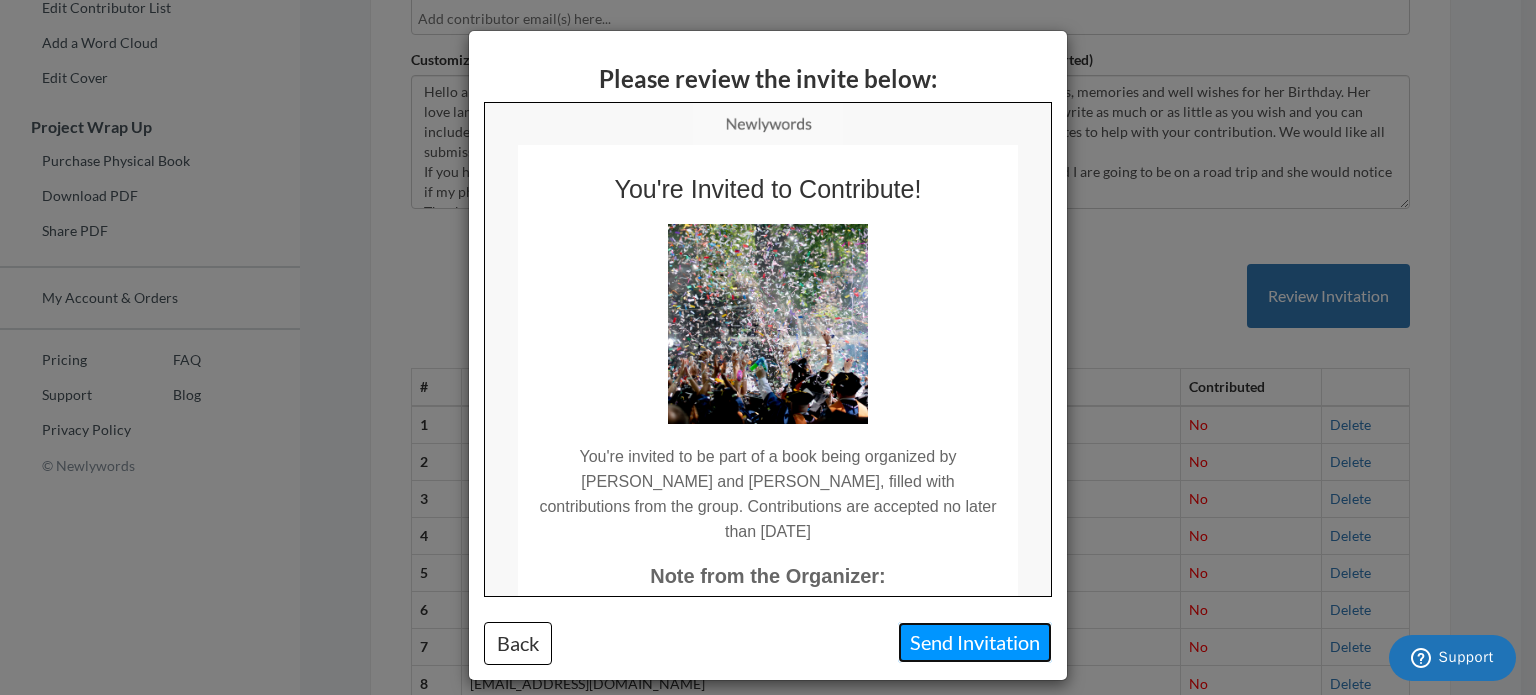 click on "Send Invitation" at bounding box center [975, 642] 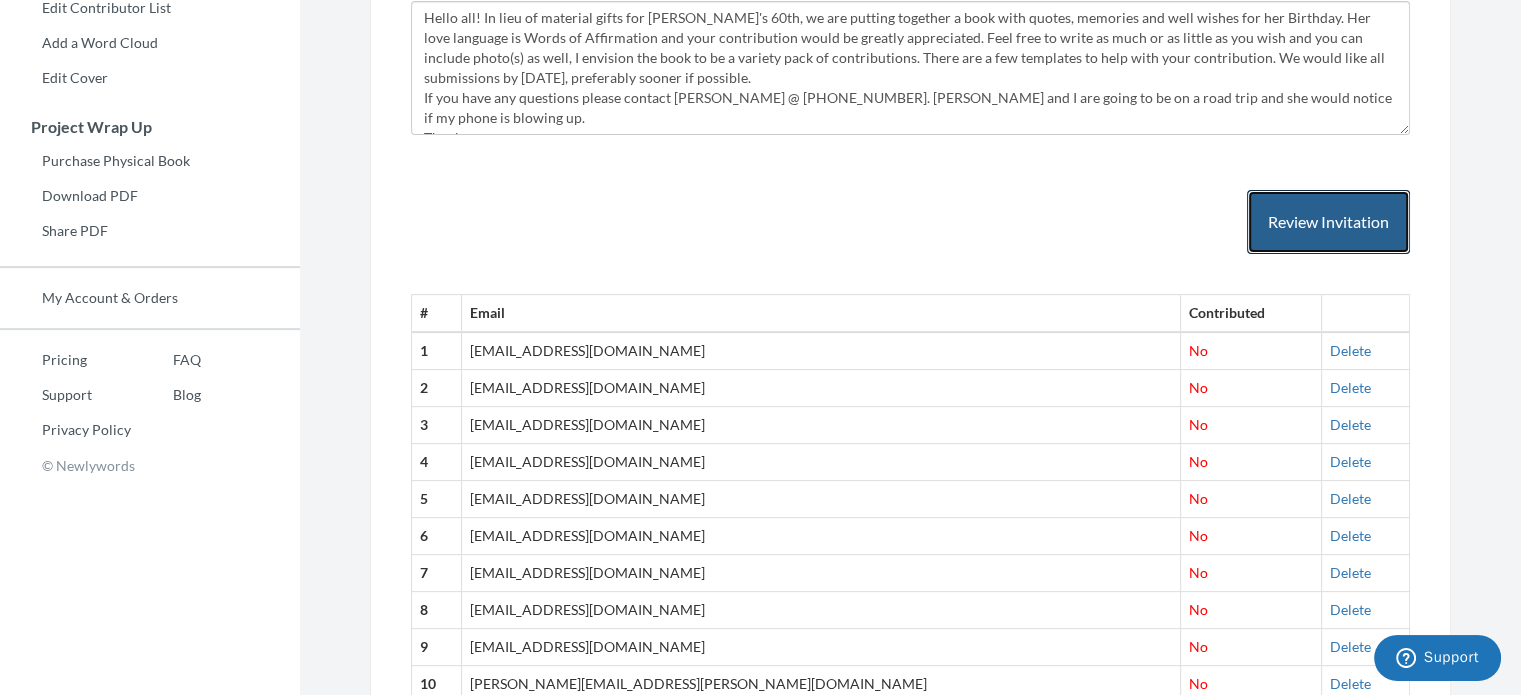 scroll, scrollTop: 0, scrollLeft: 0, axis: both 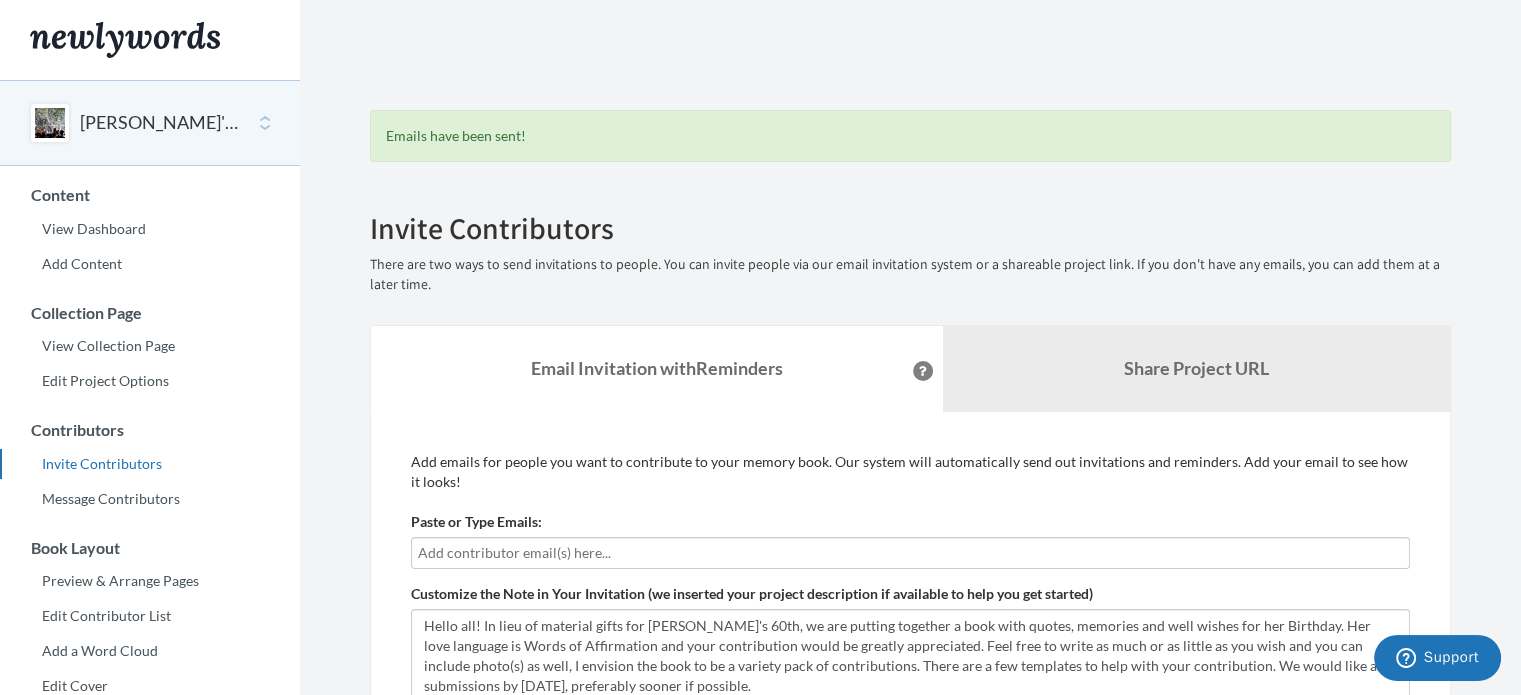 click at bounding box center (910, 553) 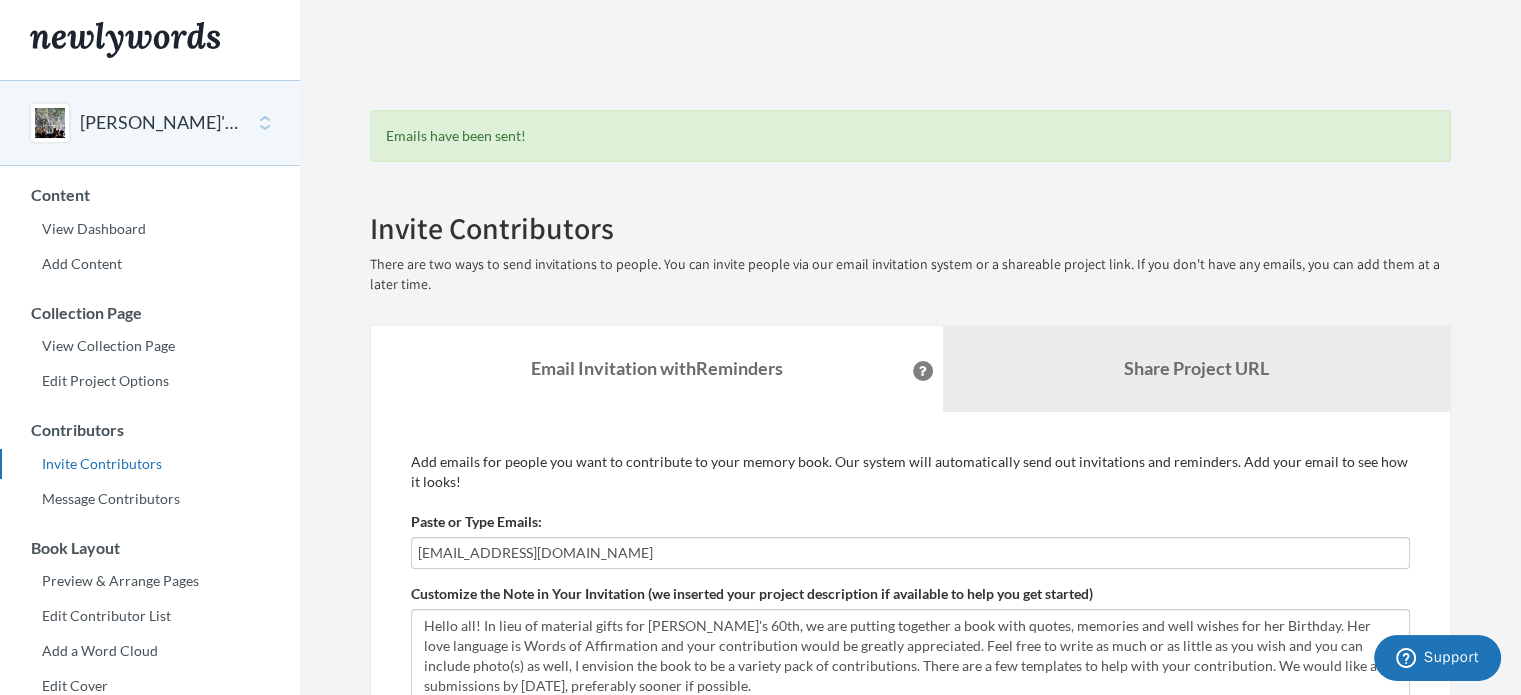 type on "llembo@sbcglobal.net" 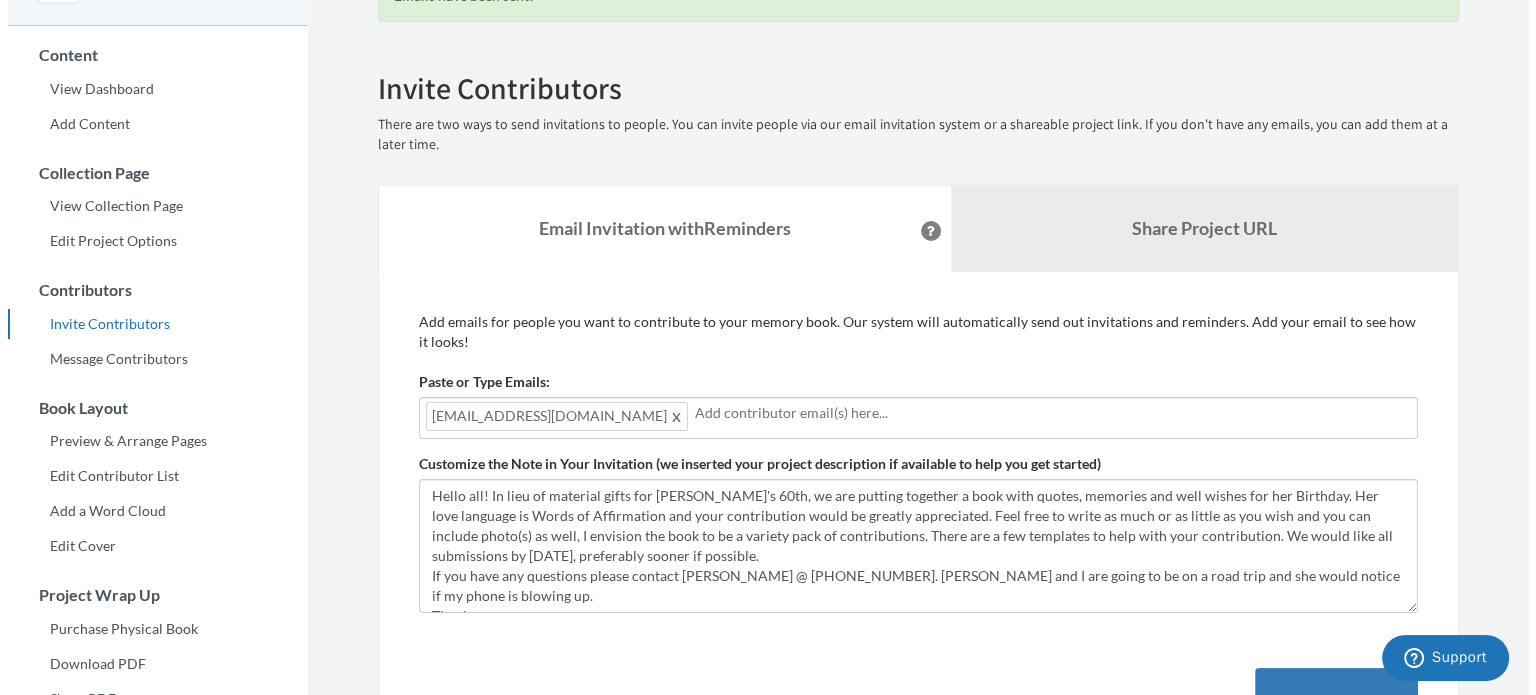 scroll, scrollTop: 608, scrollLeft: 0, axis: vertical 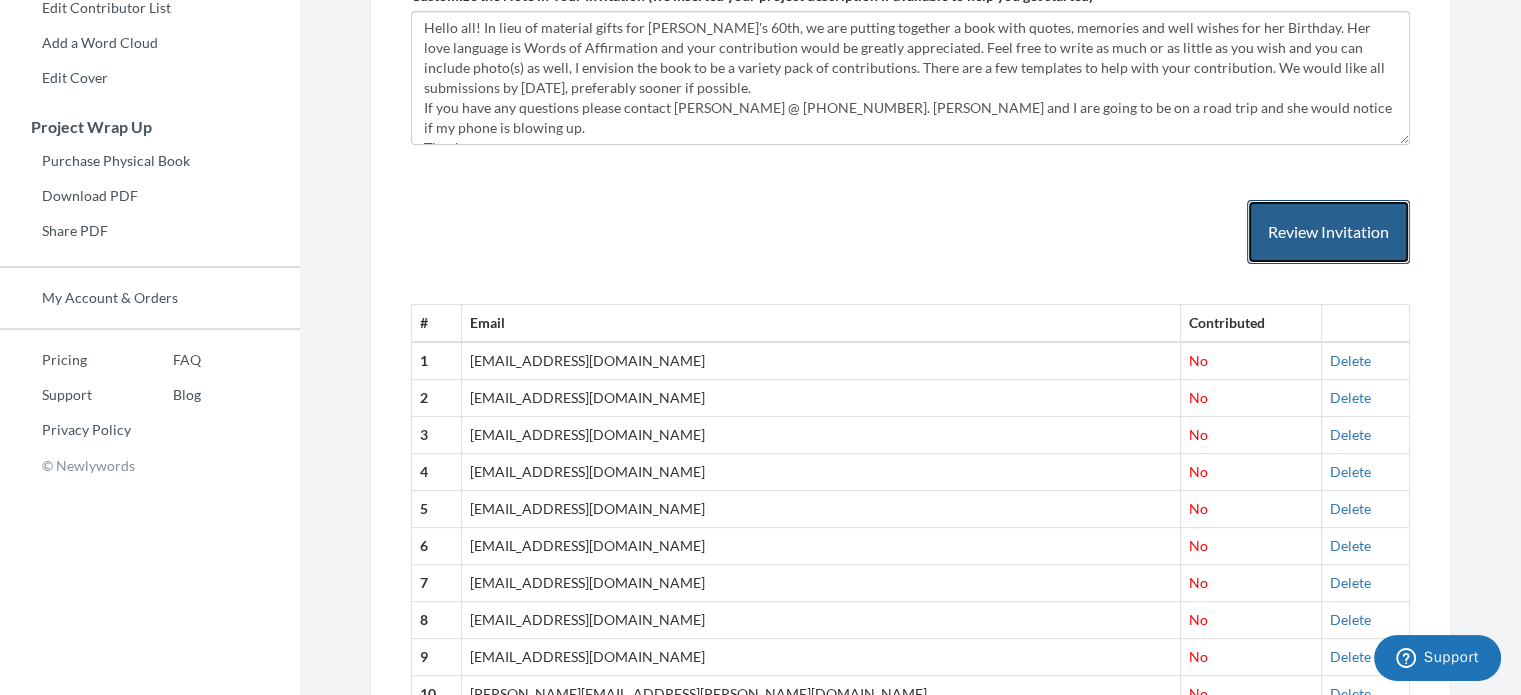 click on "Review Invitation" at bounding box center (1328, 232) 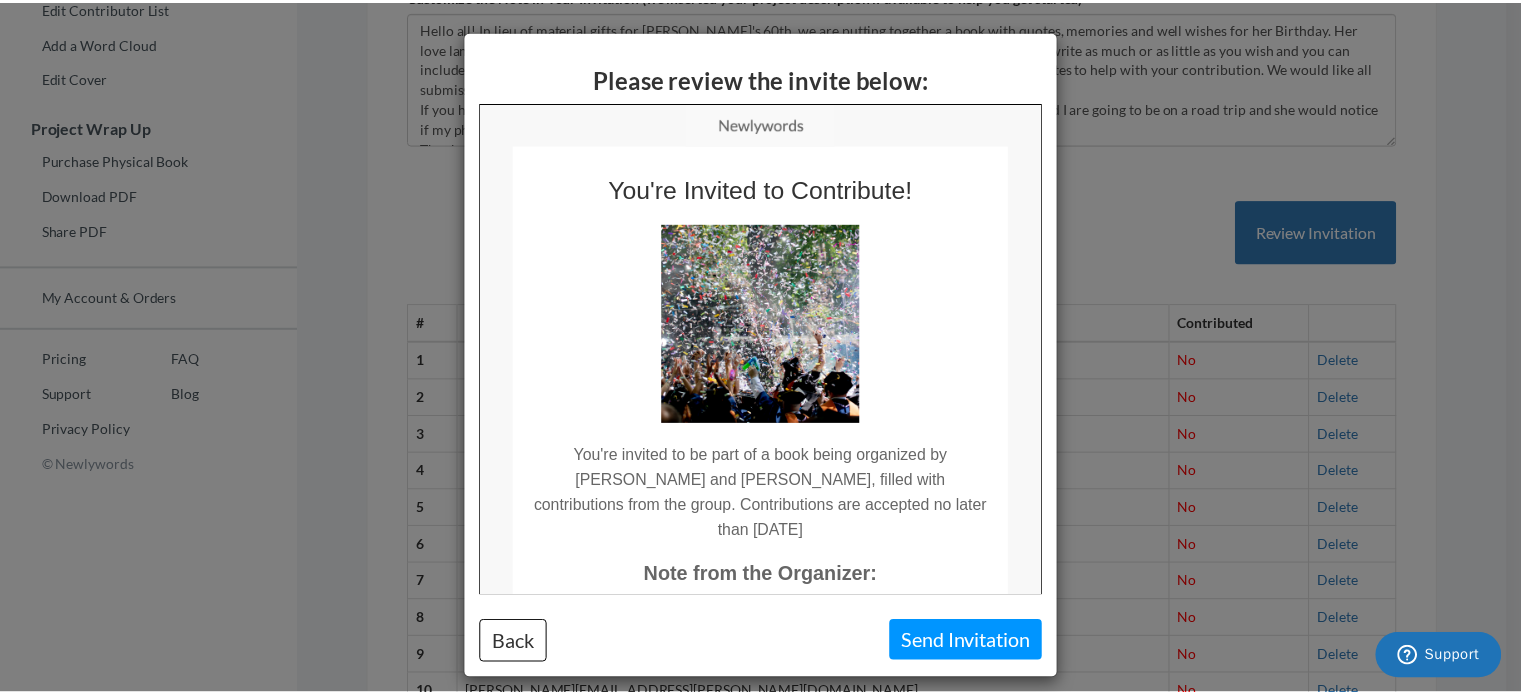 scroll, scrollTop: 0, scrollLeft: 0, axis: both 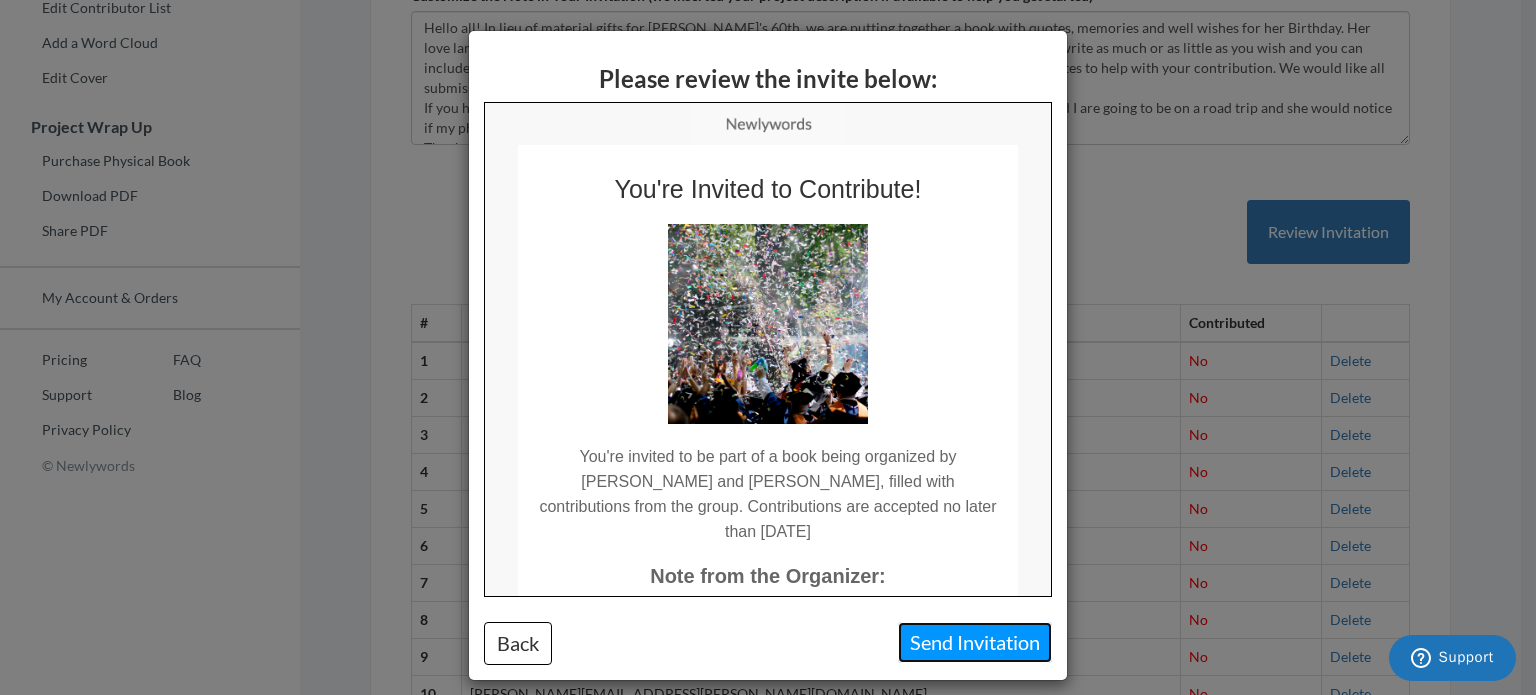 click on "Send Invitation" at bounding box center (975, 642) 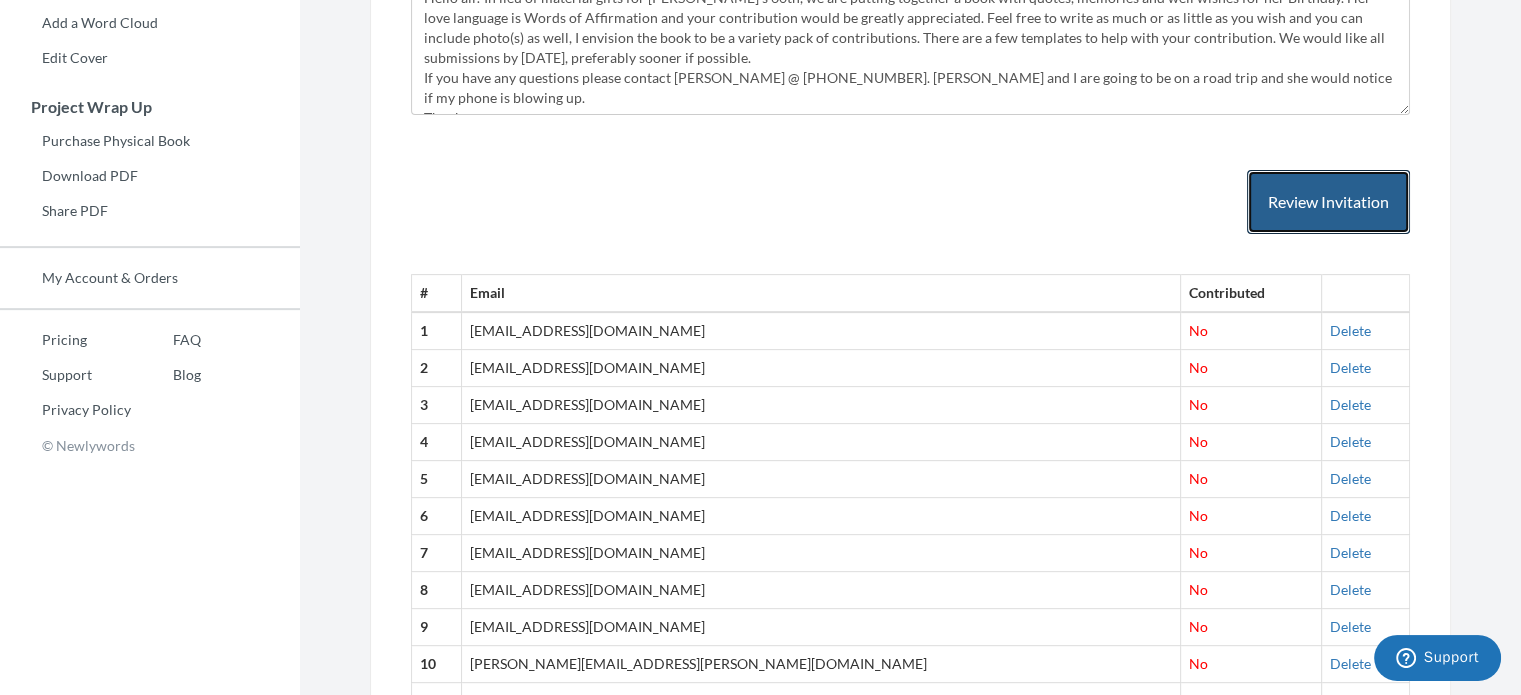 scroll, scrollTop: 215, scrollLeft: 0, axis: vertical 